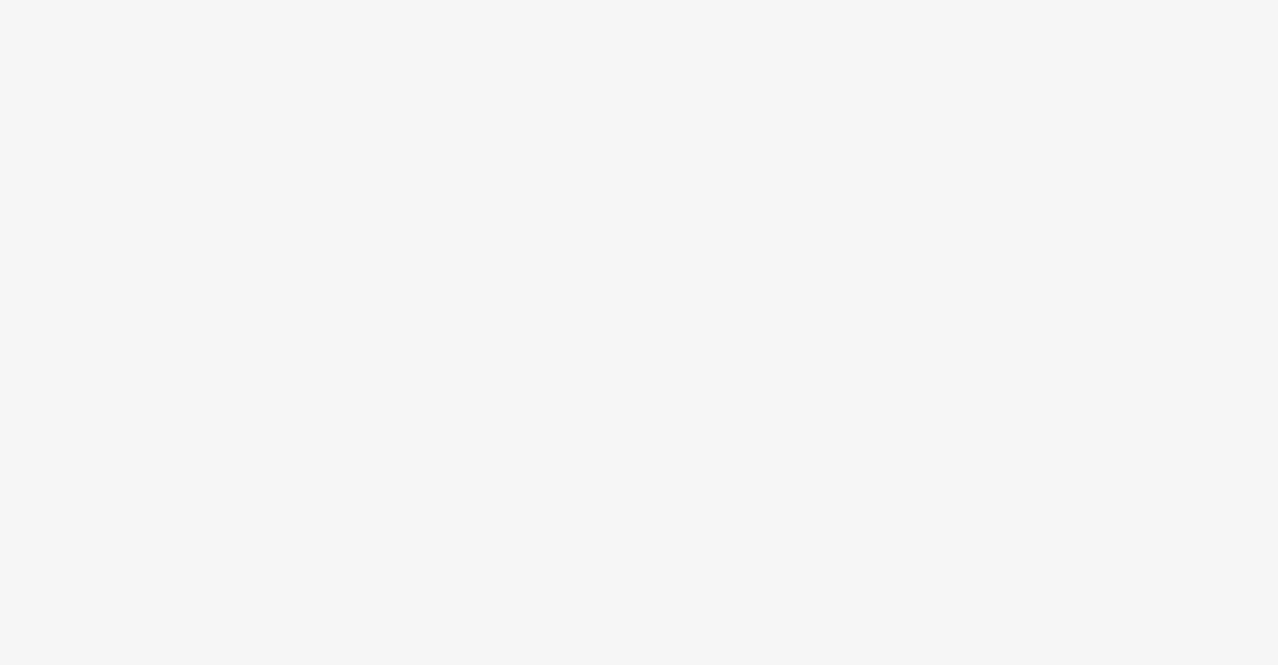 scroll, scrollTop: 0, scrollLeft: 0, axis: both 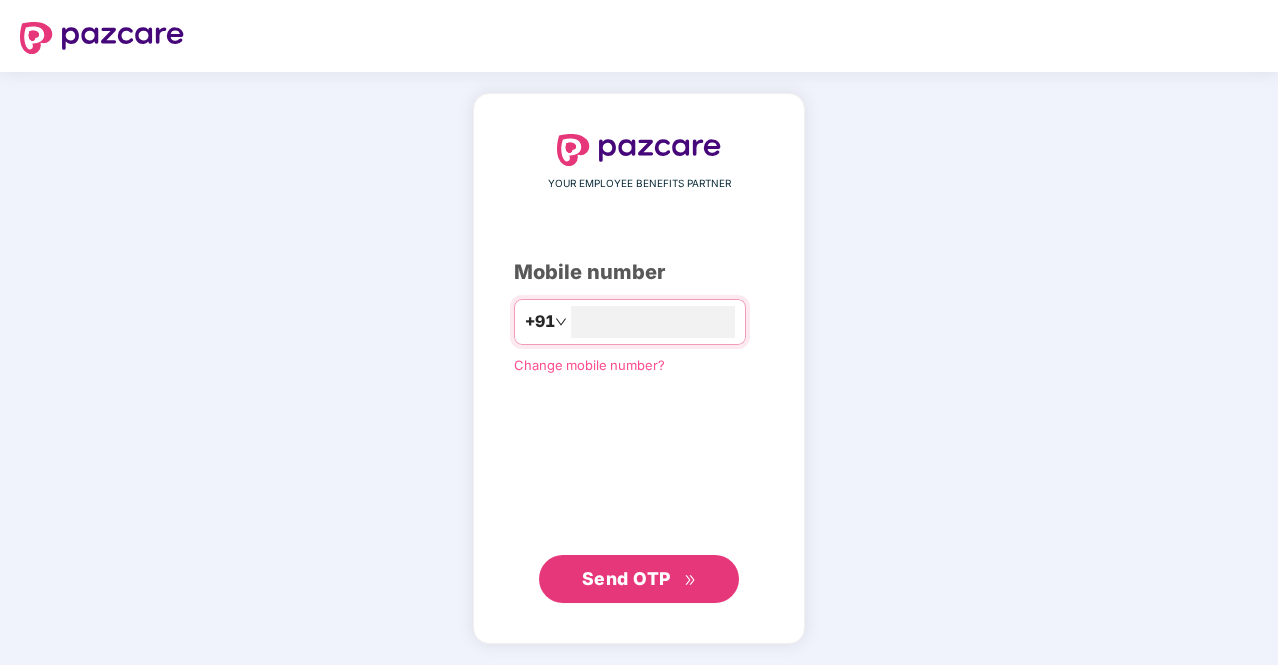 type on "**********" 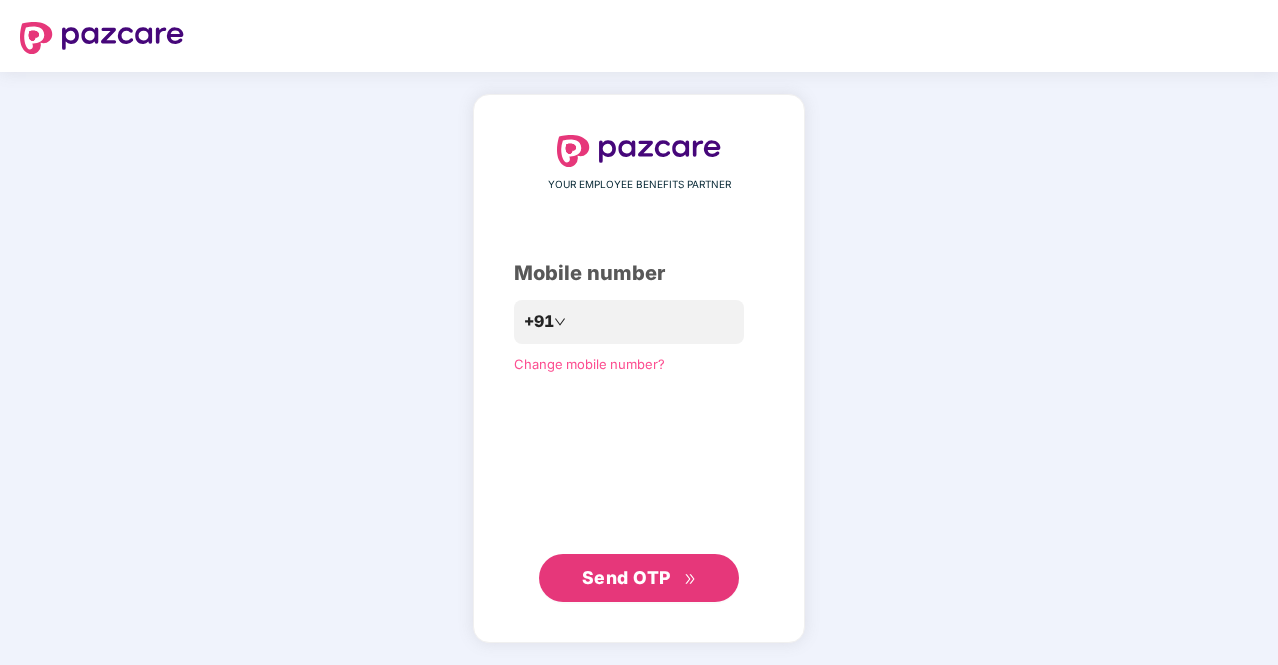 click on "Send OTP" at bounding box center [626, 577] 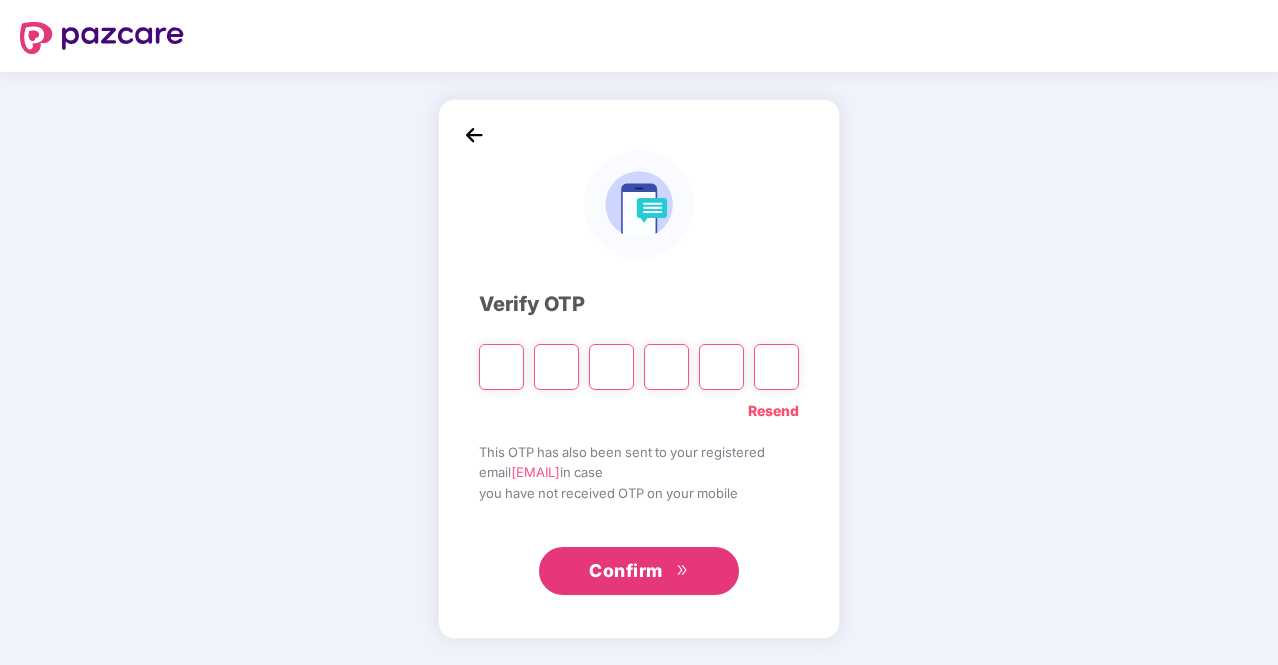 type on "*" 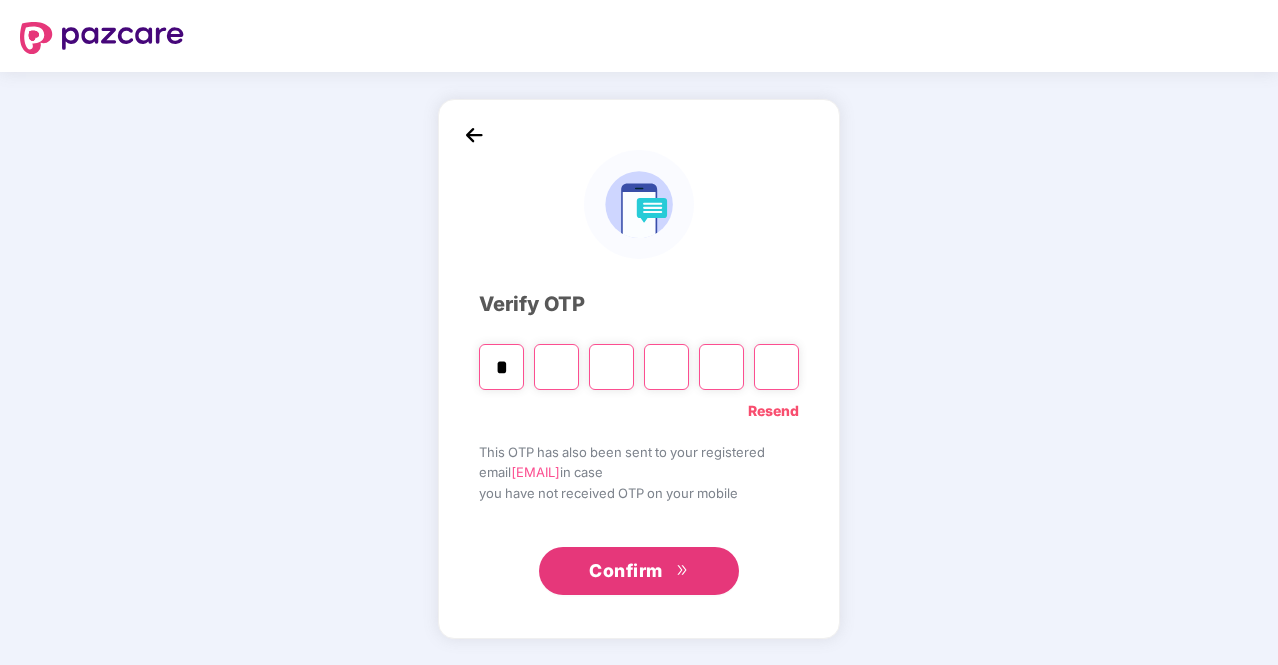type on "*" 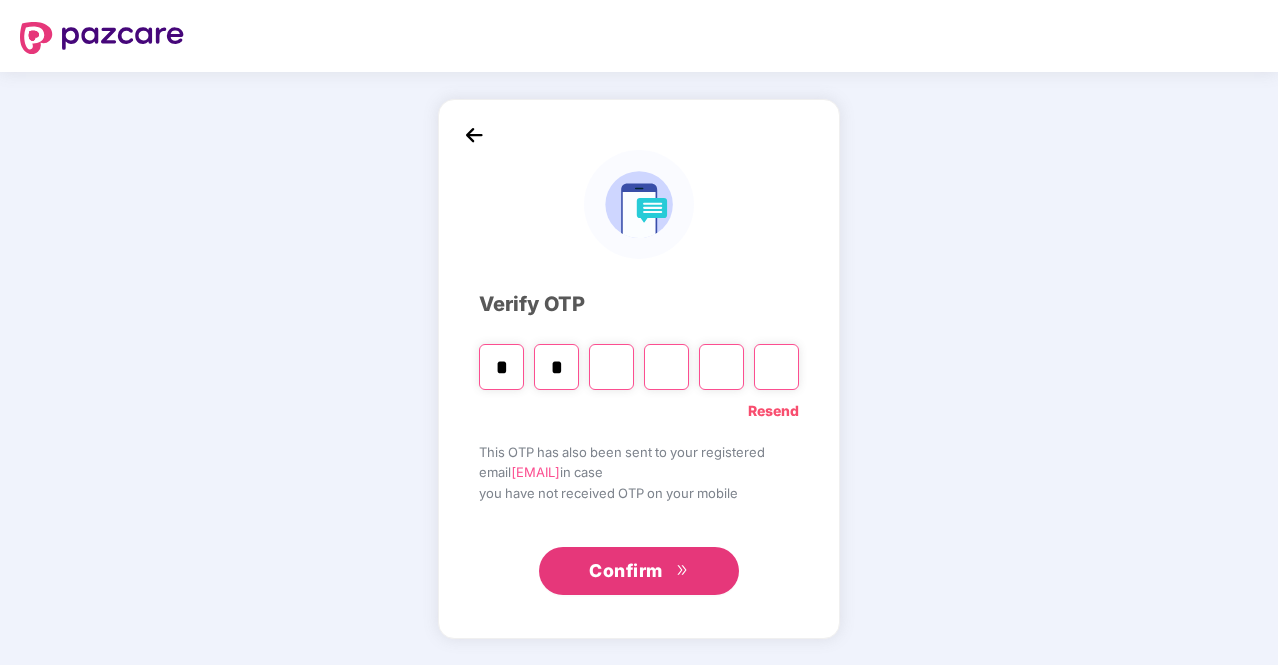type on "*" 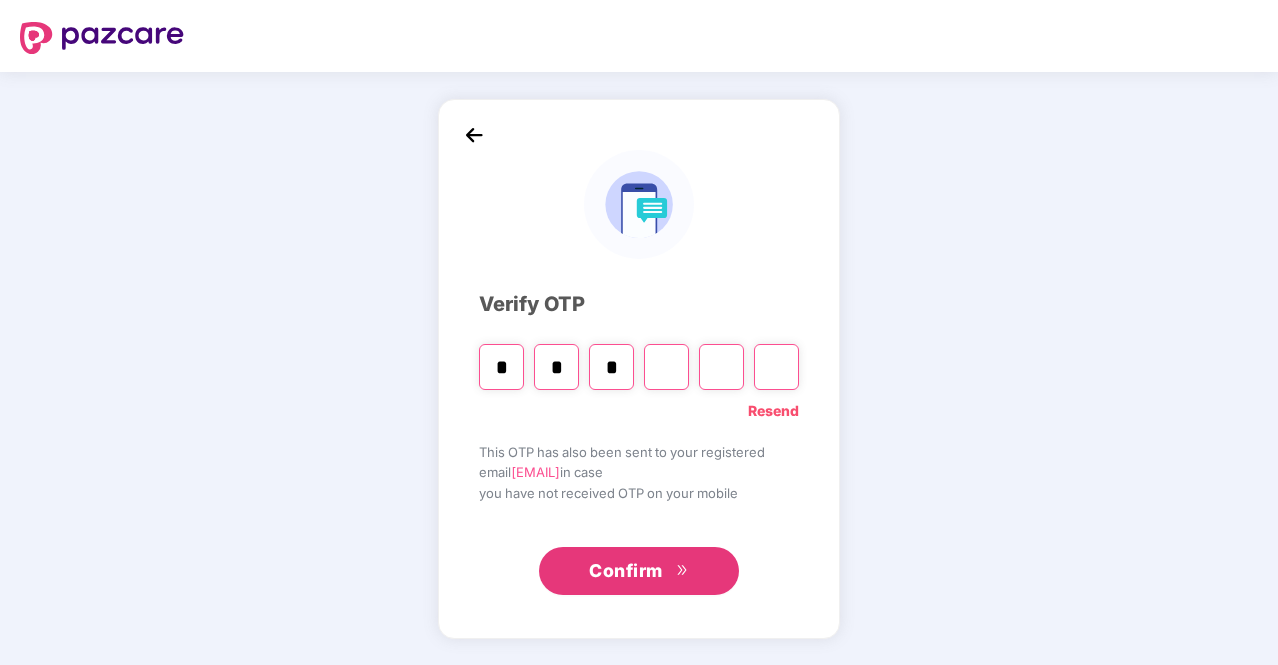 type on "*" 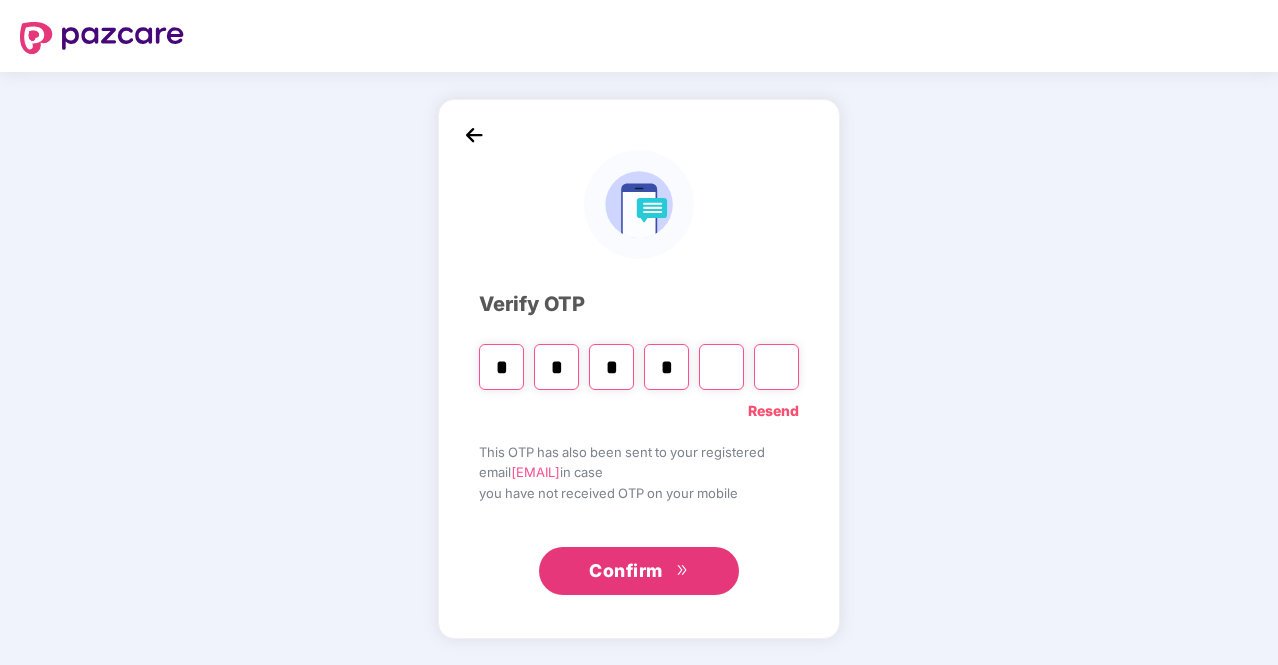 type on "*" 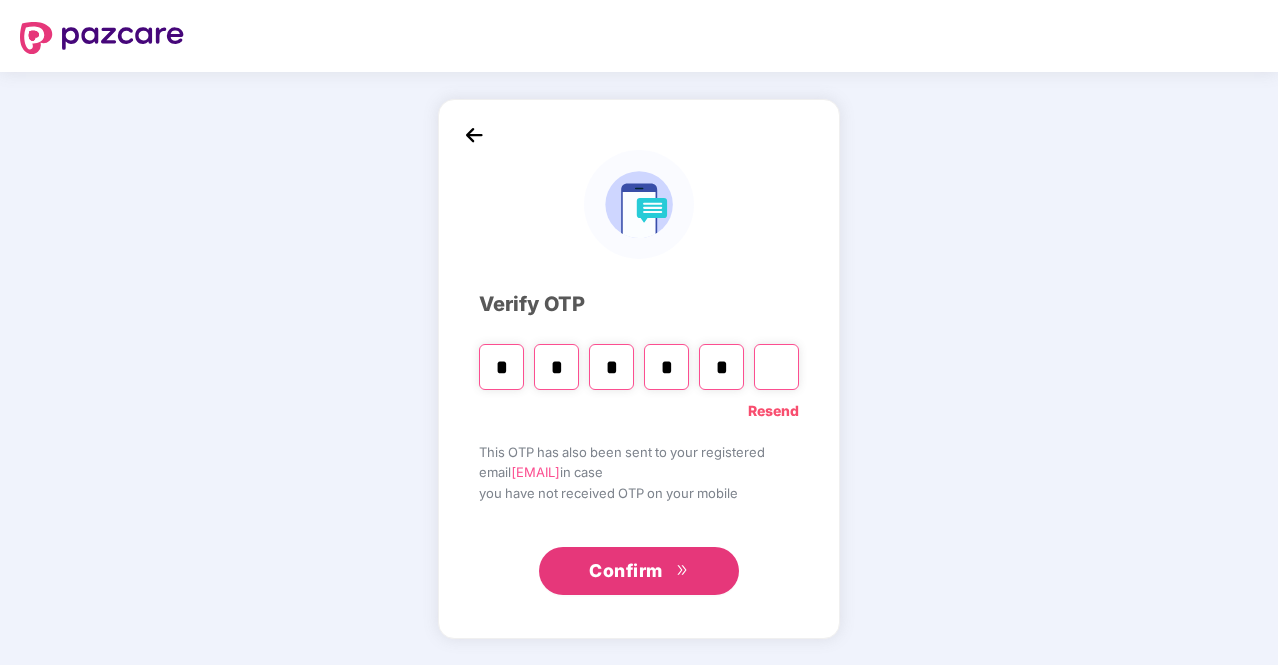 type on "*" 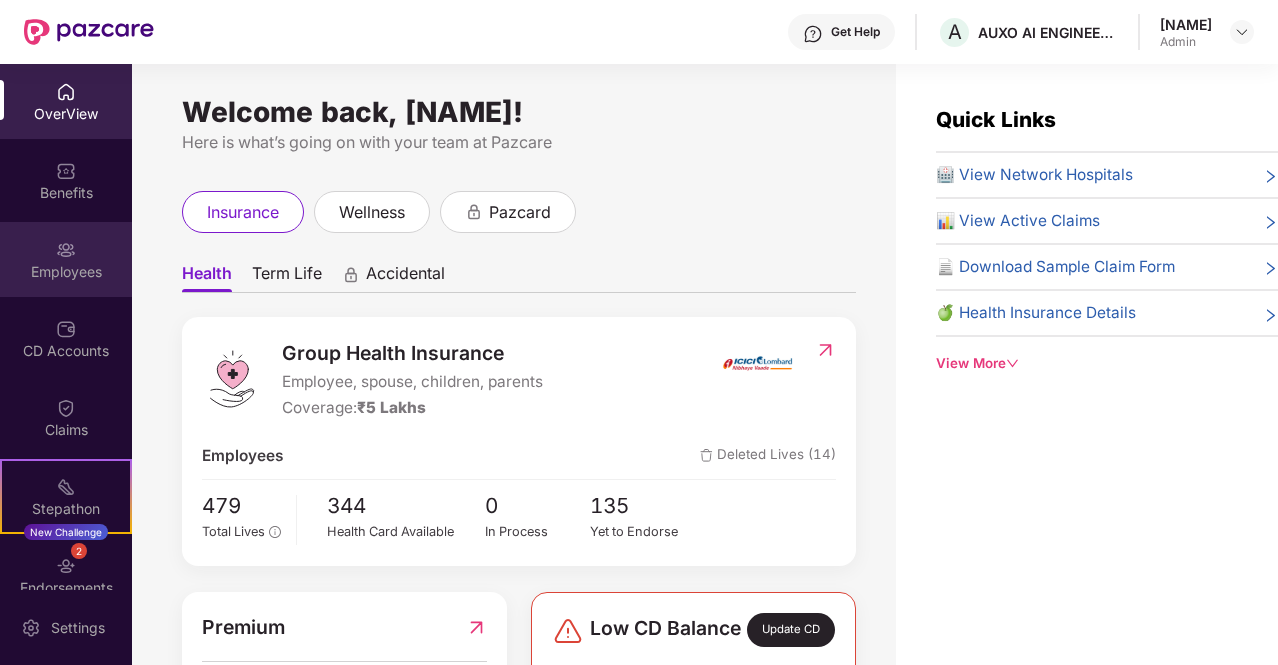 click on "Employees" at bounding box center [66, 259] 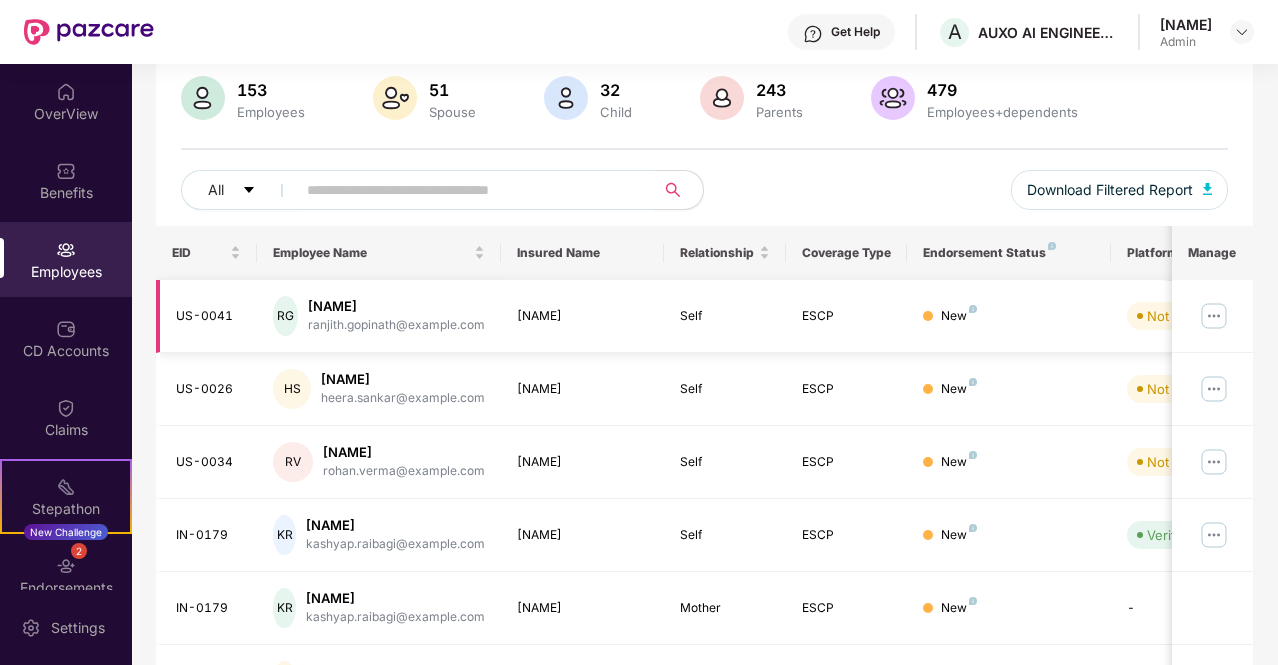 scroll, scrollTop: 148, scrollLeft: 0, axis: vertical 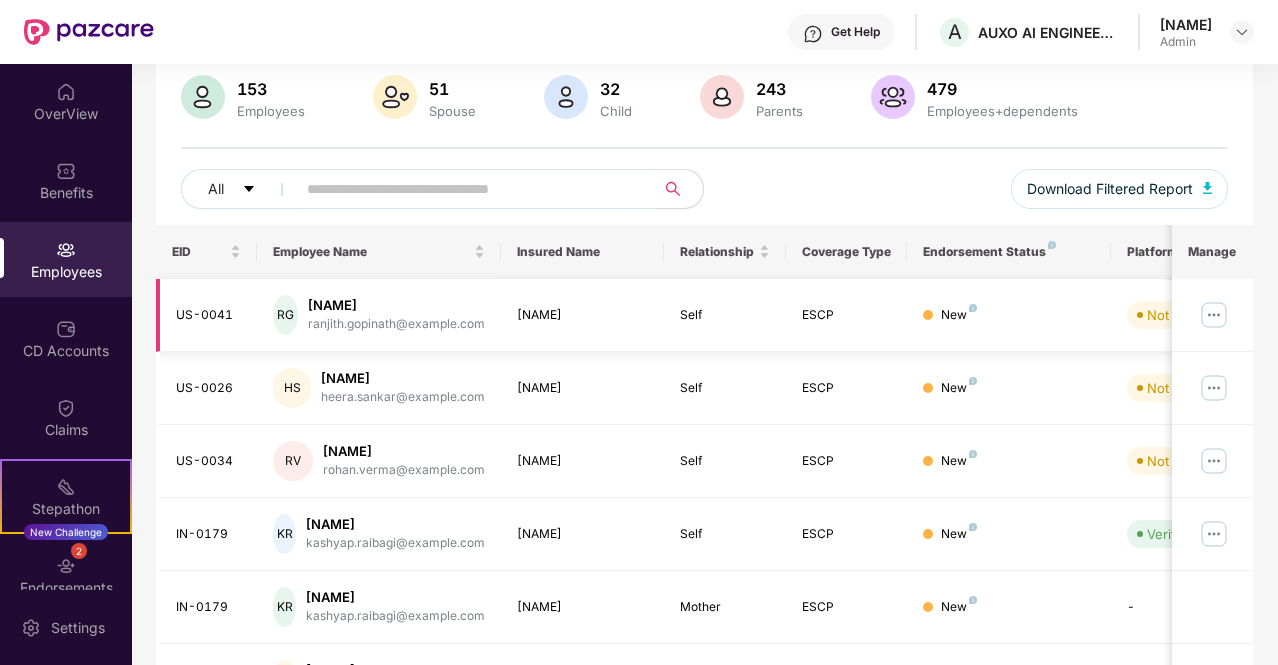 click at bounding box center (1214, 315) 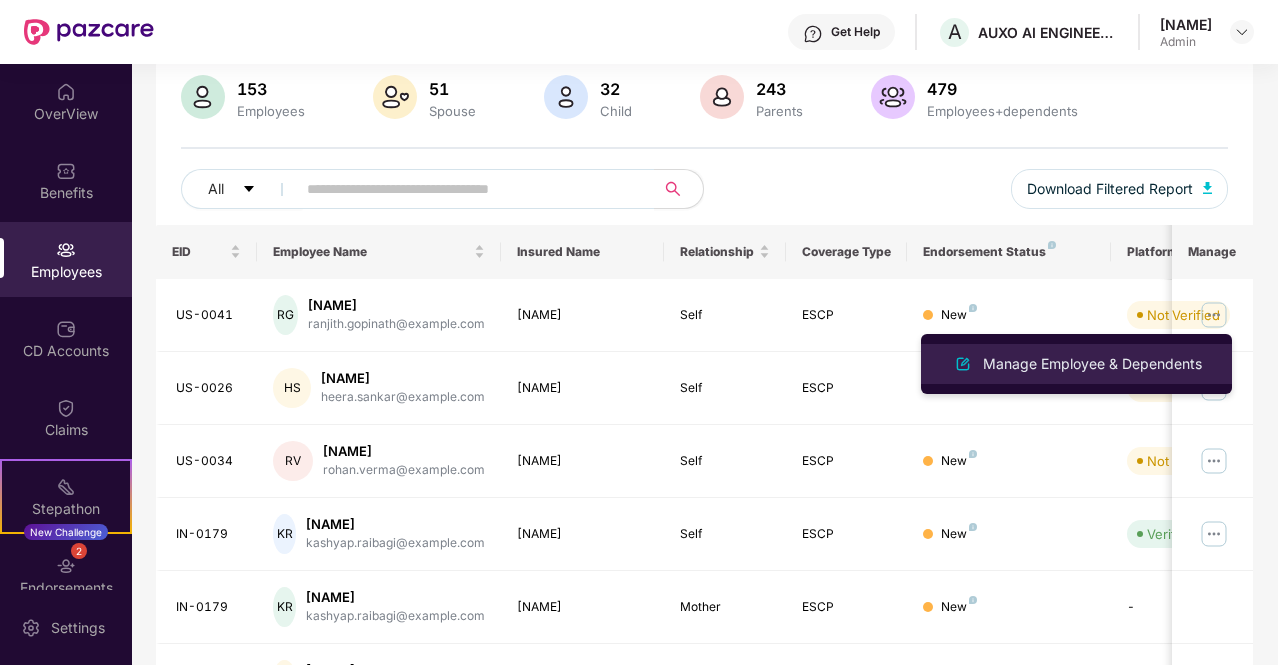 click on "Manage Employee & Dependents" at bounding box center (1076, 364) 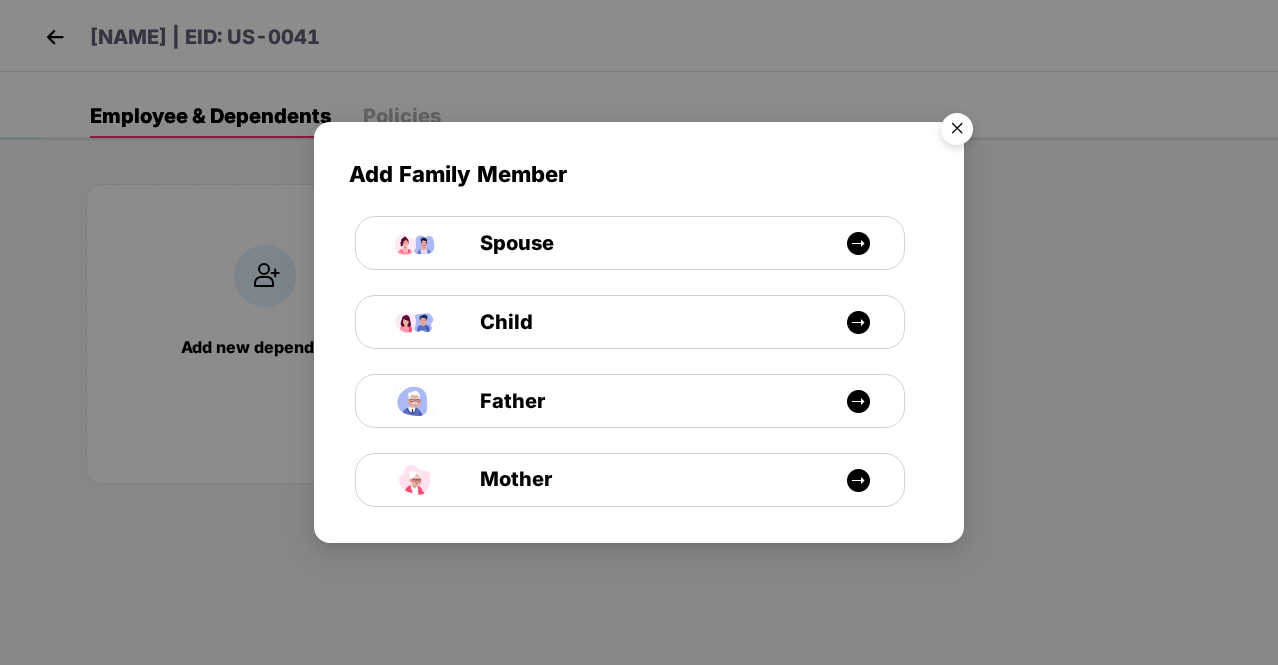 click at bounding box center (957, 132) 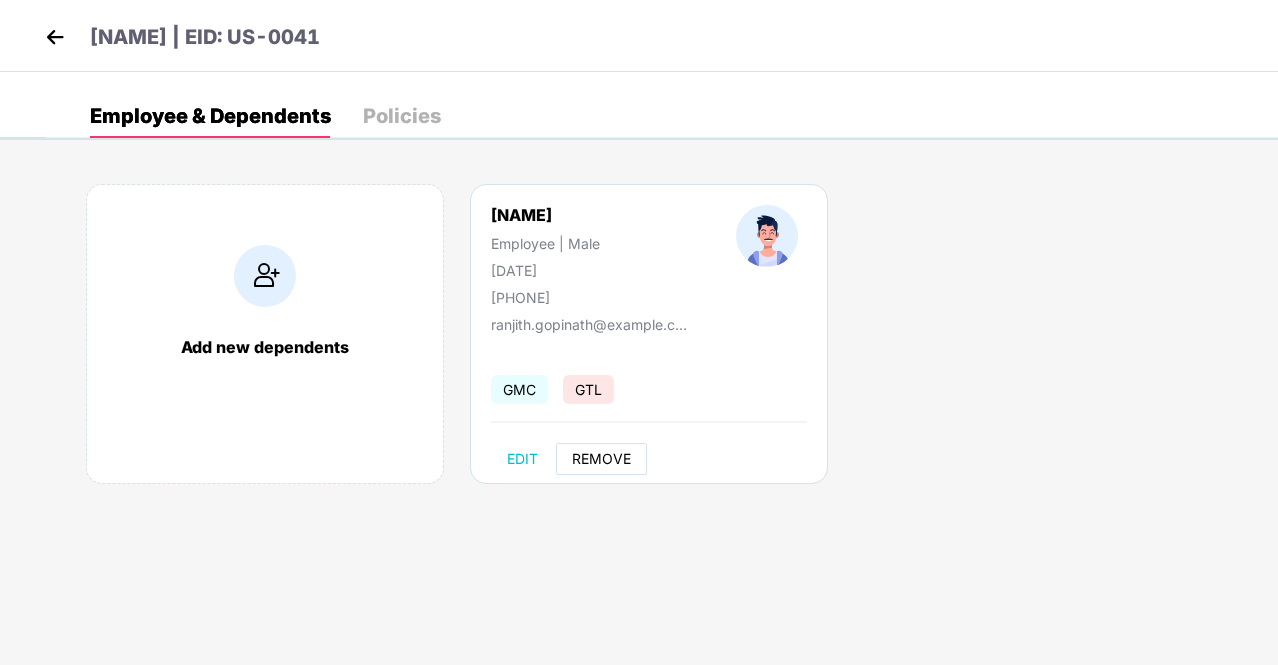 click on "REMOVE" at bounding box center (601, 459) 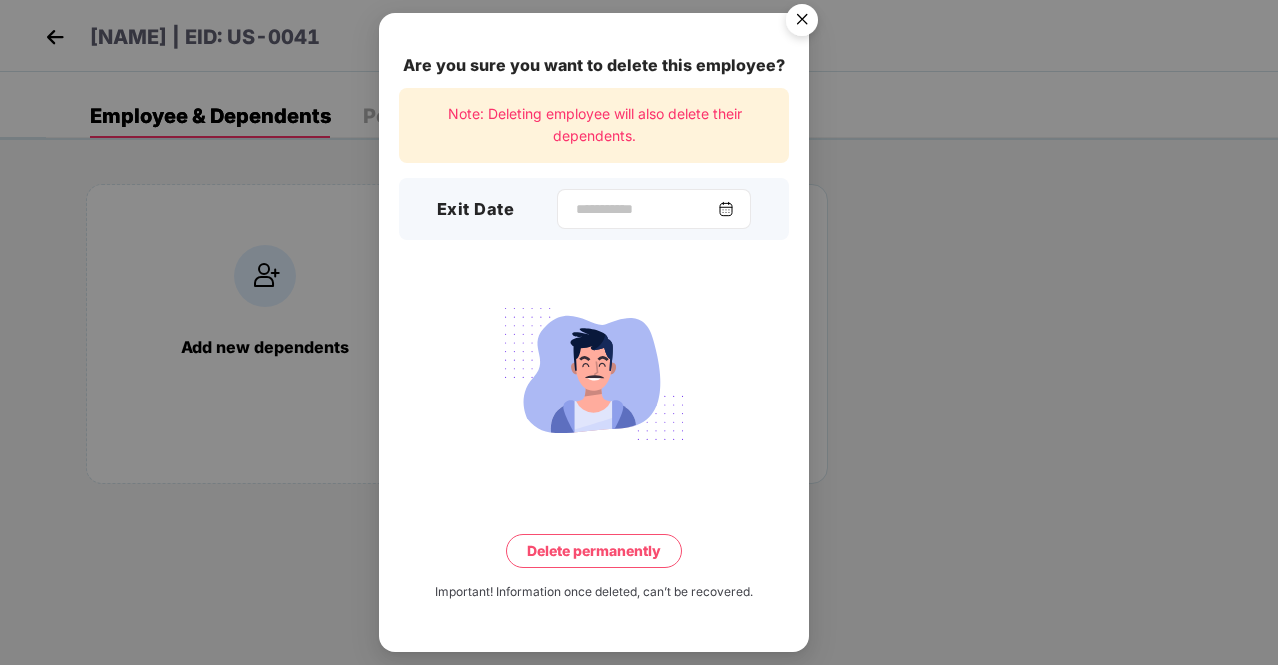 click at bounding box center (726, 209) 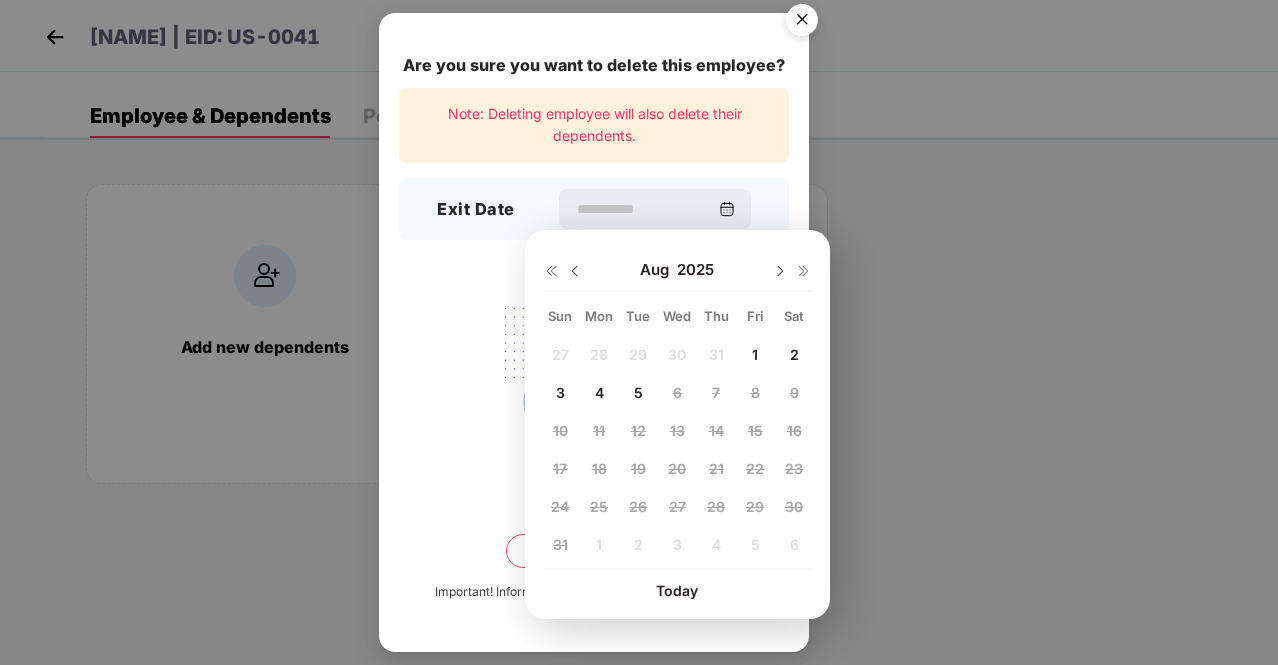 click on "1" at bounding box center (755, 355) 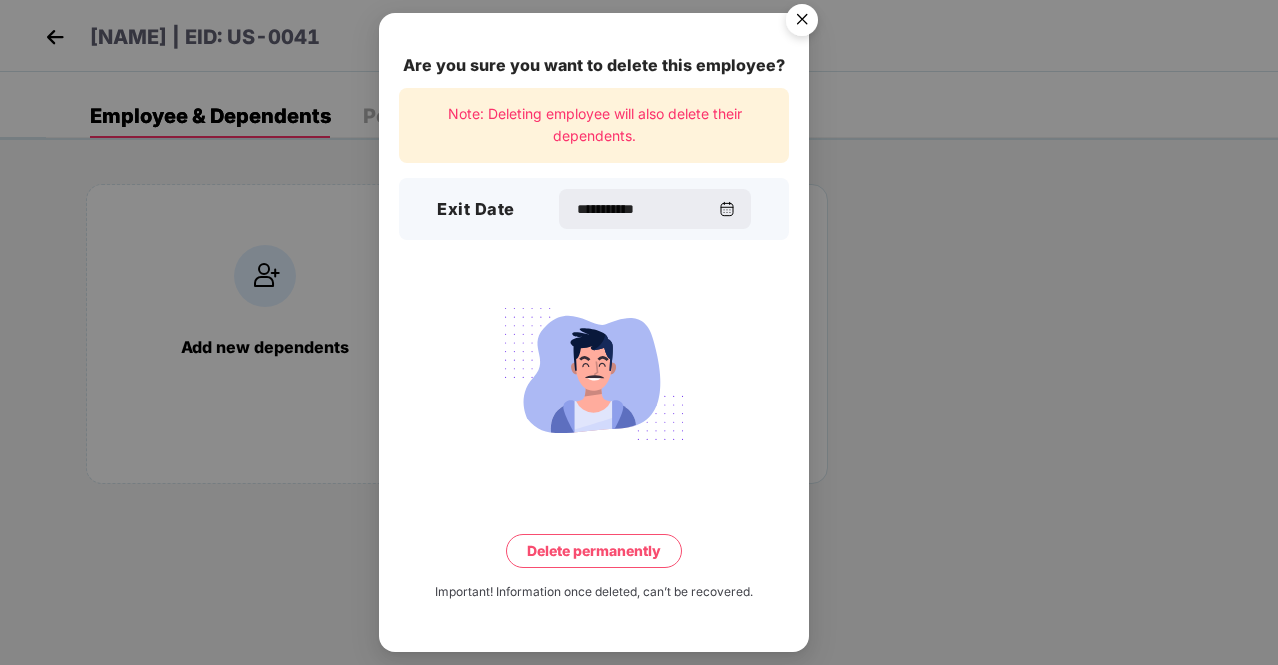 click on "Delete permanently" at bounding box center (594, 551) 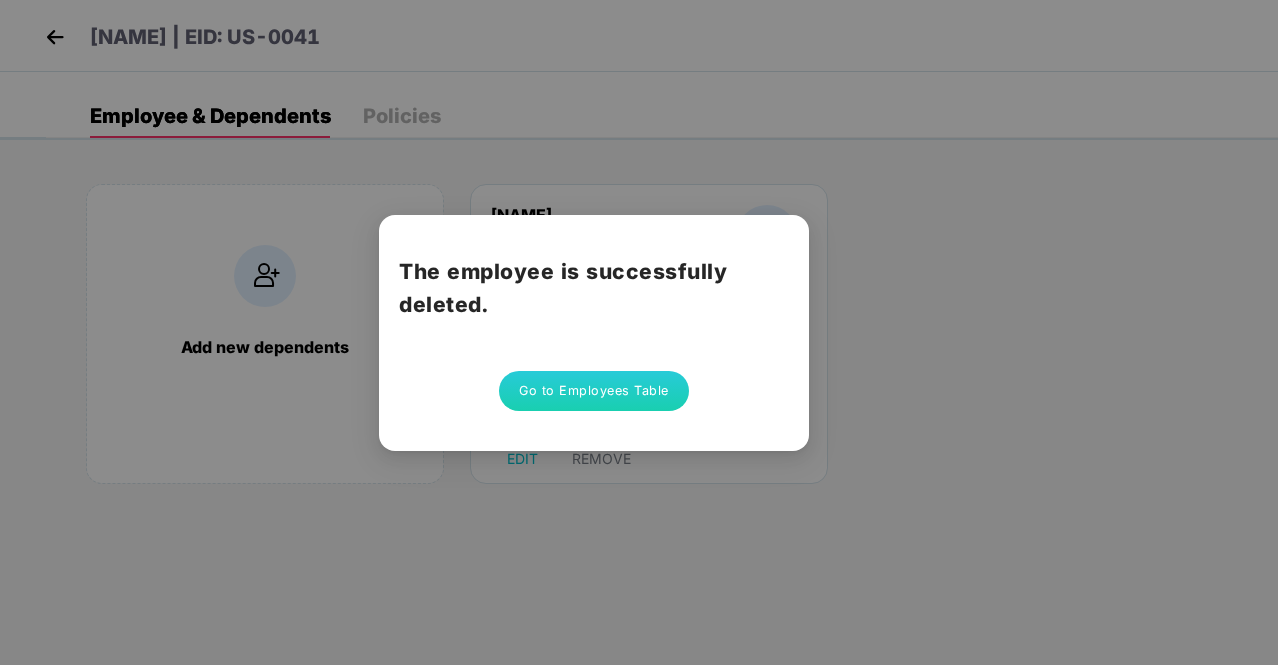 click on "The employee is successfully deleted. Go to Employees Table" at bounding box center (639, 332) 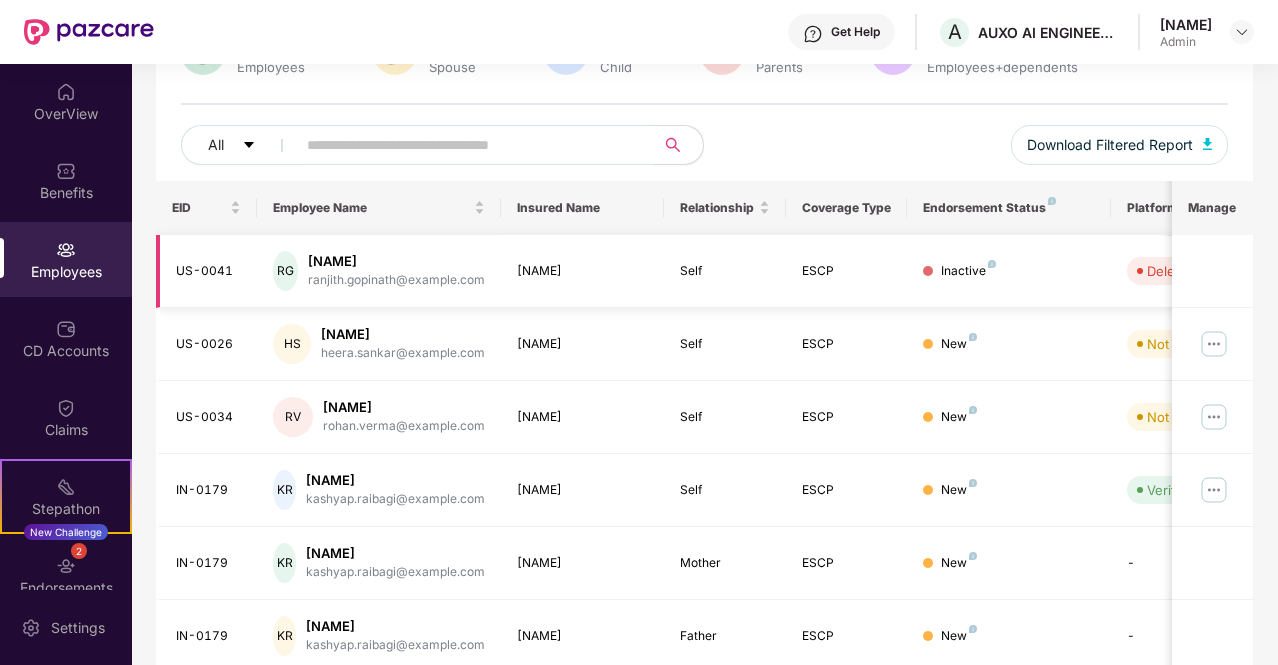 scroll, scrollTop: 193, scrollLeft: 0, axis: vertical 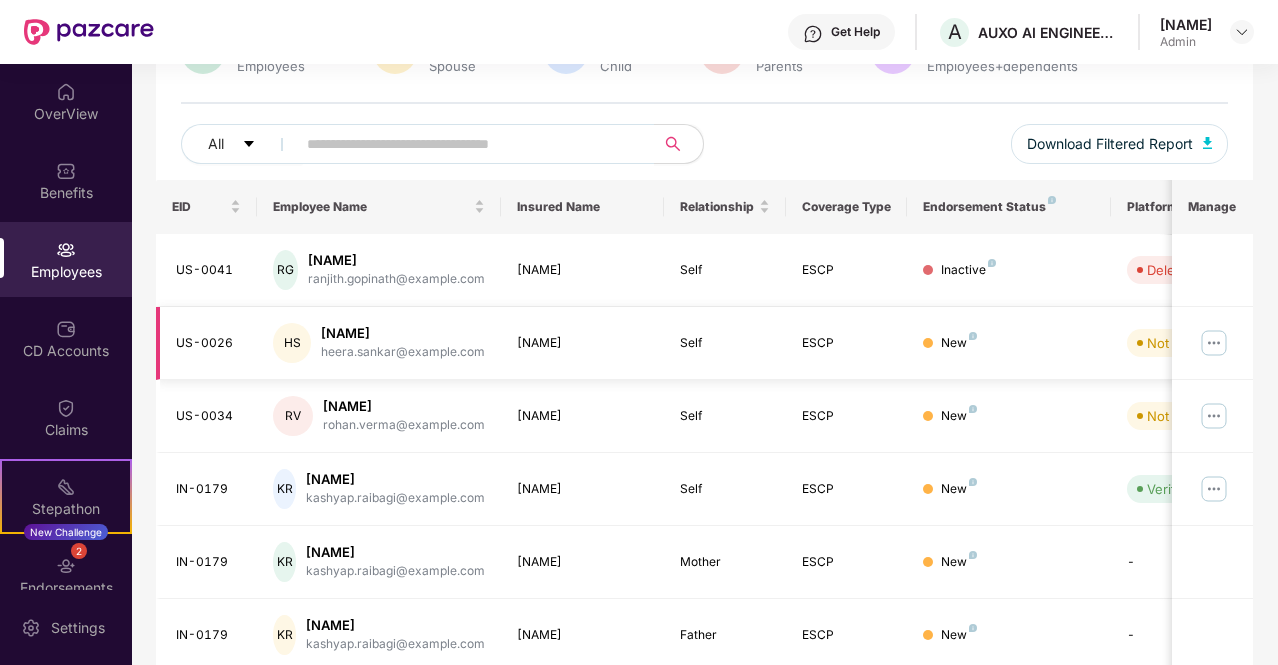 click at bounding box center [1214, 343] 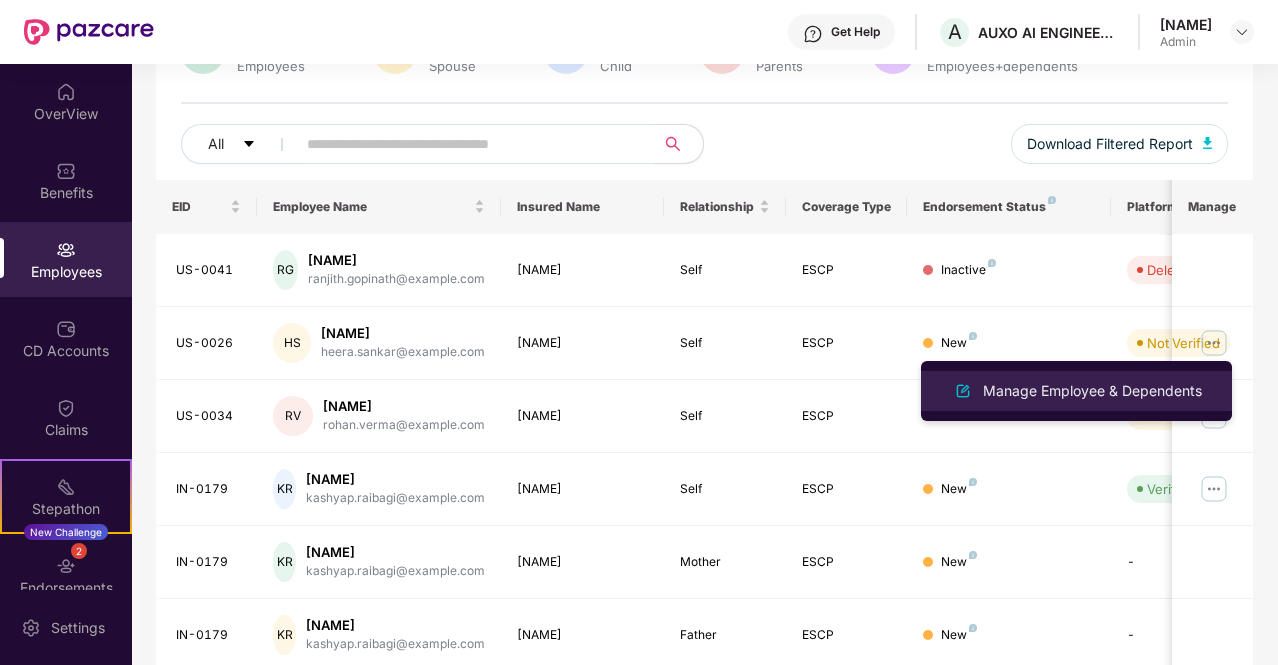 click on "Manage Employee & Dependents" at bounding box center [1092, 391] 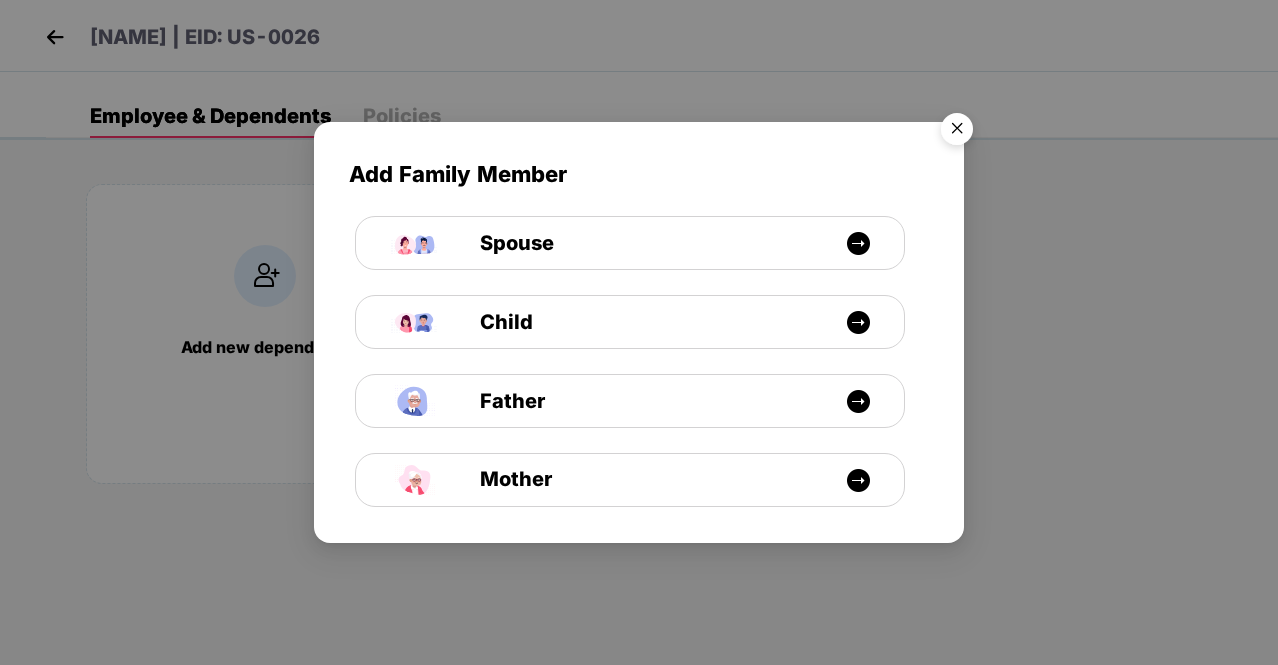 click at bounding box center [957, 132] 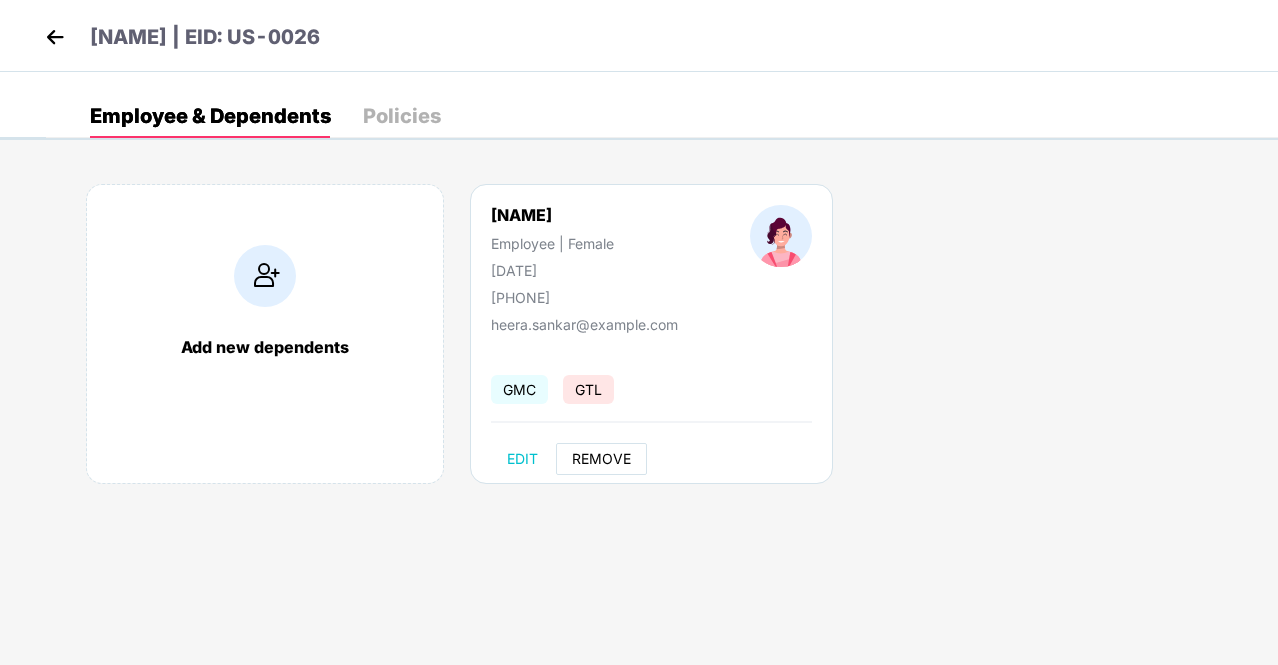 click on "REMOVE" at bounding box center (601, 459) 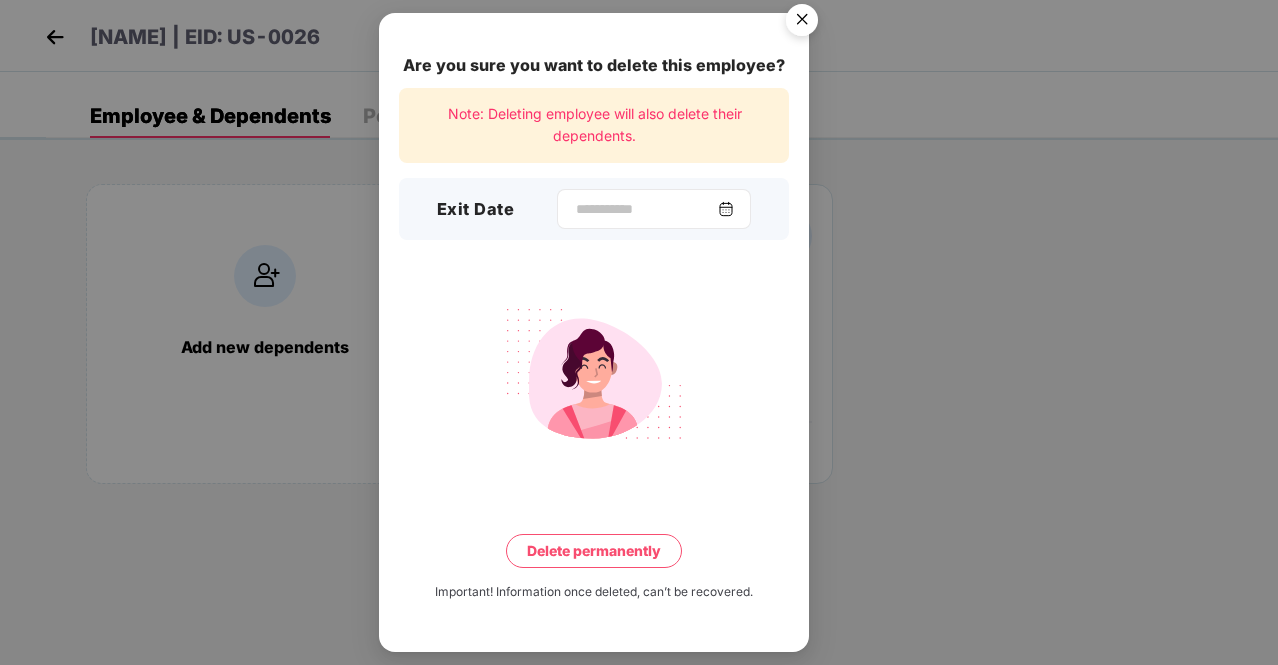 click at bounding box center (726, 209) 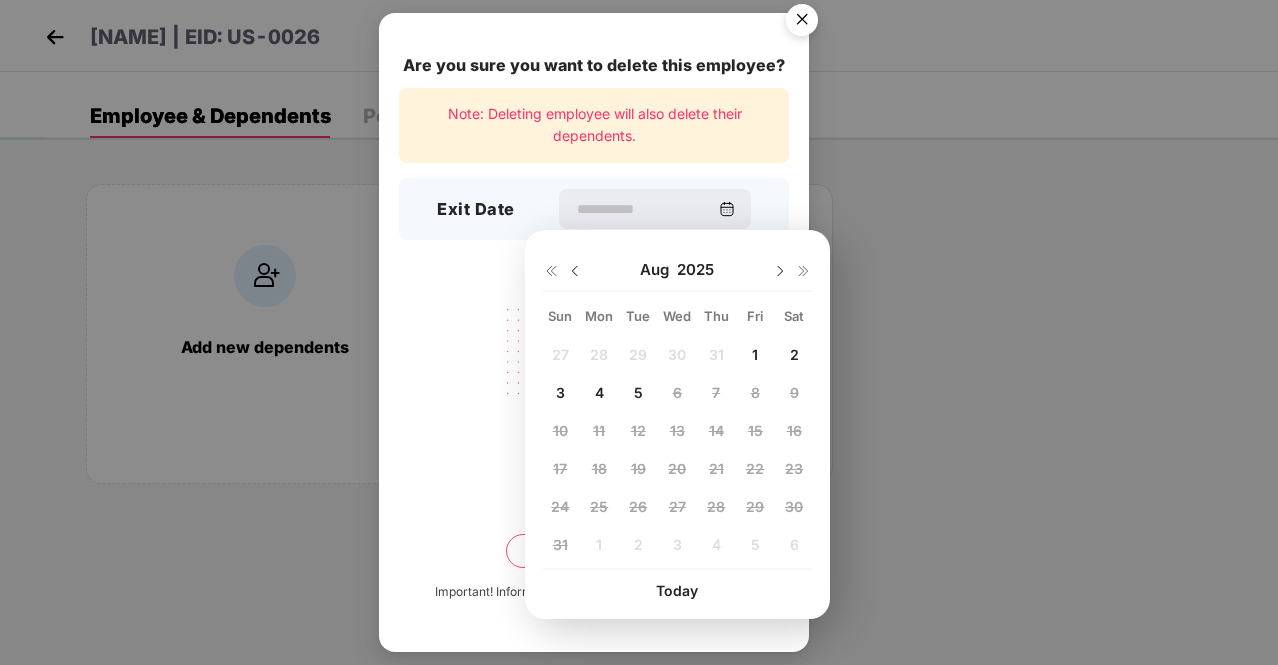 click on "1" at bounding box center (755, 355) 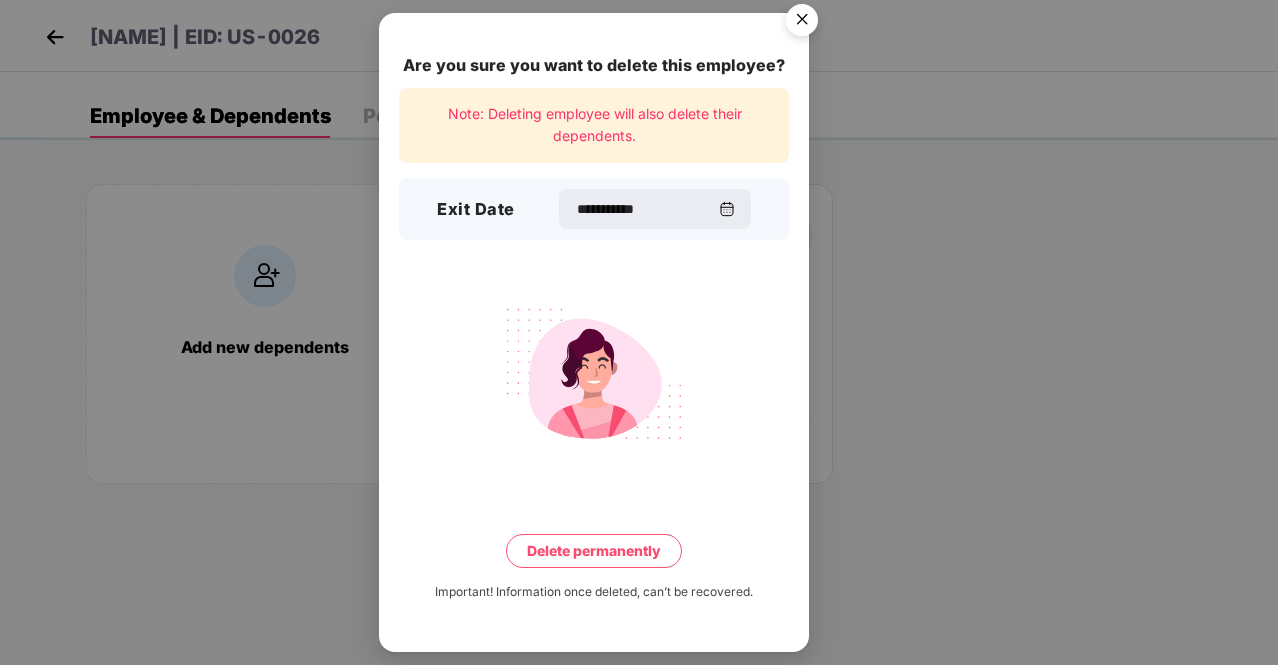 click on "Delete permanently" at bounding box center [594, 551] 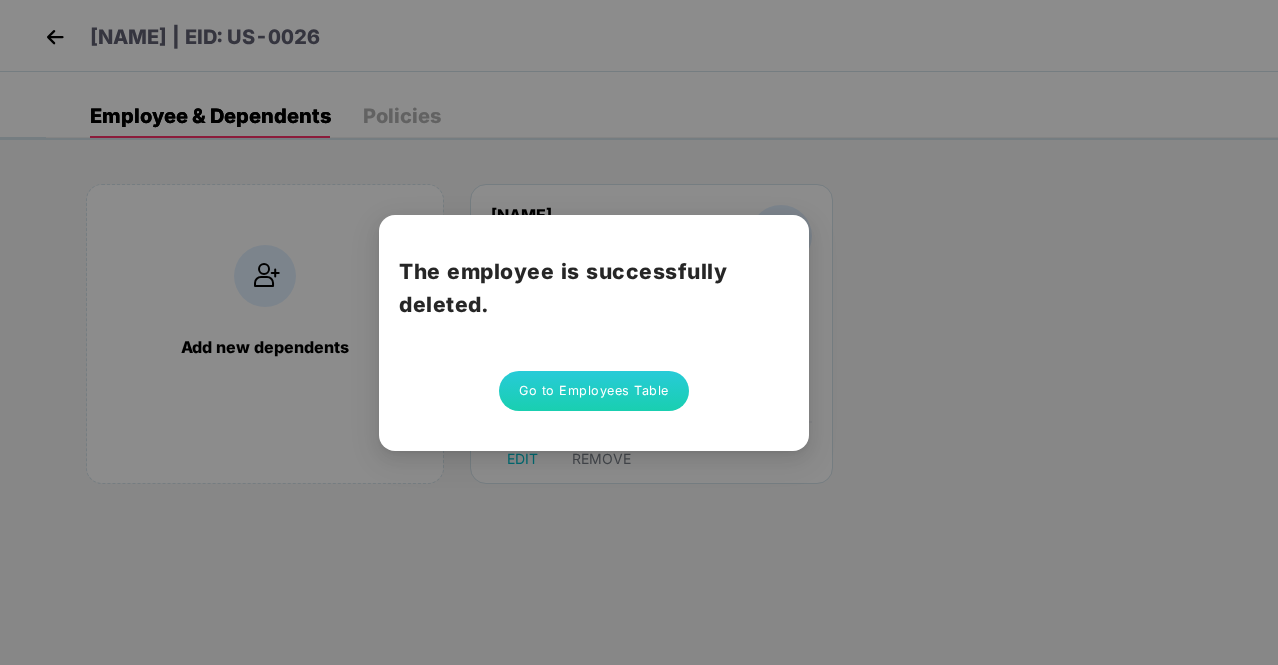 click on "The employee is successfully deleted. Go to Employees Table" at bounding box center (639, 332) 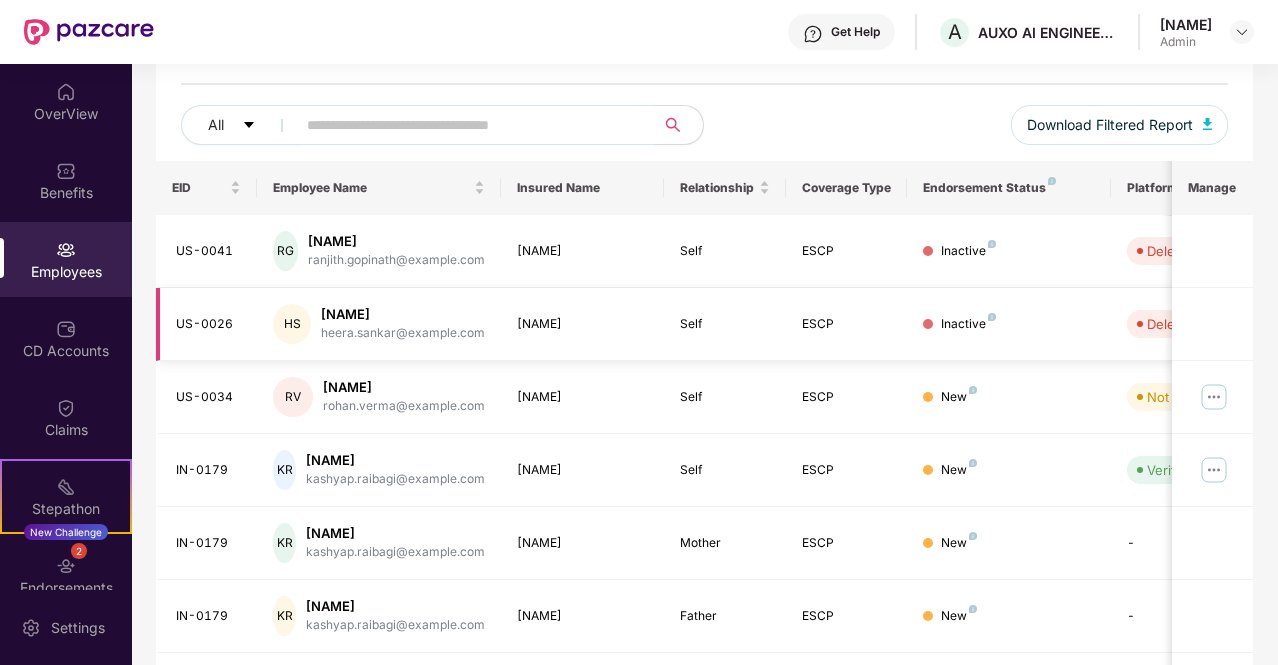 scroll, scrollTop: 220, scrollLeft: 0, axis: vertical 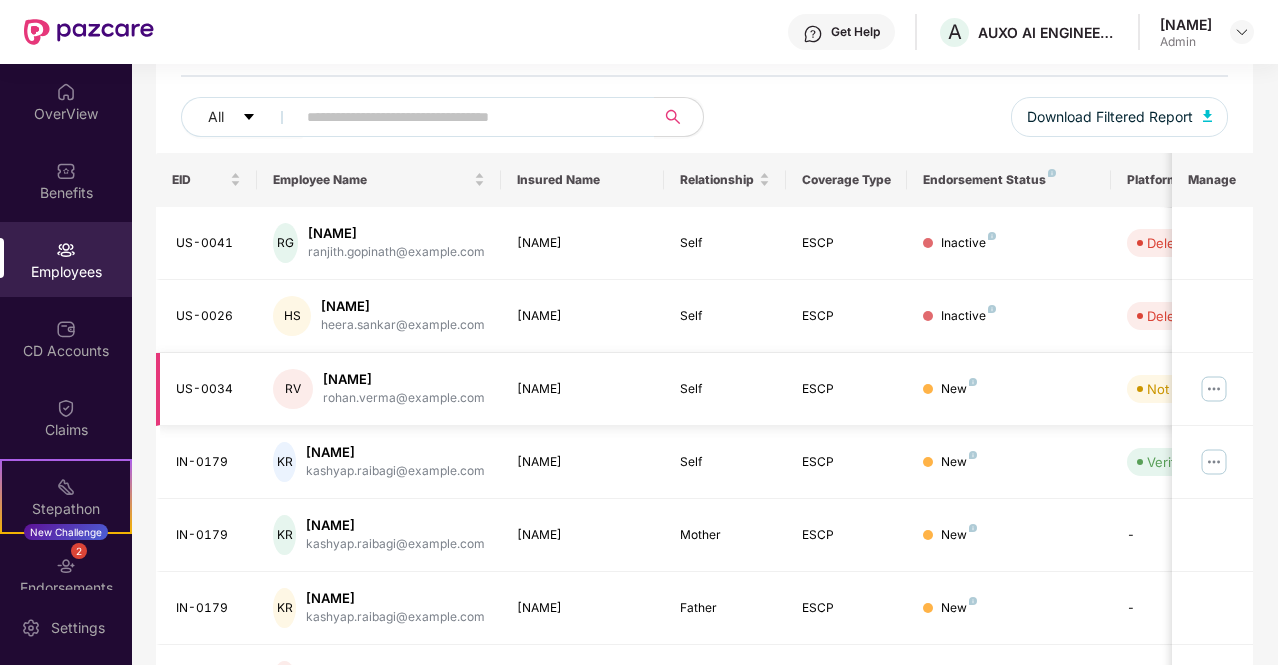 click at bounding box center (1214, 389) 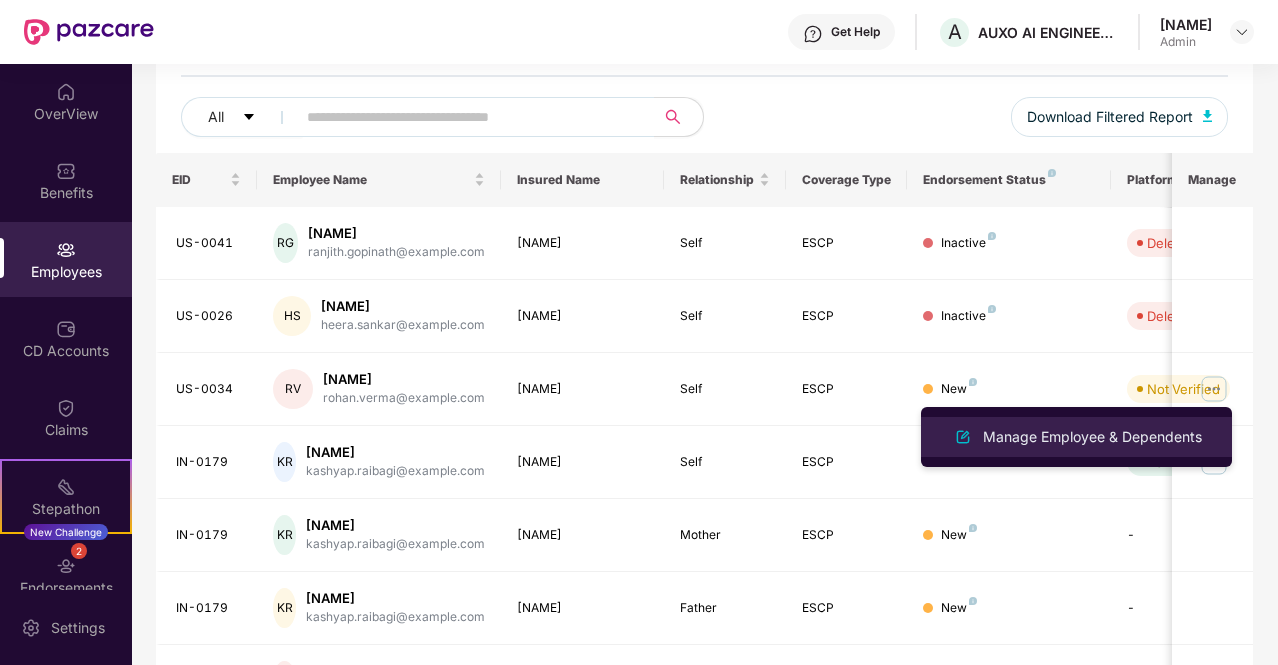 click on "Manage Employee & Dependents" at bounding box center (1092, 437) 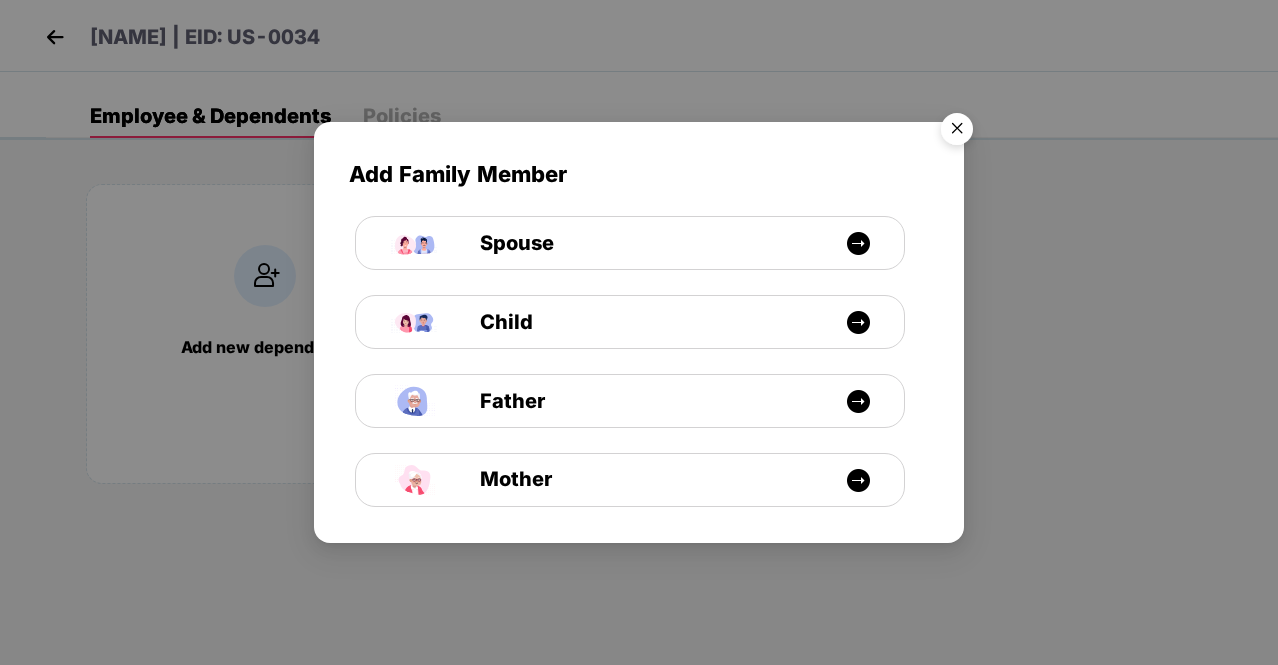click at bounding box center (957, 132) 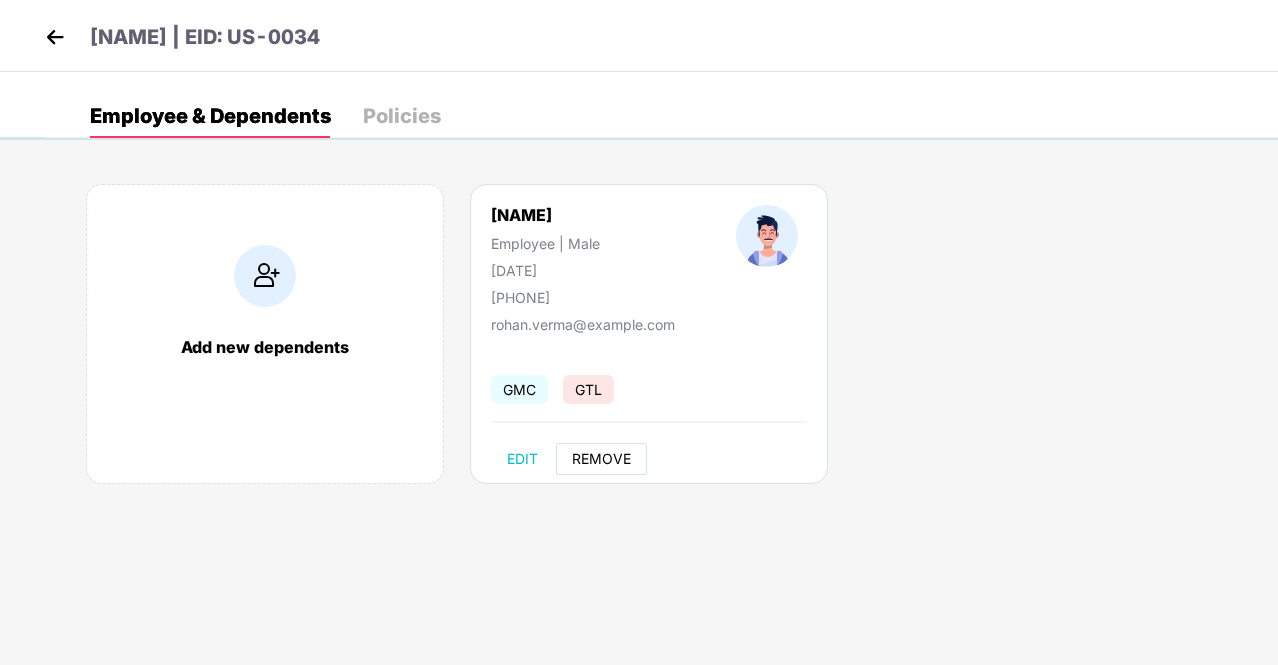 click on "REMOVE" at bounding box center (601, 459) 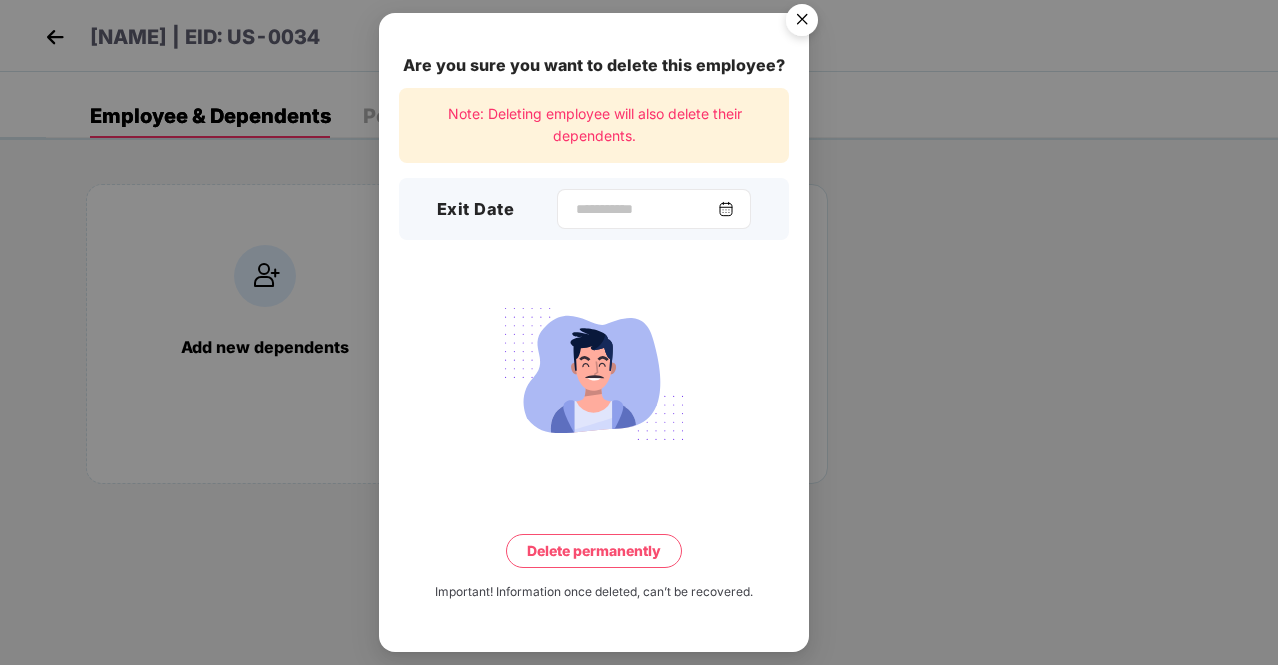 click at bounding box center (726, 209) 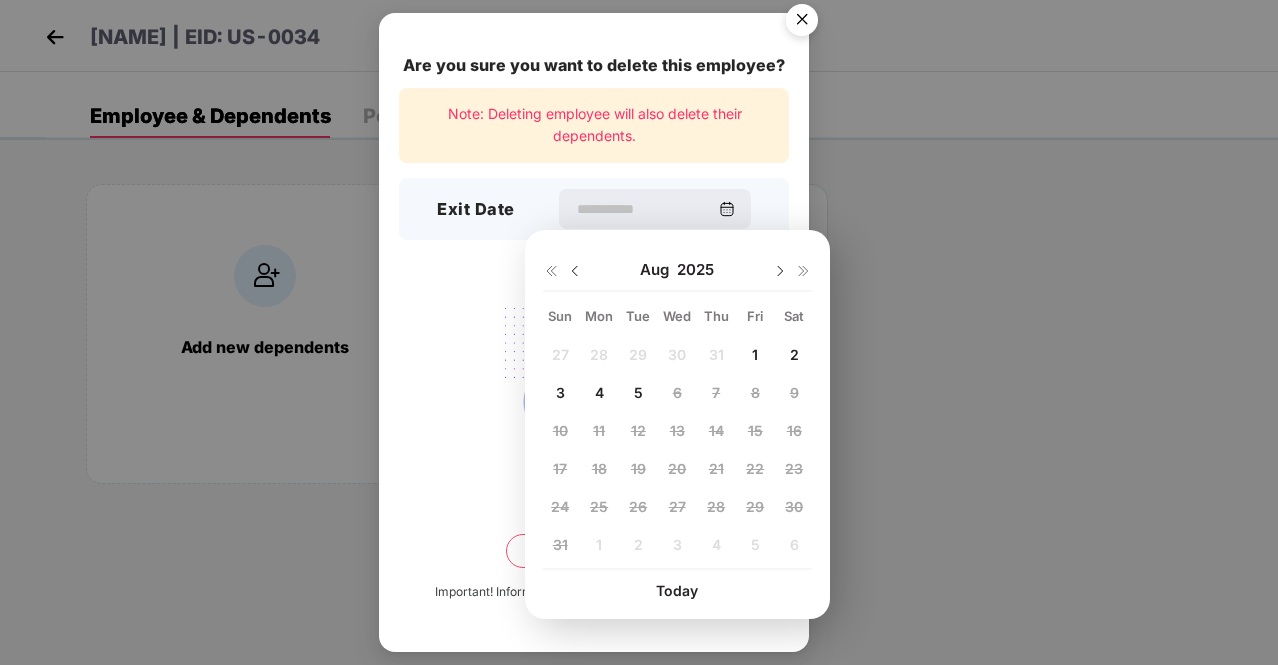 click on "1" at bounding box center [755, 354] 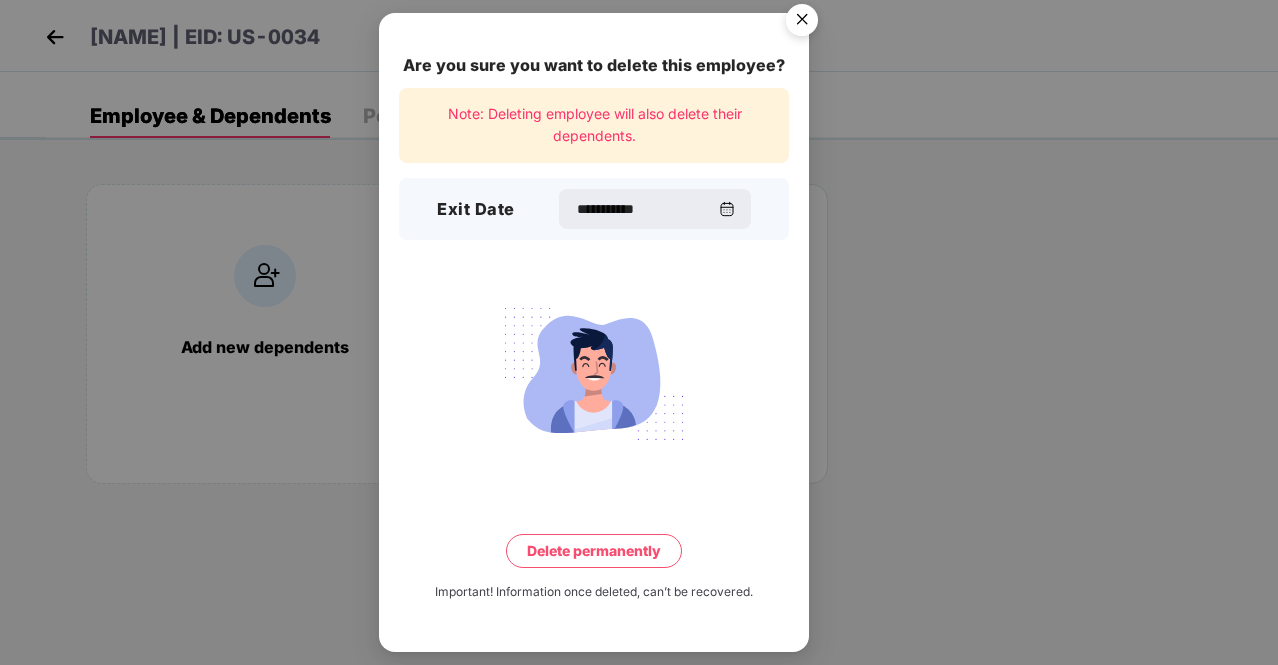 click on "Delete permanently" at bounding box center [594, 551] 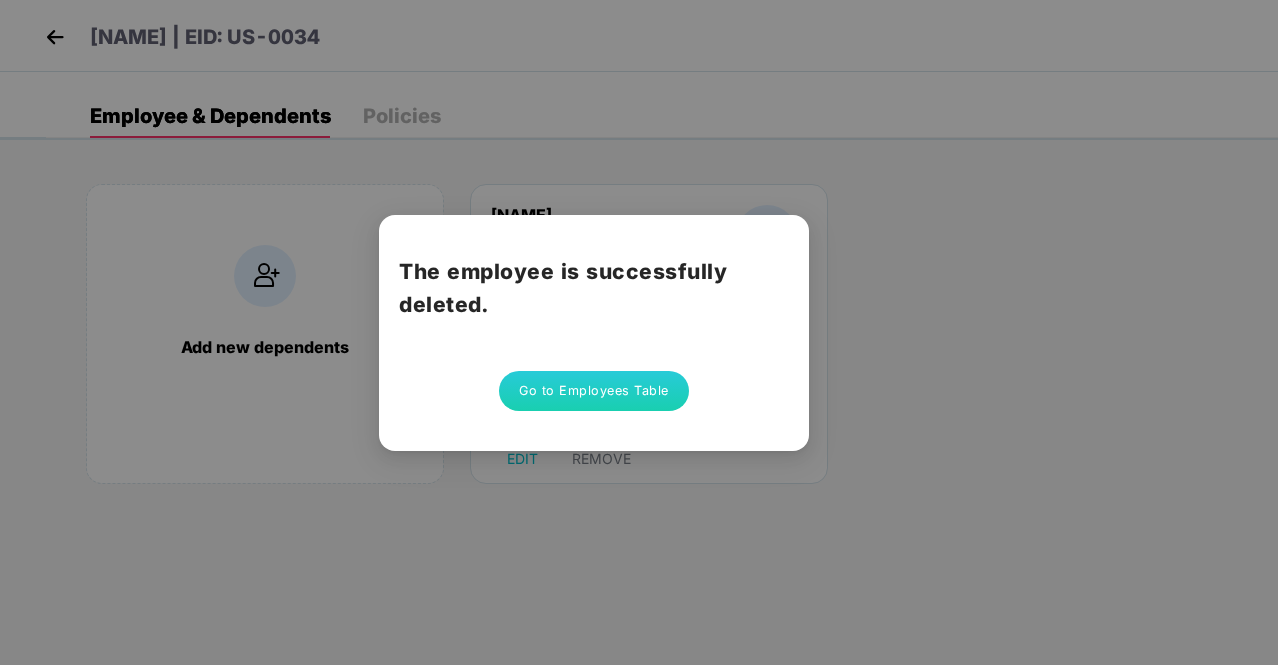 click on "Go to Employees Table" at bounding box center (594, 391) 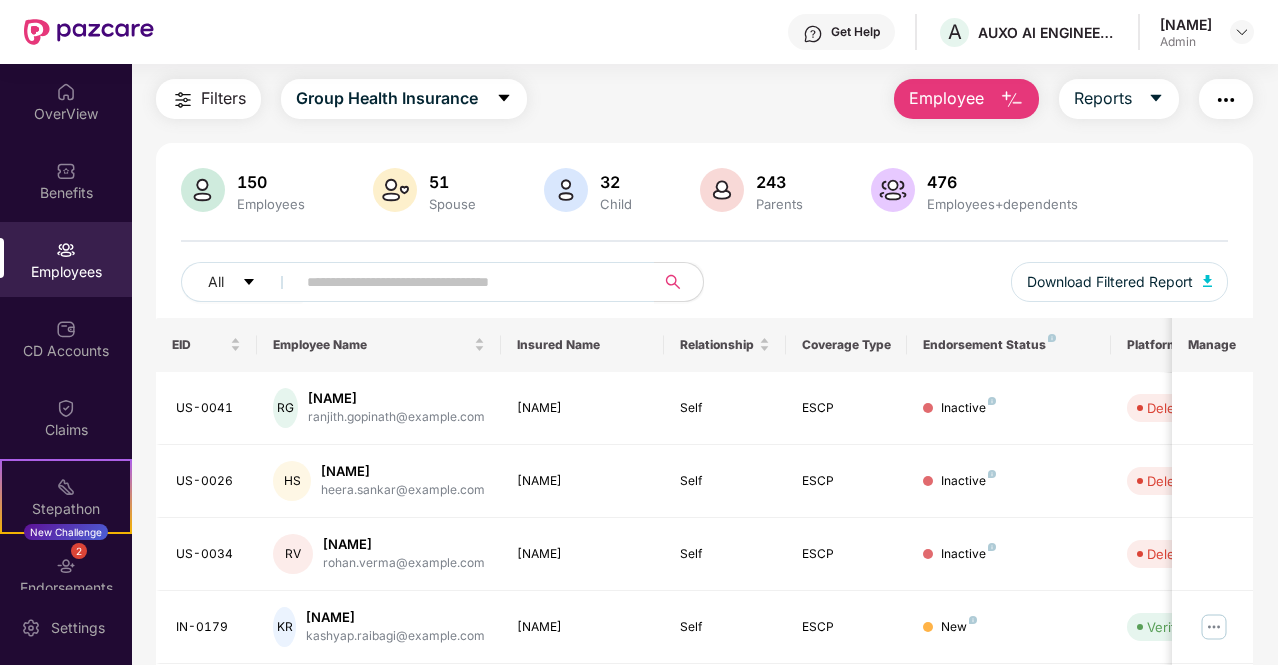 scroll, scrollTop: 0, scrollLeft: 0, axis: both 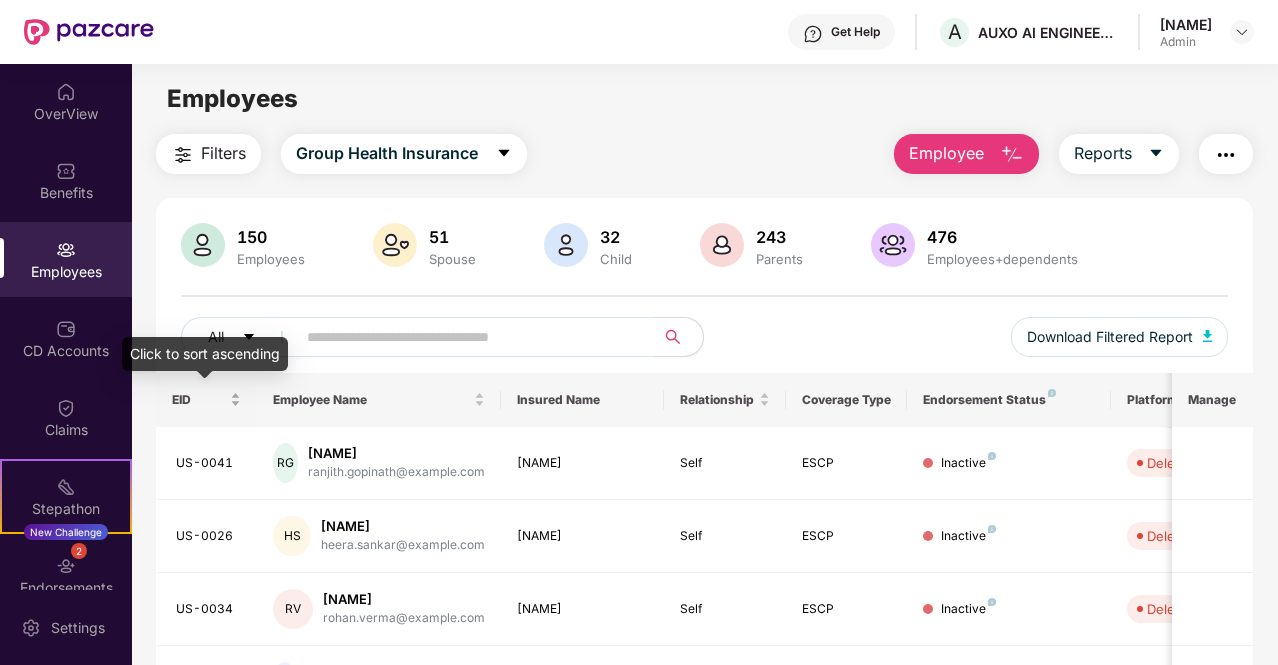 click on "EID" at bounding box center [207, 399] 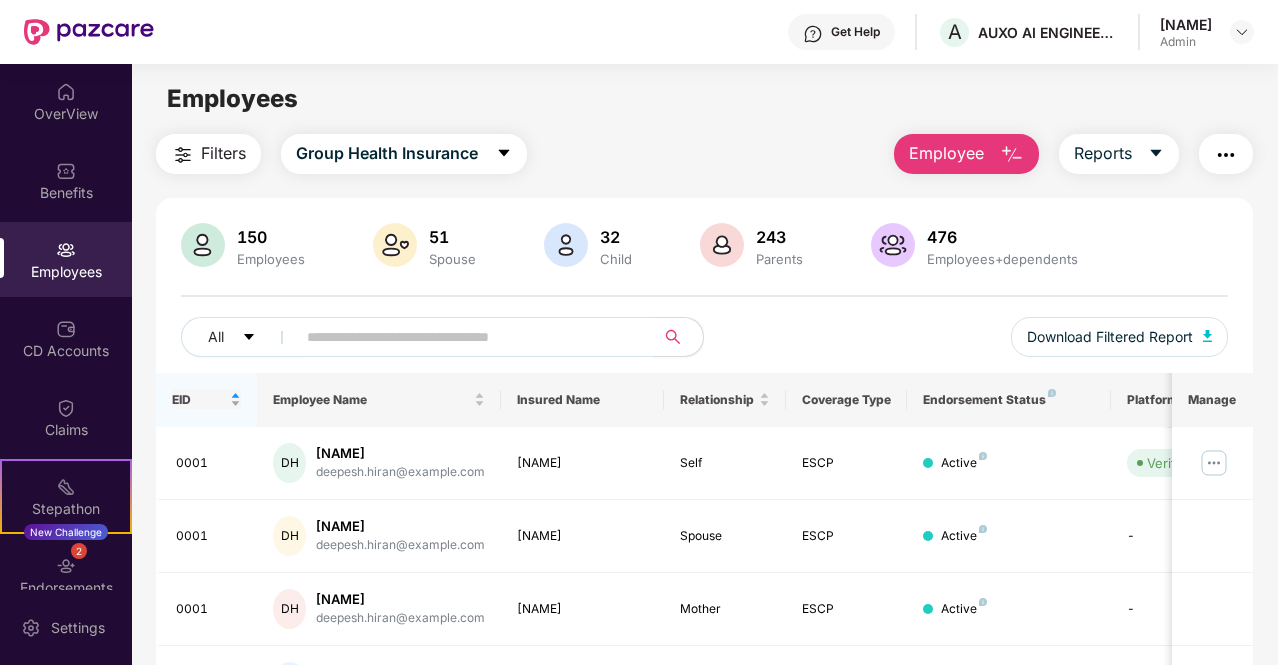 click on "EID" at bounding box center (207, 399) 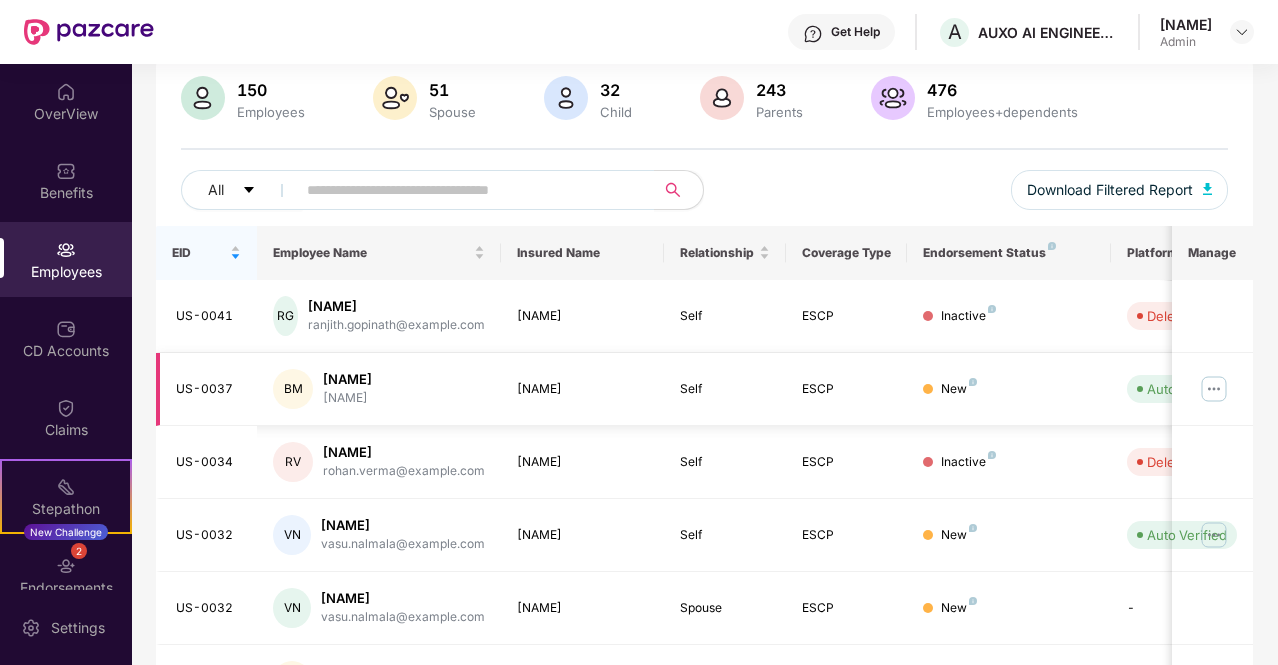 scroll, scrollTop: 149, scrollLeft: 0, axis: vertical 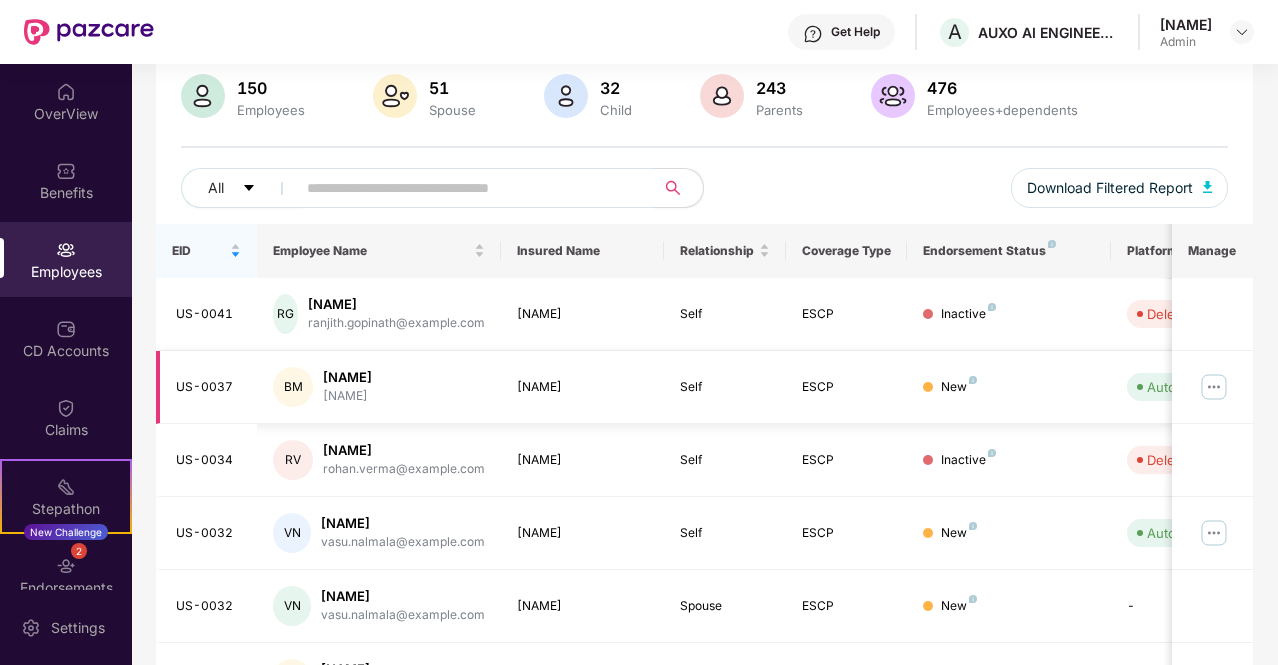 click at bounding box center (1214, 387) 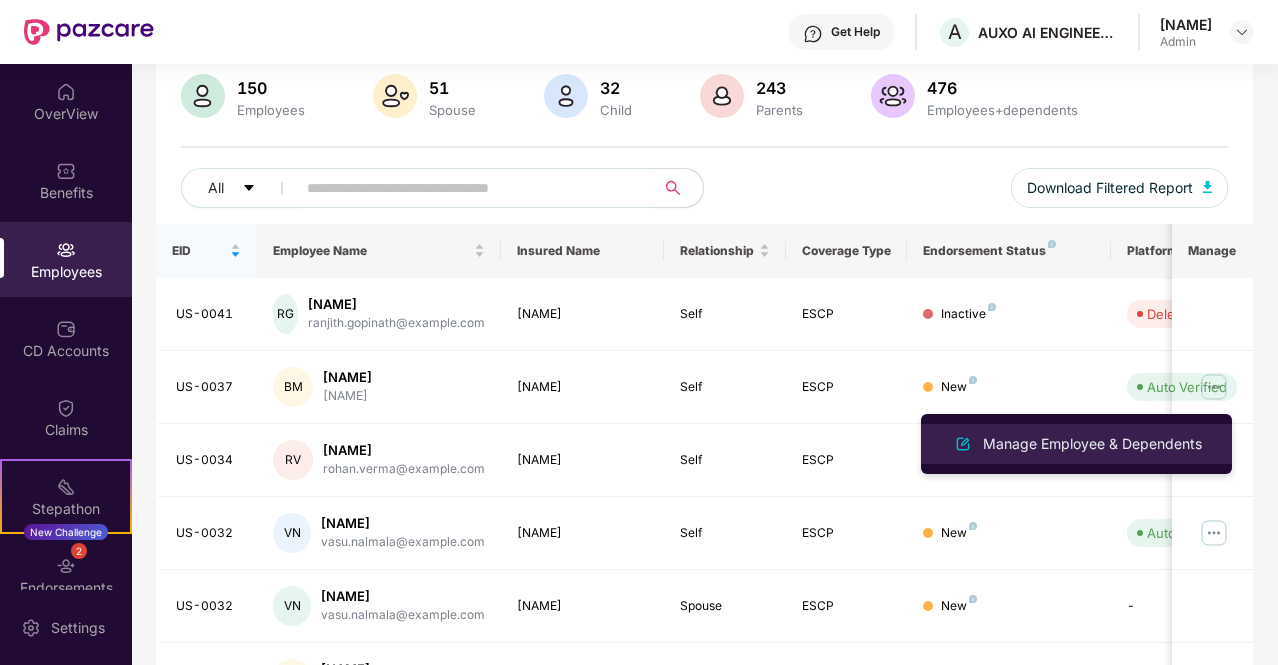 click on "Manage Employee & Dependents" at bounding box center [1092, 444] 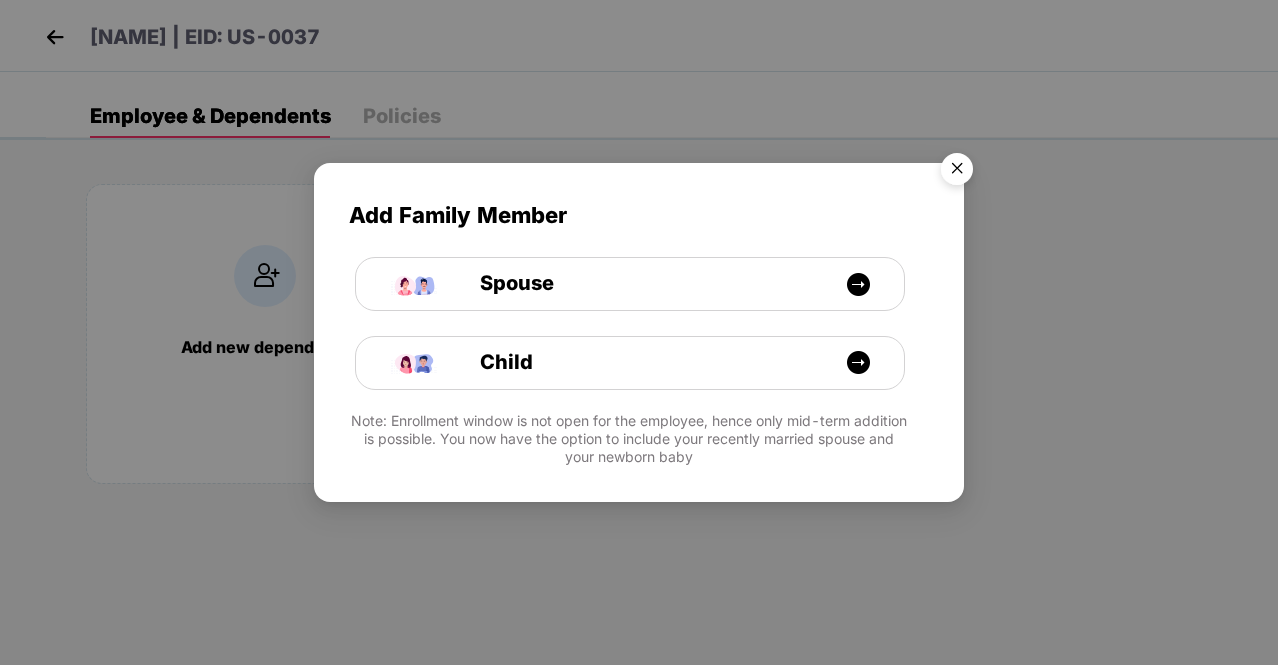click at bounding box center (957, 172) 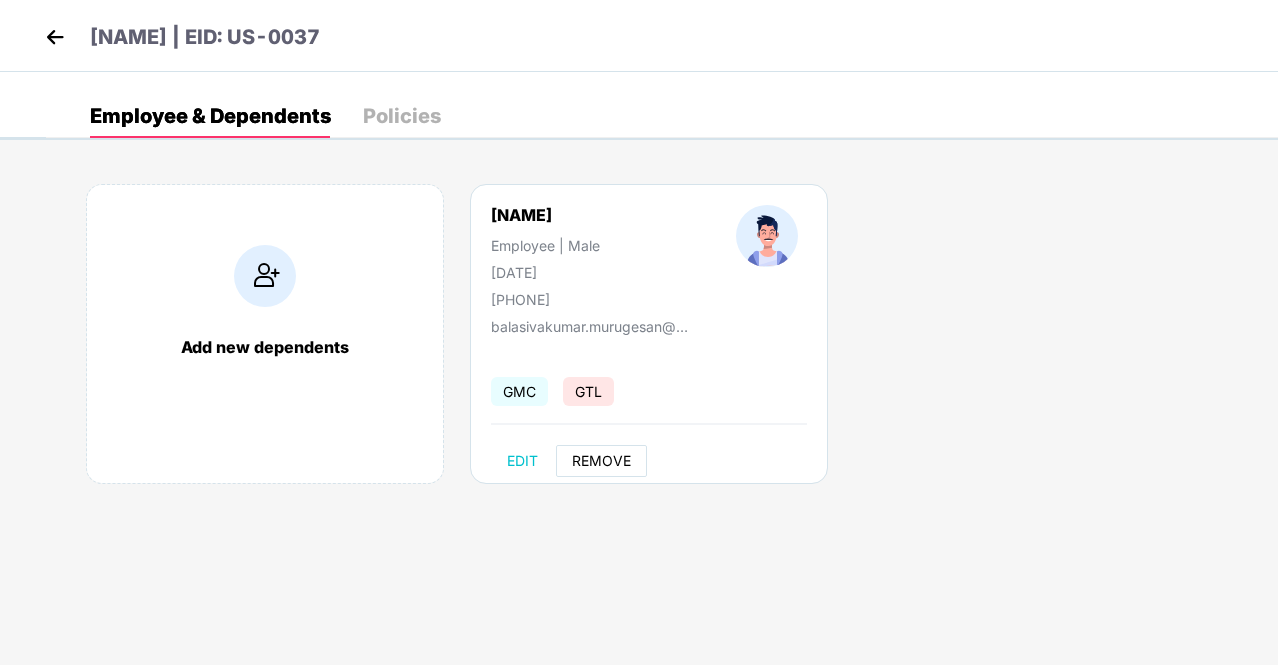 click on "REMOVE" at bounding box center [601, 461] 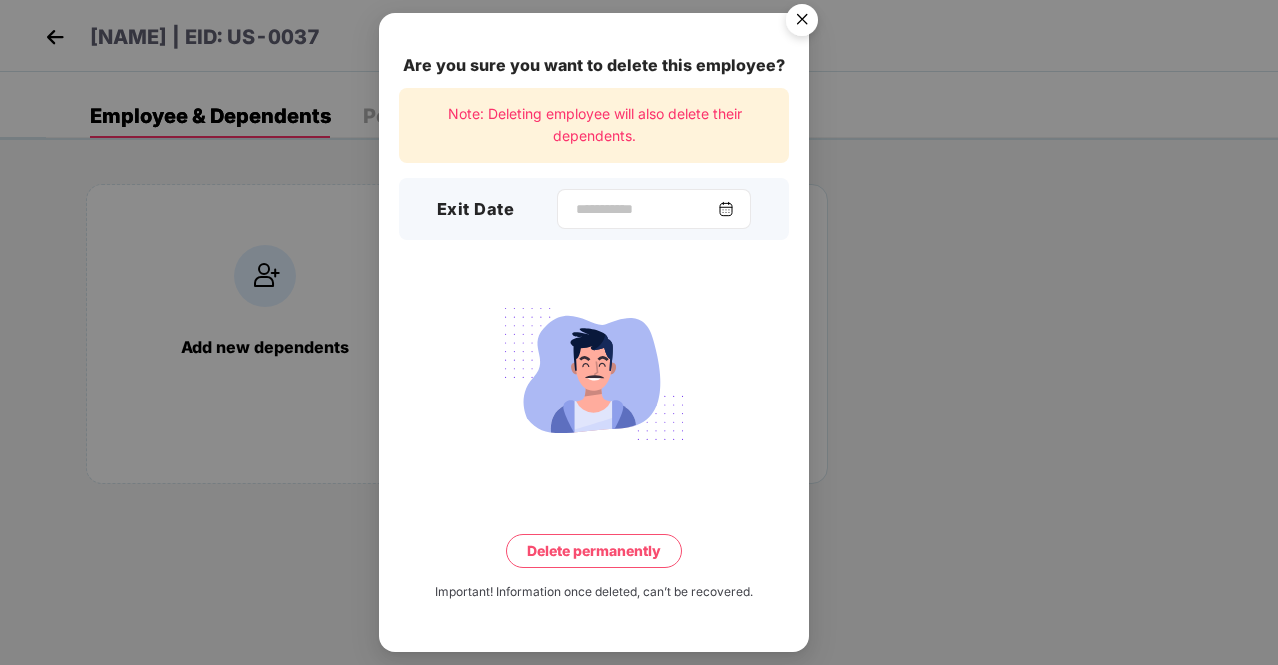 click at bounding box center (726, 209) 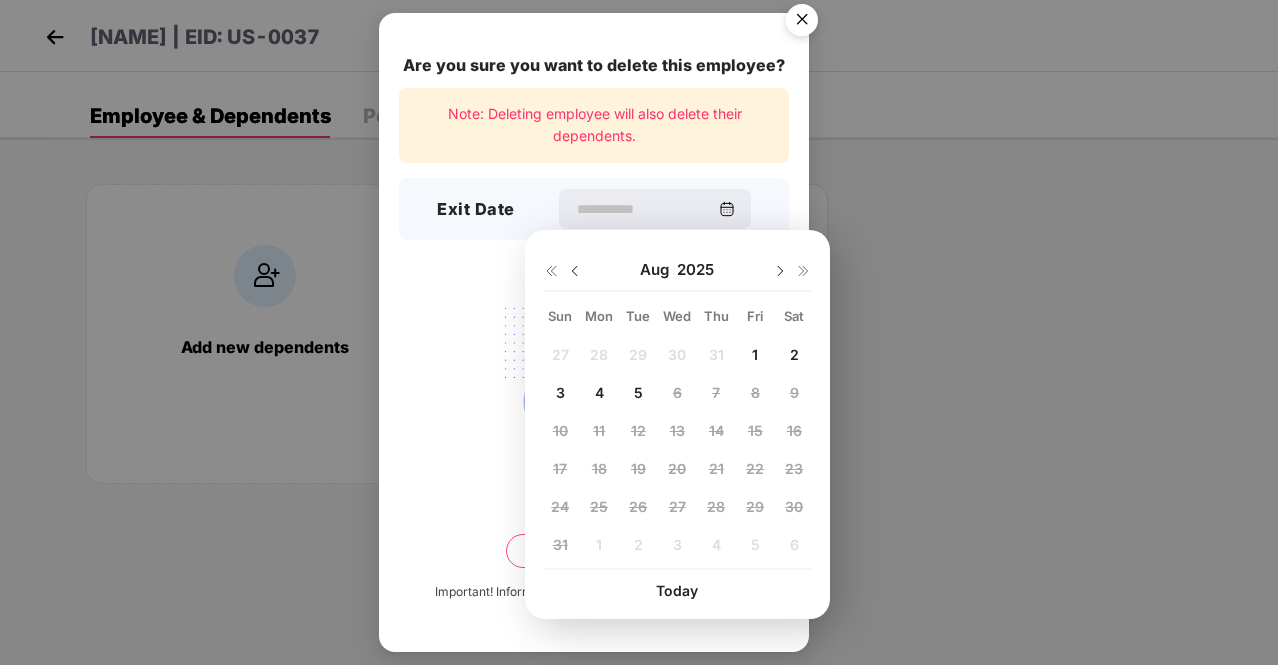 click on "1" at bounding box center [755, 355] 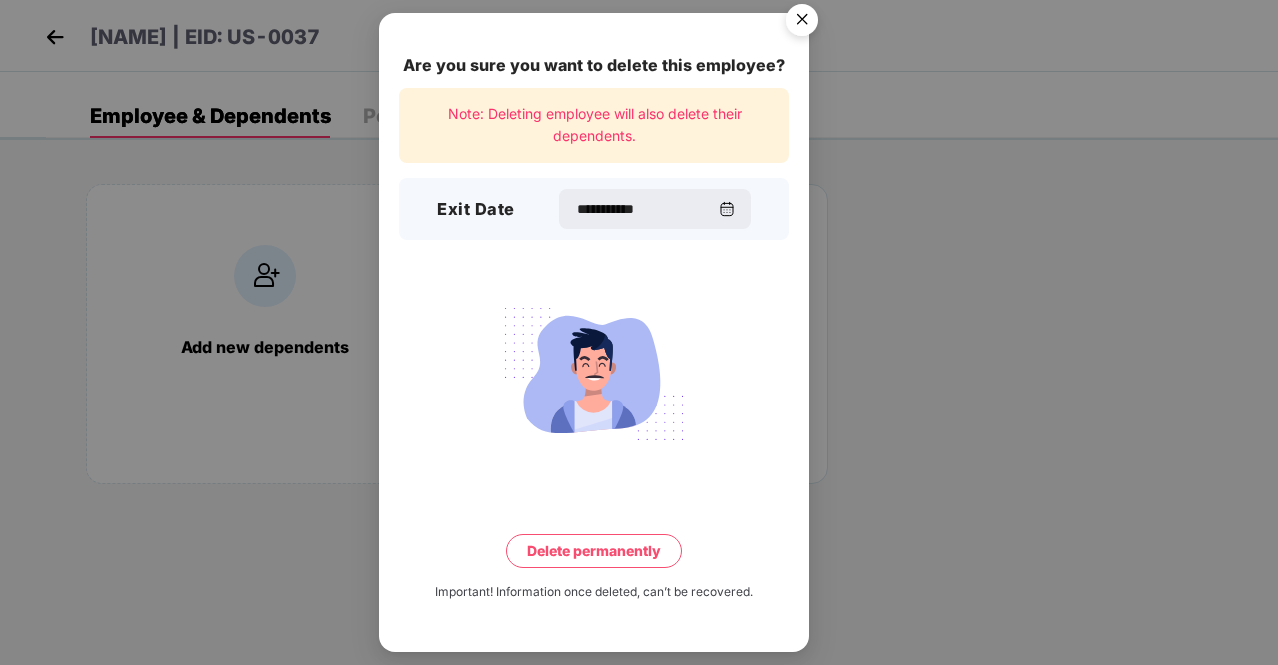 click on "Delete permanently" at bounding box center (594, 551) 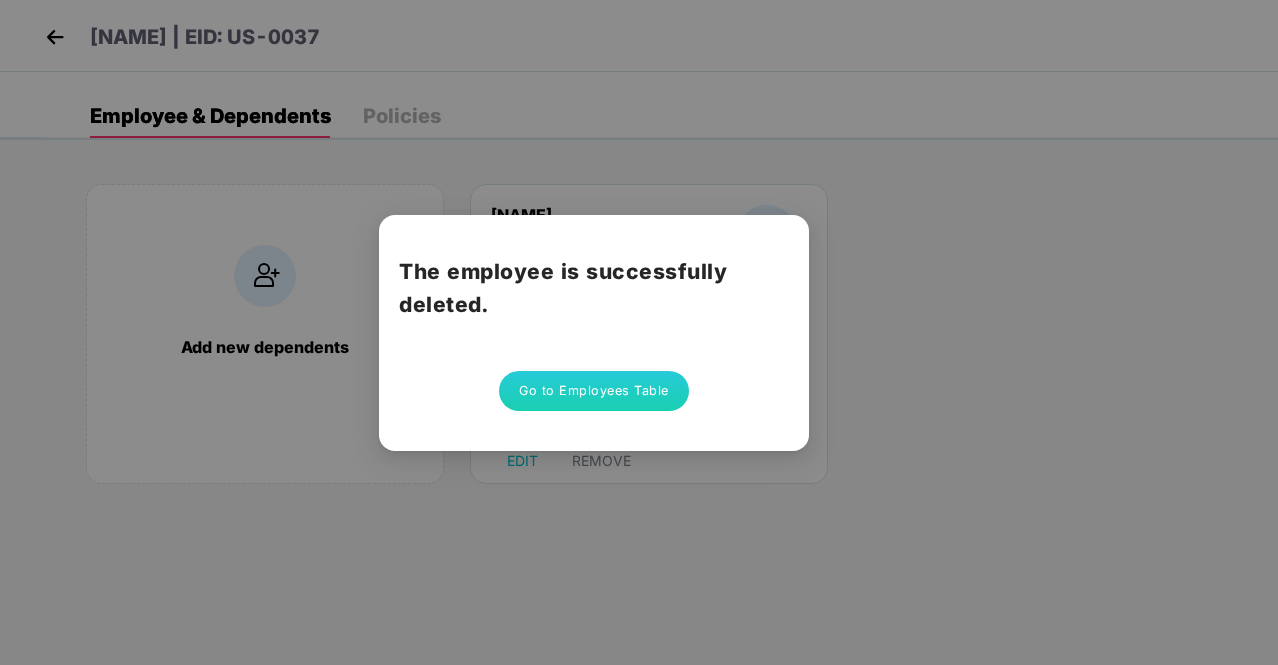 click on "Go to Employees Table" at bounding box center (594, 391) 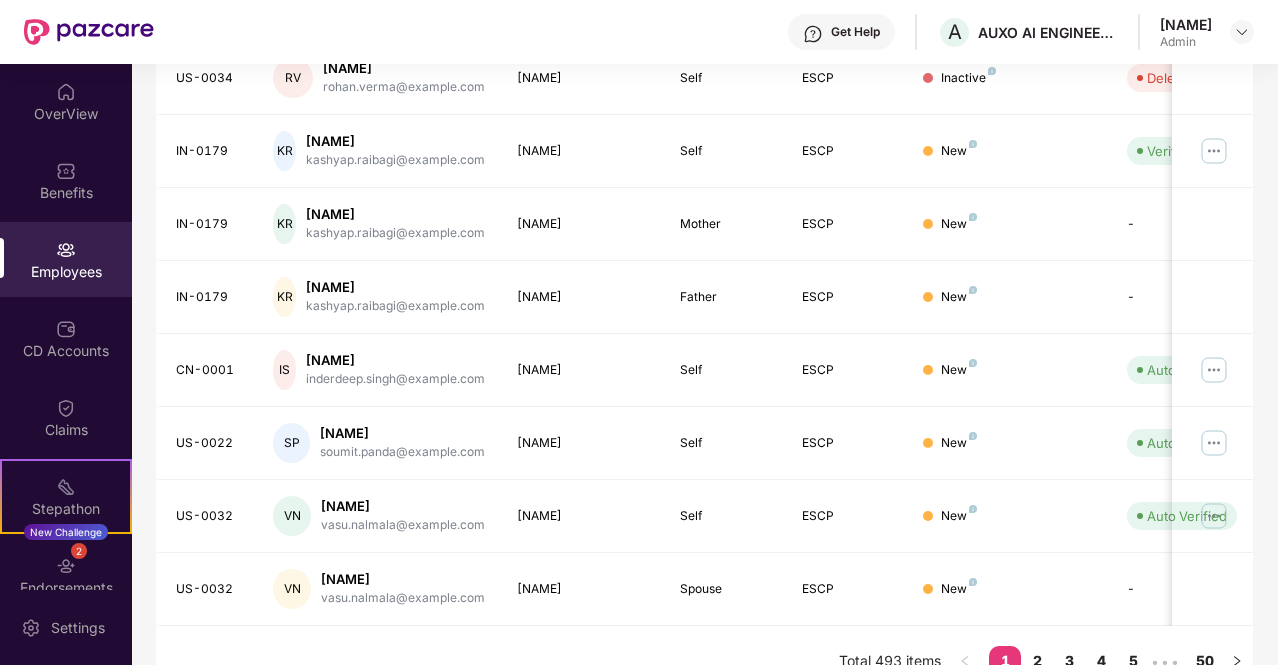 scroll, scrollTop: 559, scrollLeft: 0, axis: vertical 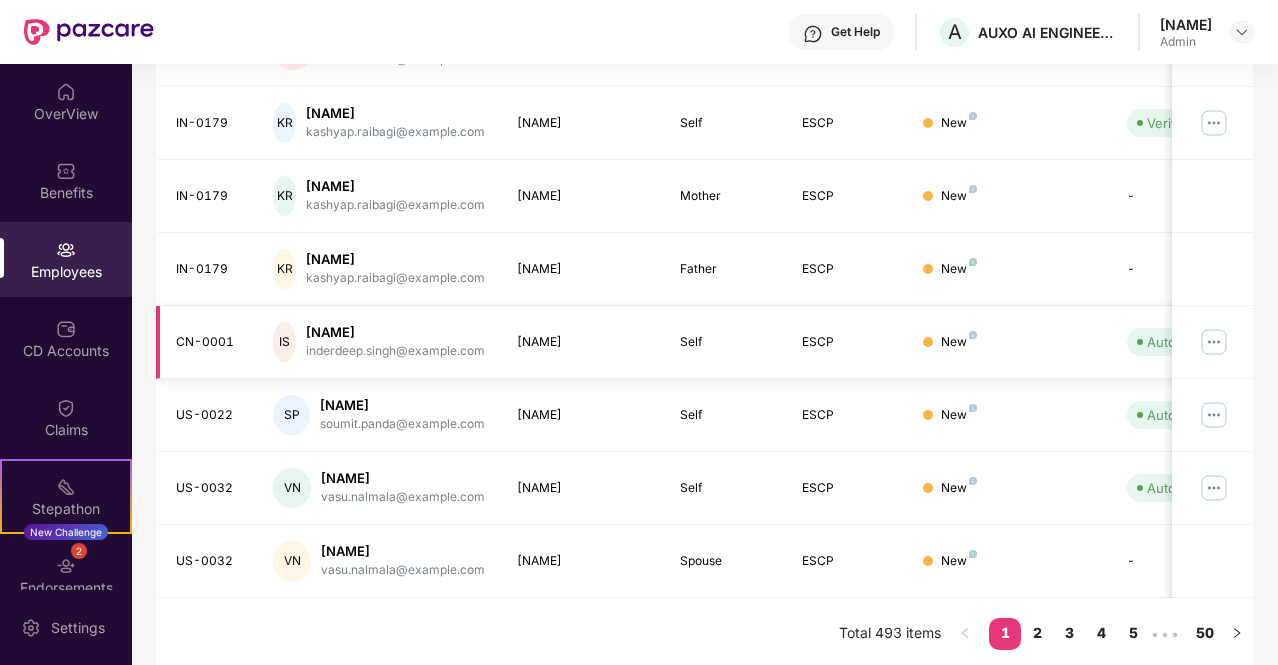 click at bounding box center [1214, 342] 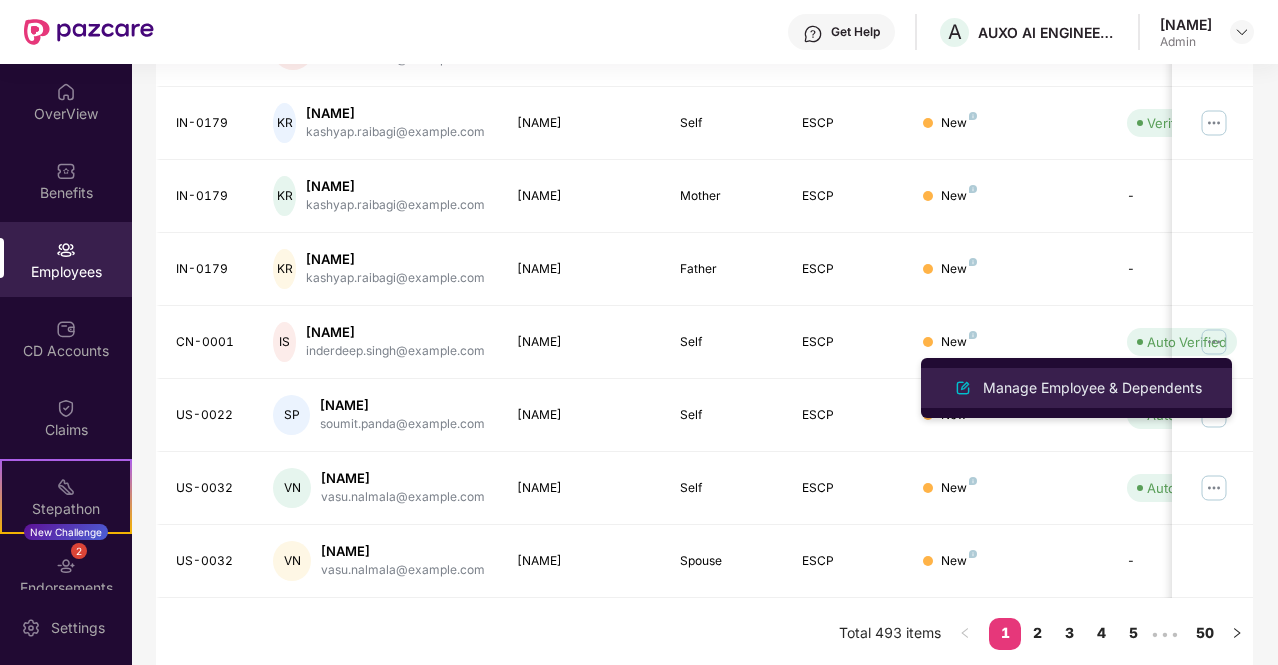 click on "Manage Employee & Dependents" at bounding box center (1092, 388) 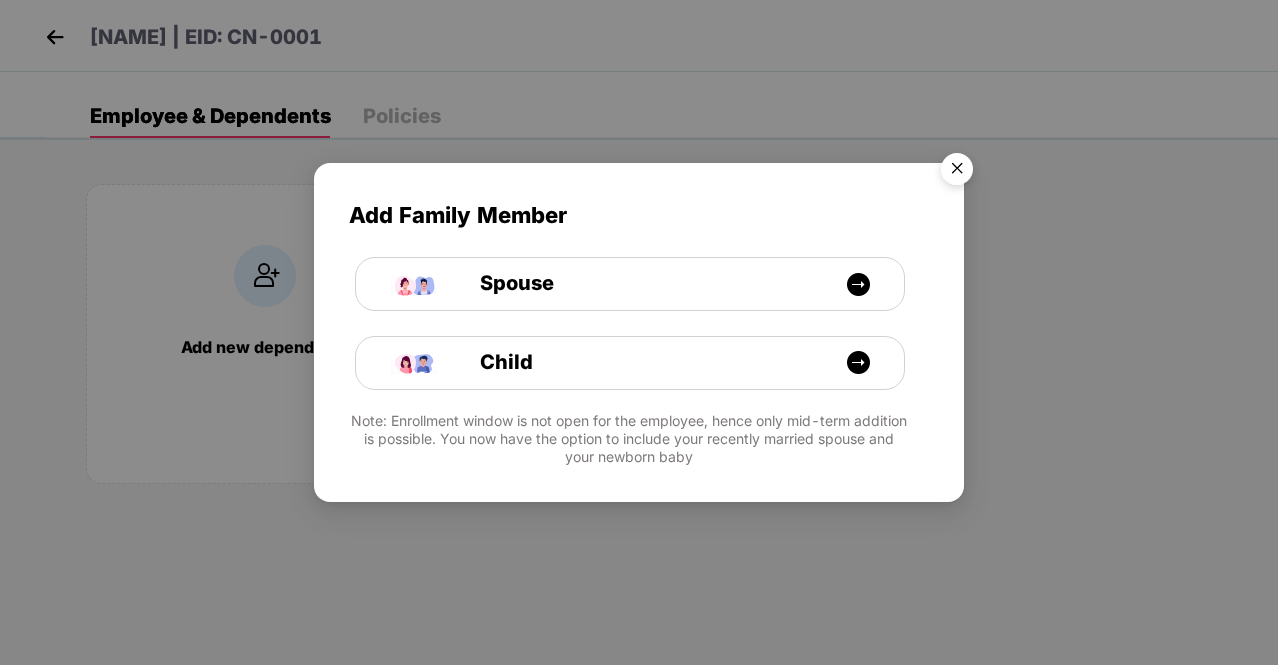 click at bounding box center (957, 172) 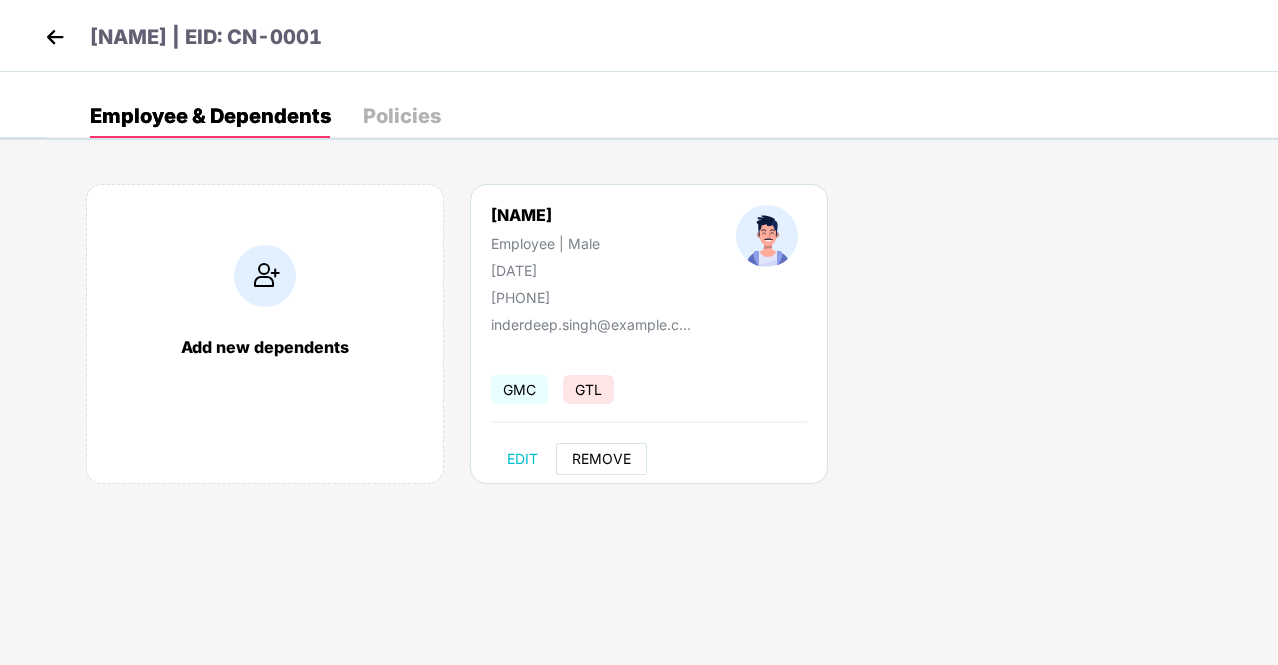 click on "REMOVE" at bounding box center [601, 459] 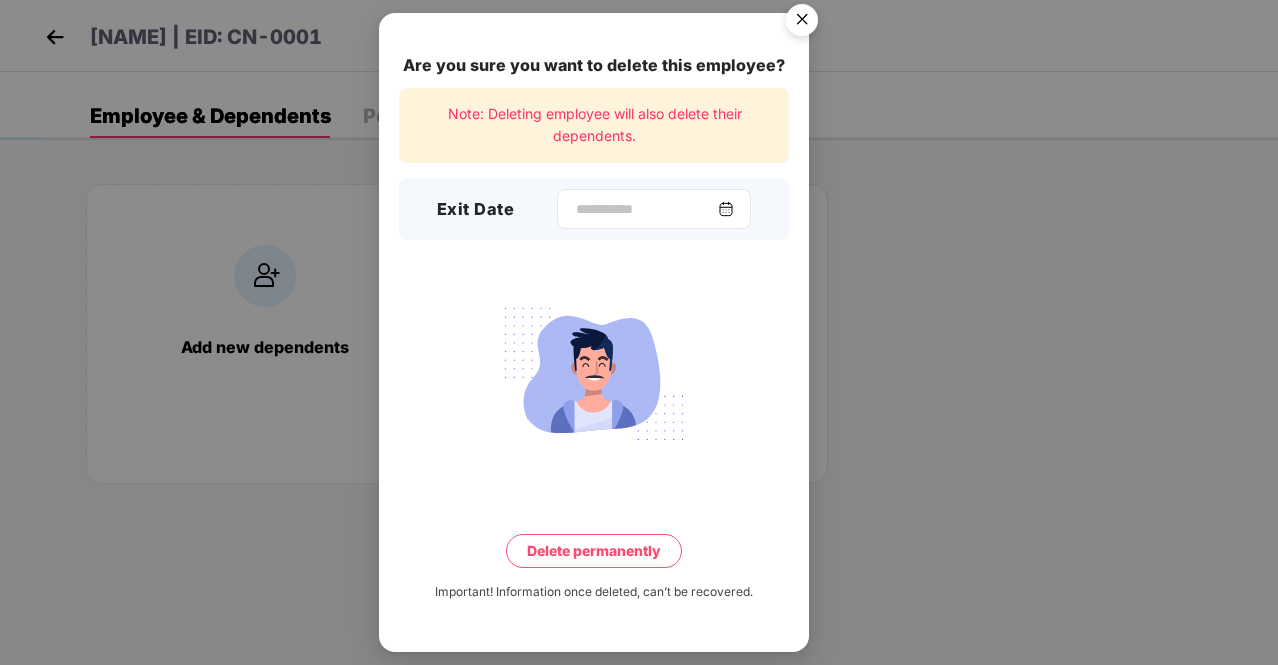 click at bounding box center [726, 209] 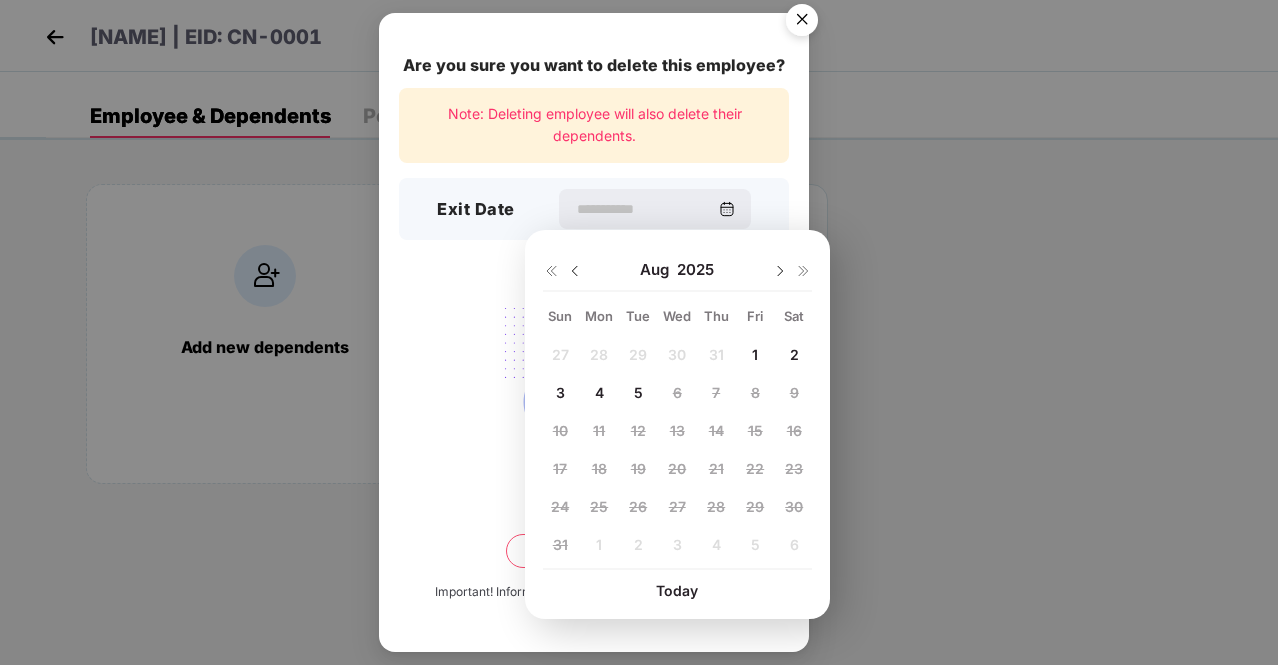 click on "1" at bounding box center (755, 354) 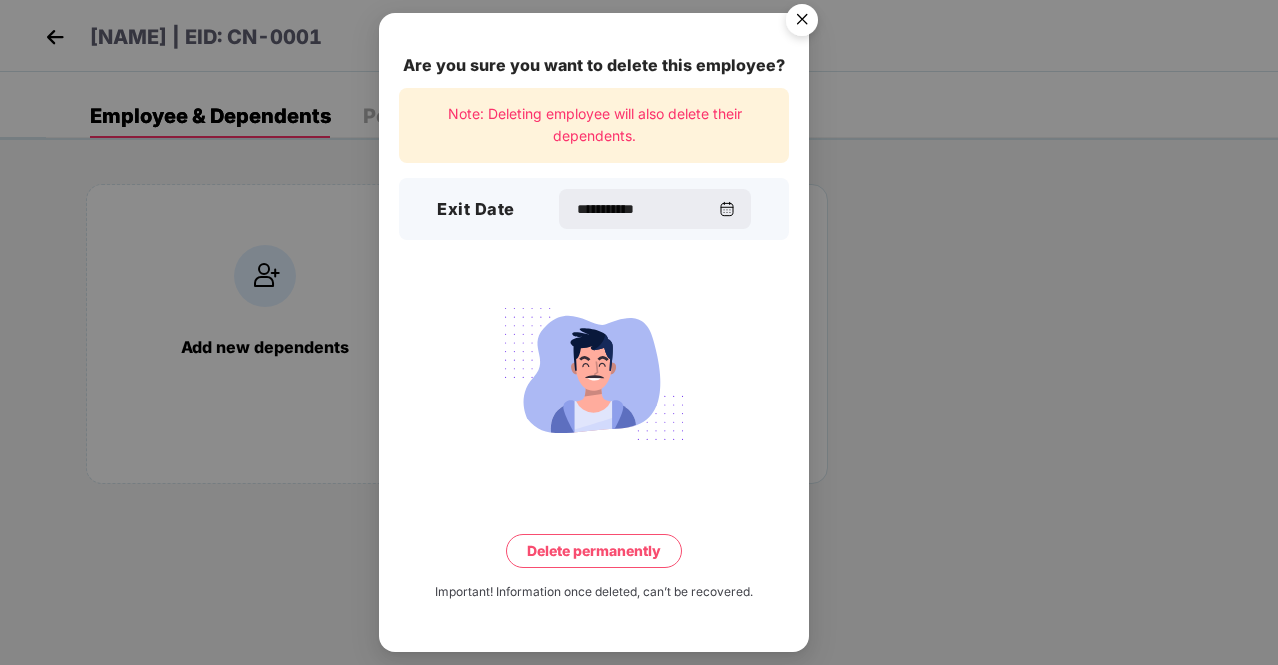 click on "Delete permanently" at bounding box center (594, 551) 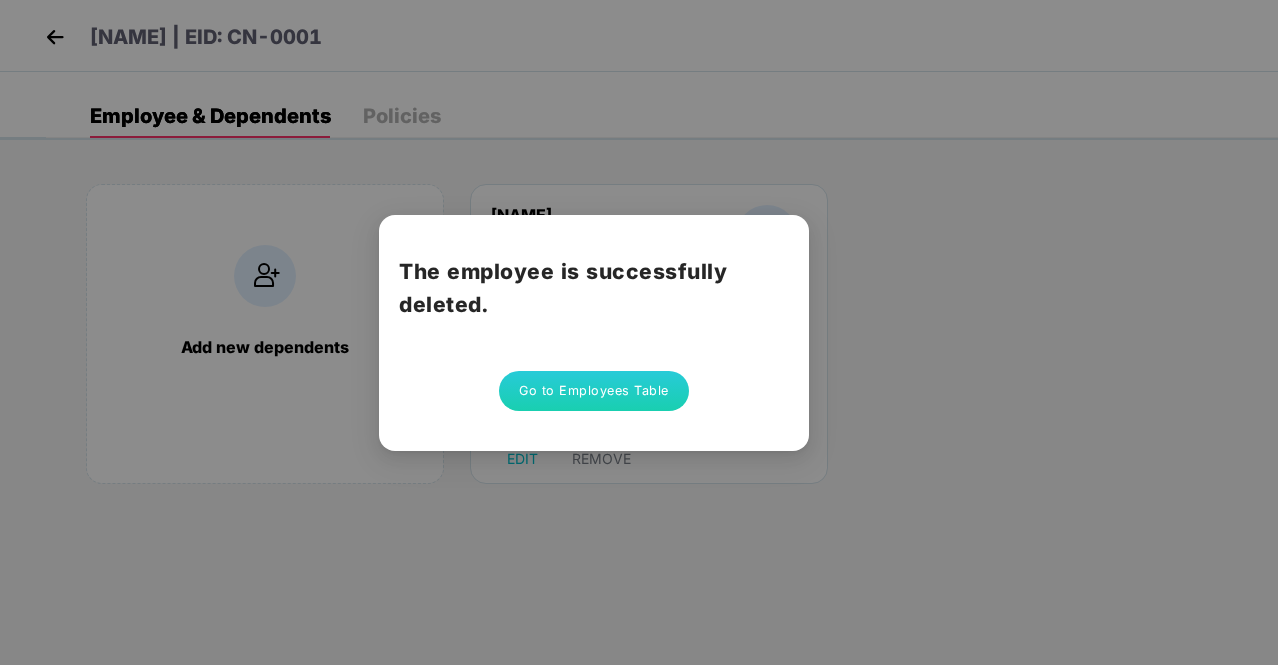 click on "Go to Employees Table" at bounding box center (594, 391) 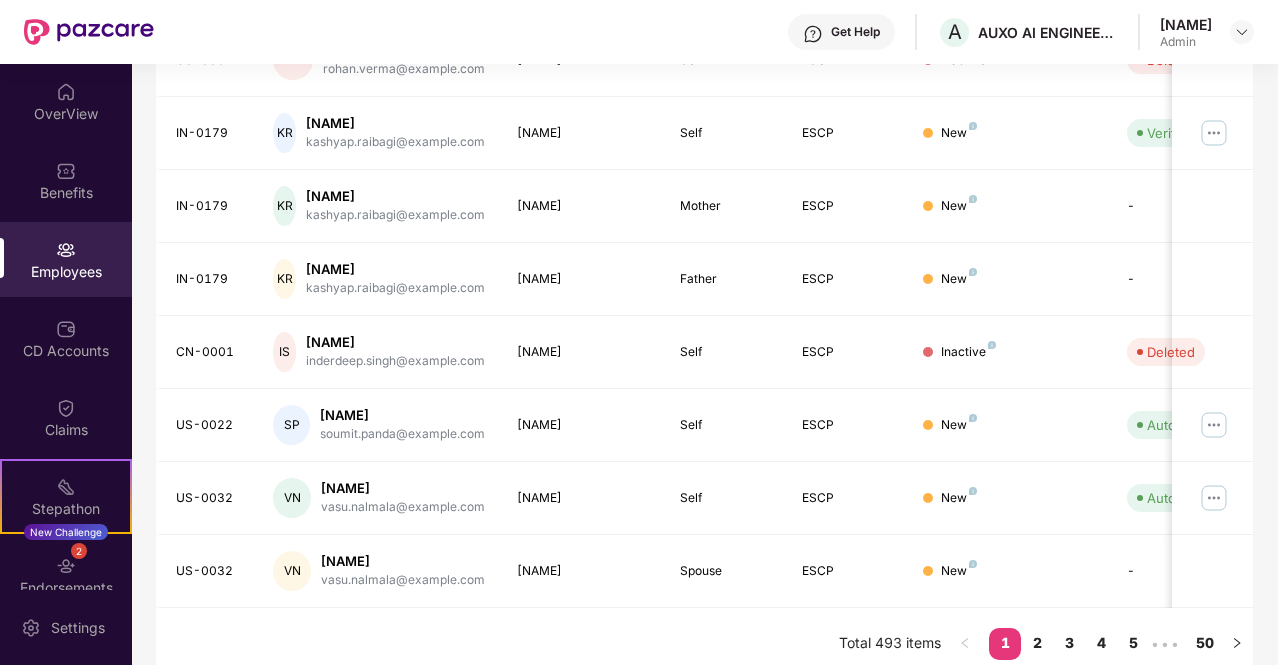 scroll, scrollTop: 559, scrollLeft: 0, axis: vertical 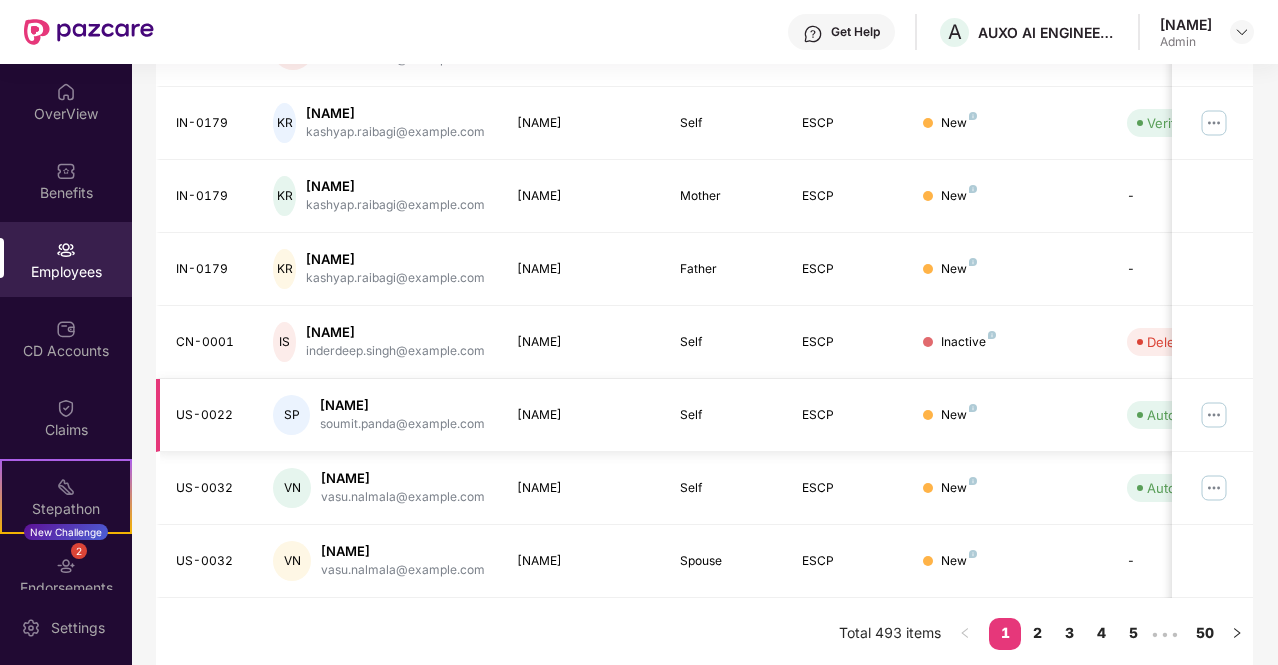 click at bounding box center (1214, 415) 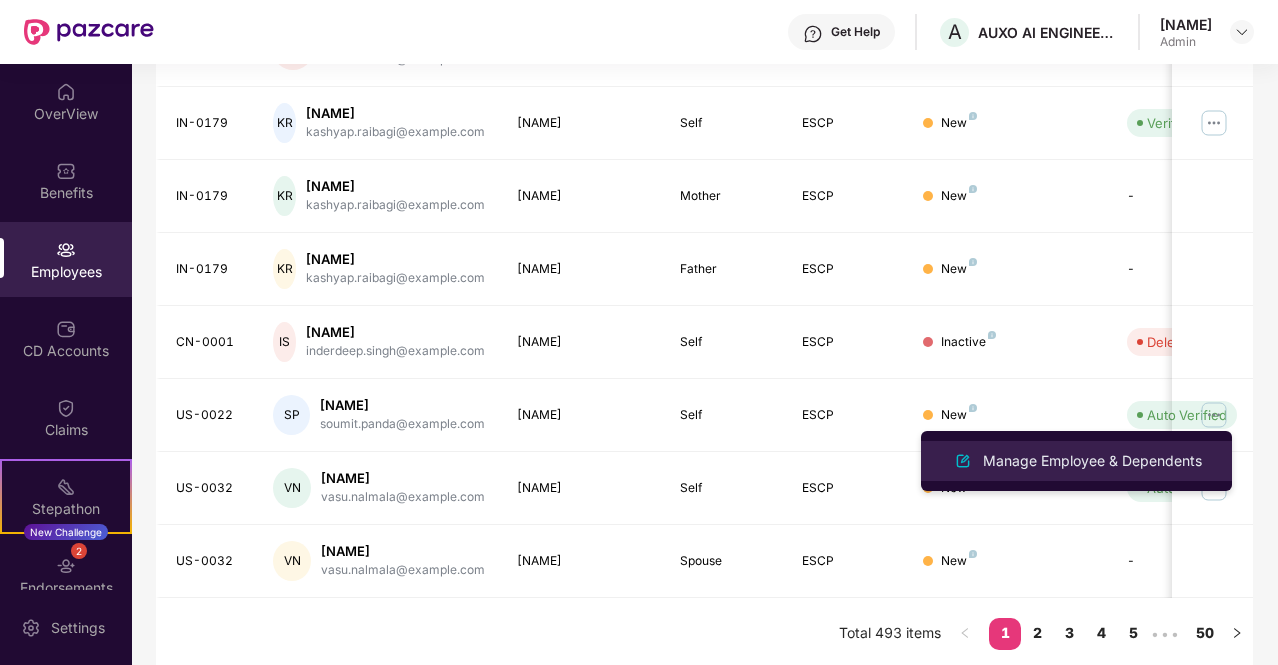 click on "Manage Employee & Dependents" at bounding box center [1092, 461] 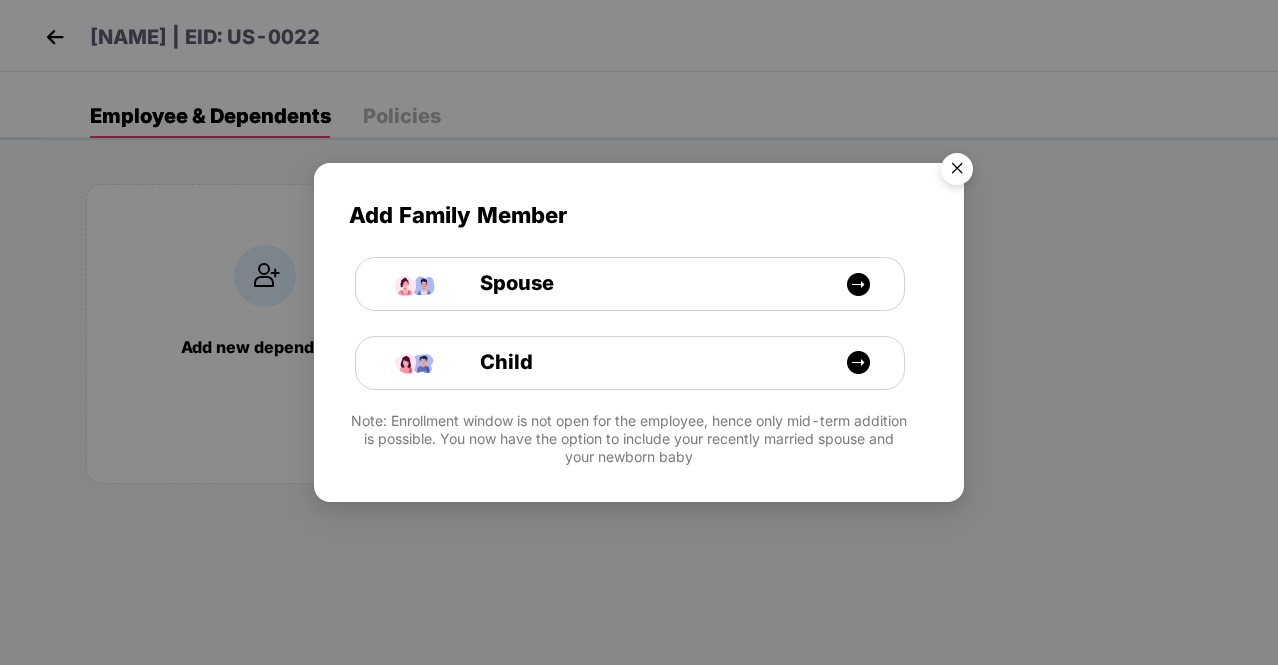 click at bounding box center [957, 172] 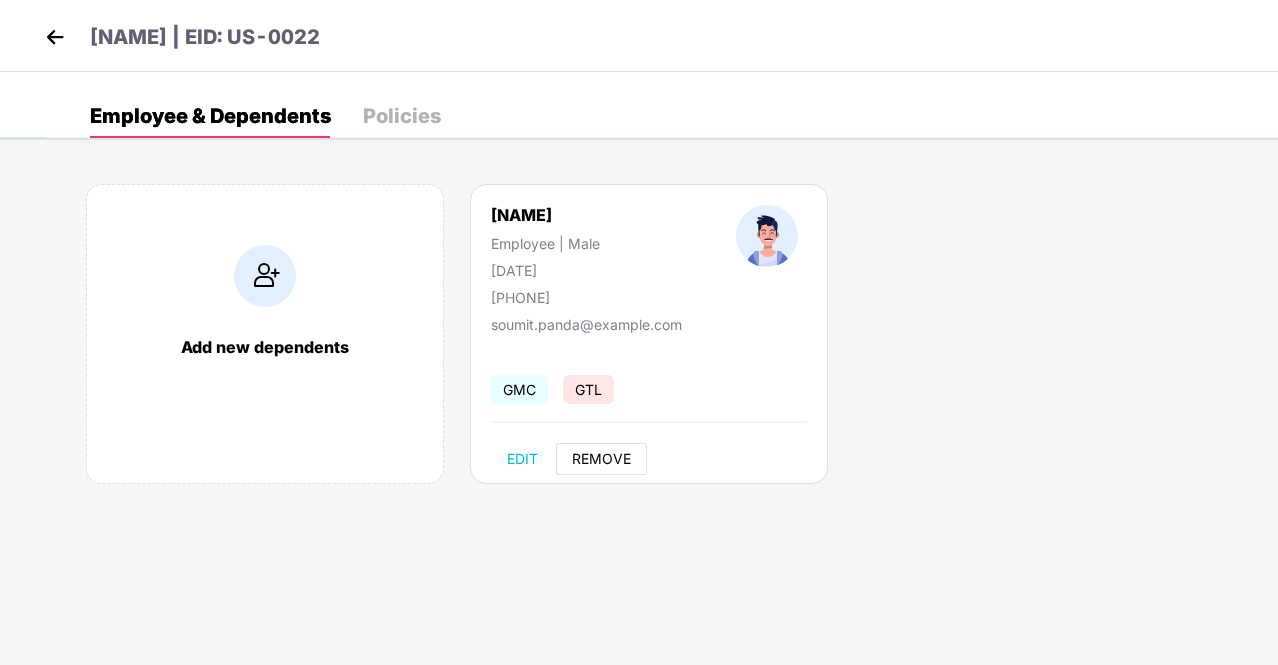 click on "REMOVE" at bounding box center [601, 459] 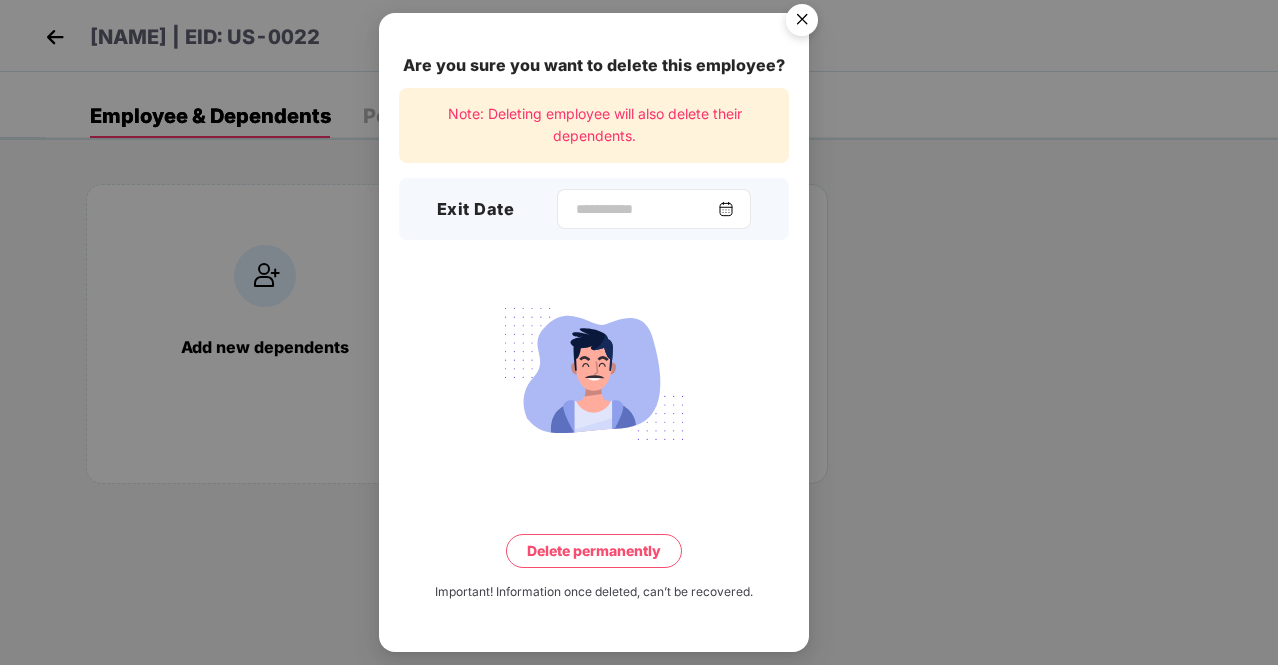 click at bounding box center (726, 209) 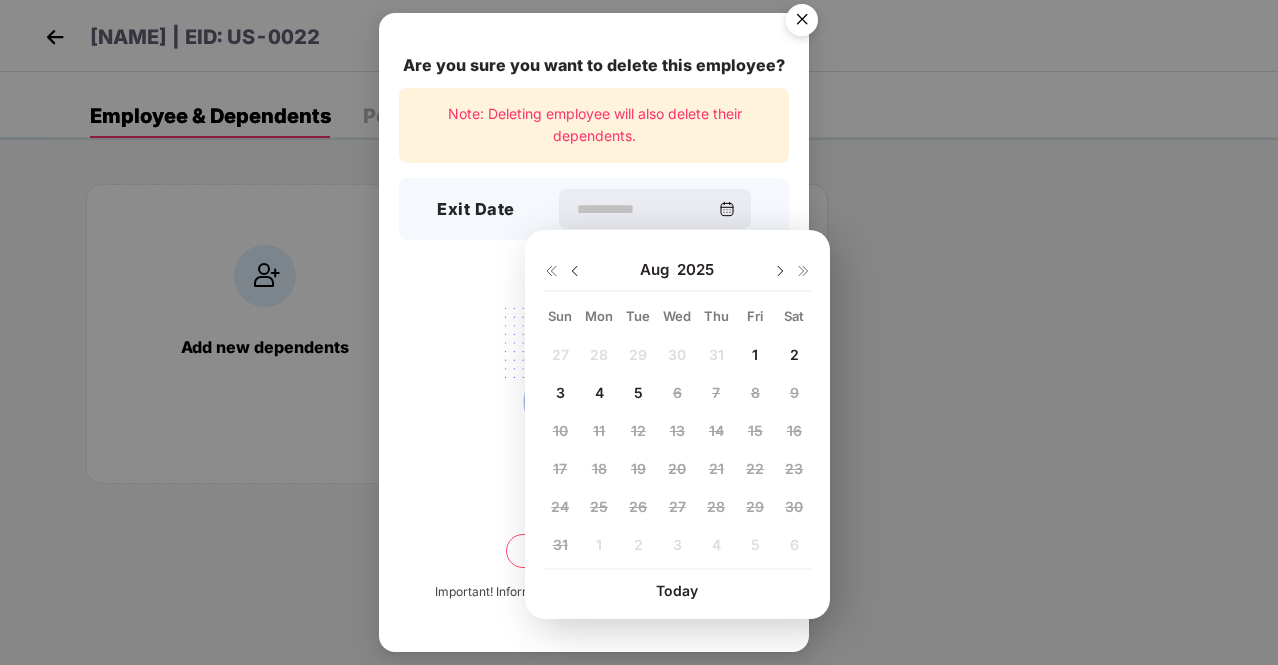 click on "1" at bounding box center (755, 355) 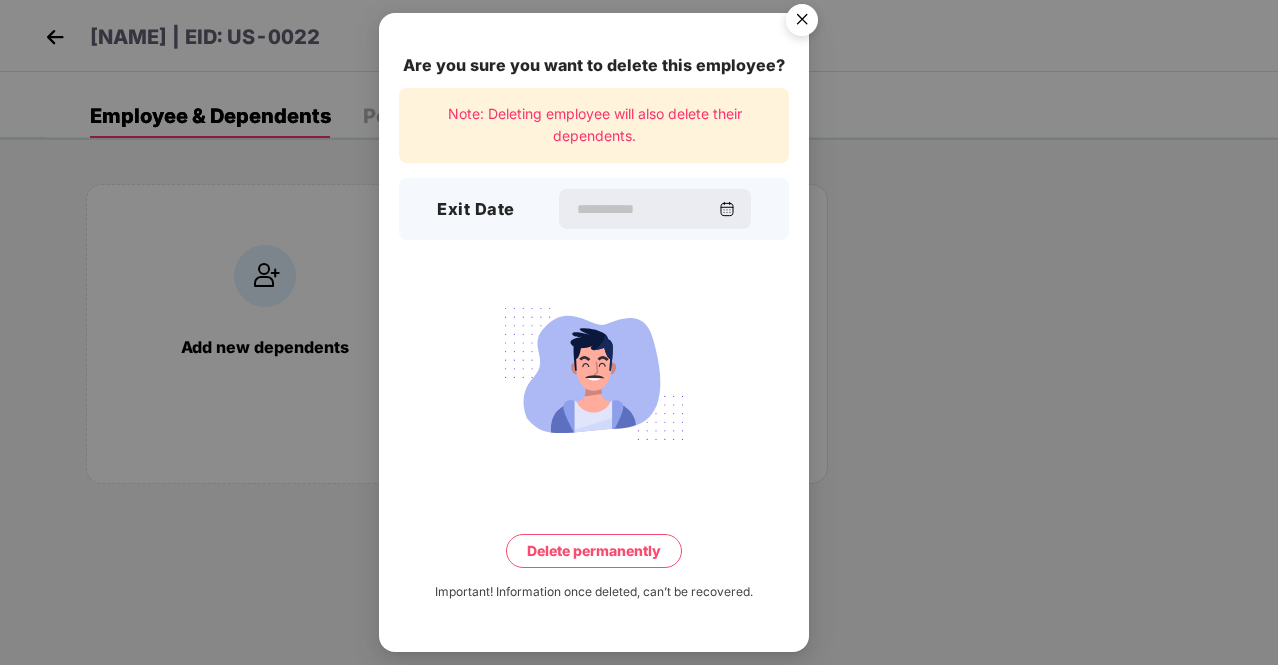 type on "**********" 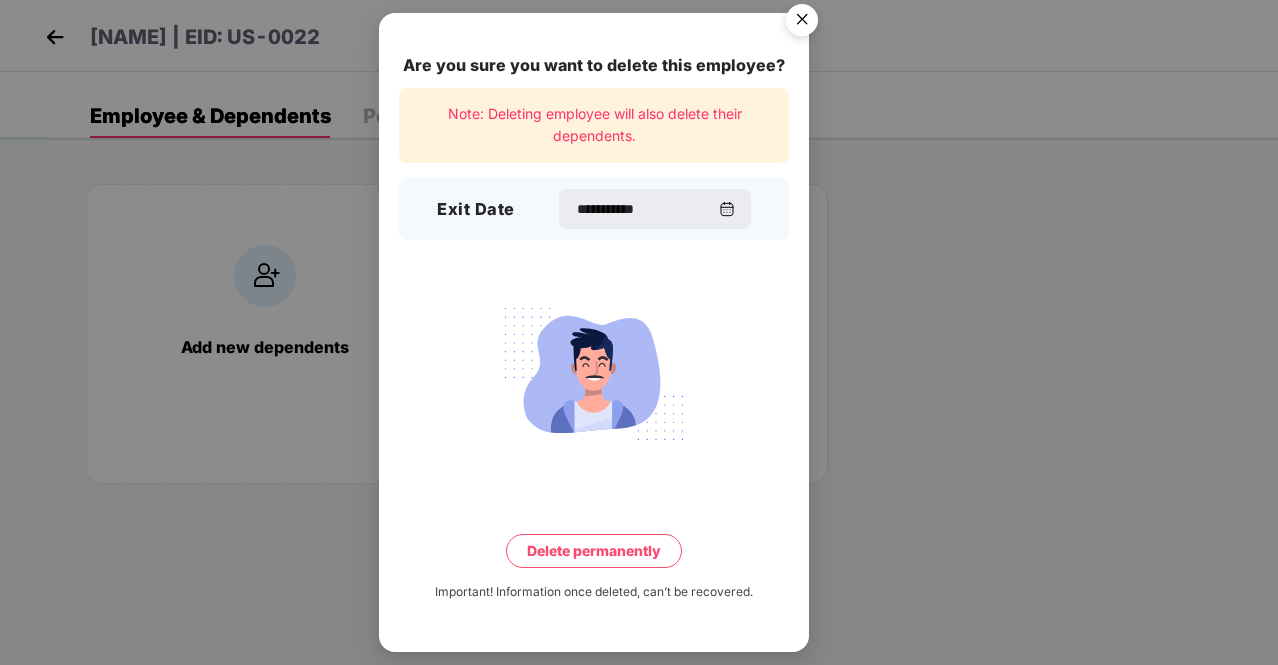 click on "Delete permanently" at bounding box center (594, 551) 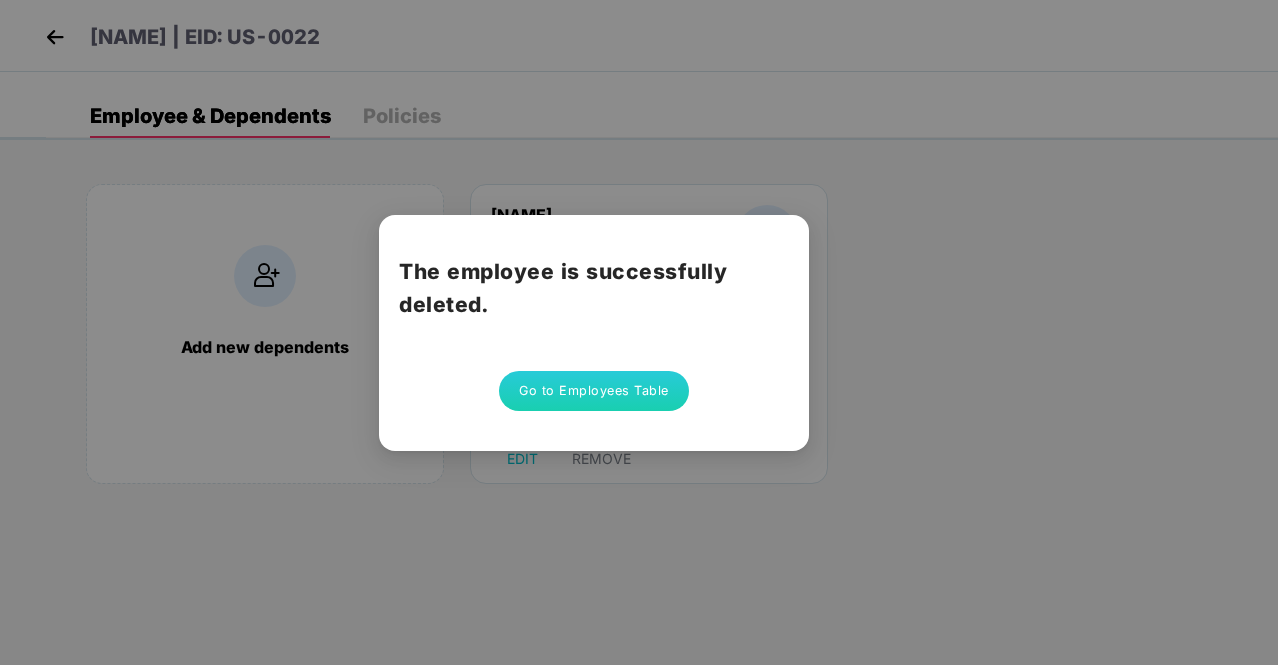 click on "Go to Employees Table" at bounding box center (594, 391) 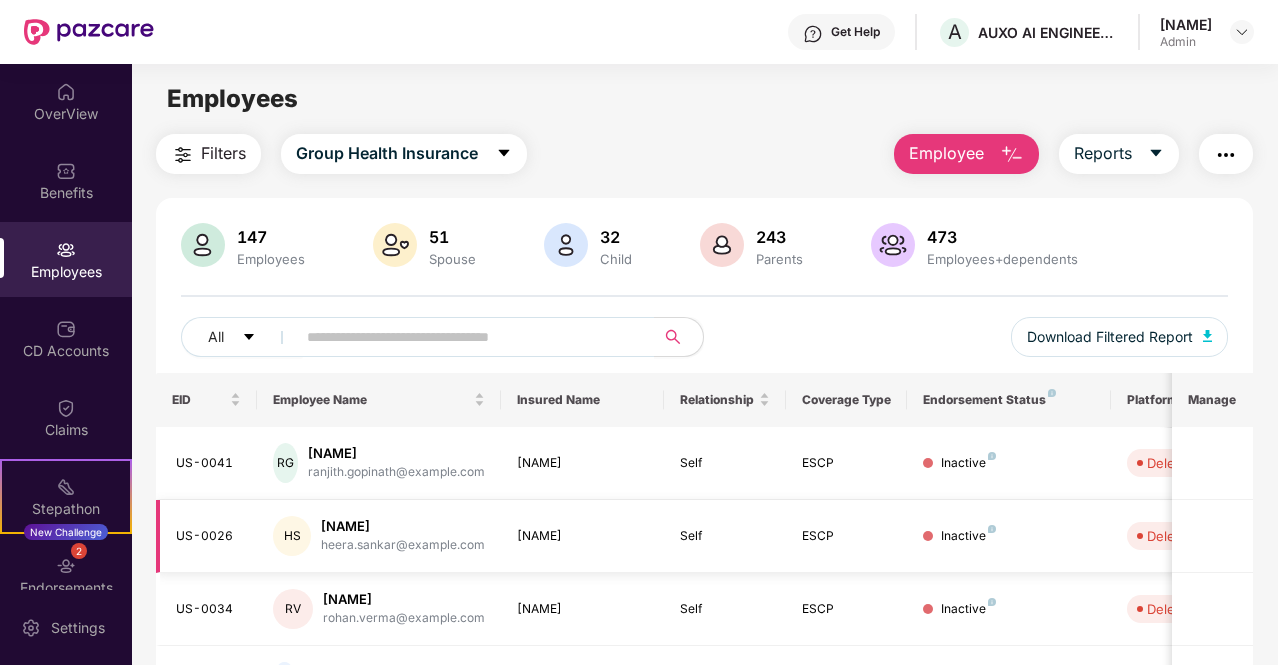 scroll, scrollTop: 559, scrollLeft: 0, axis: vertical 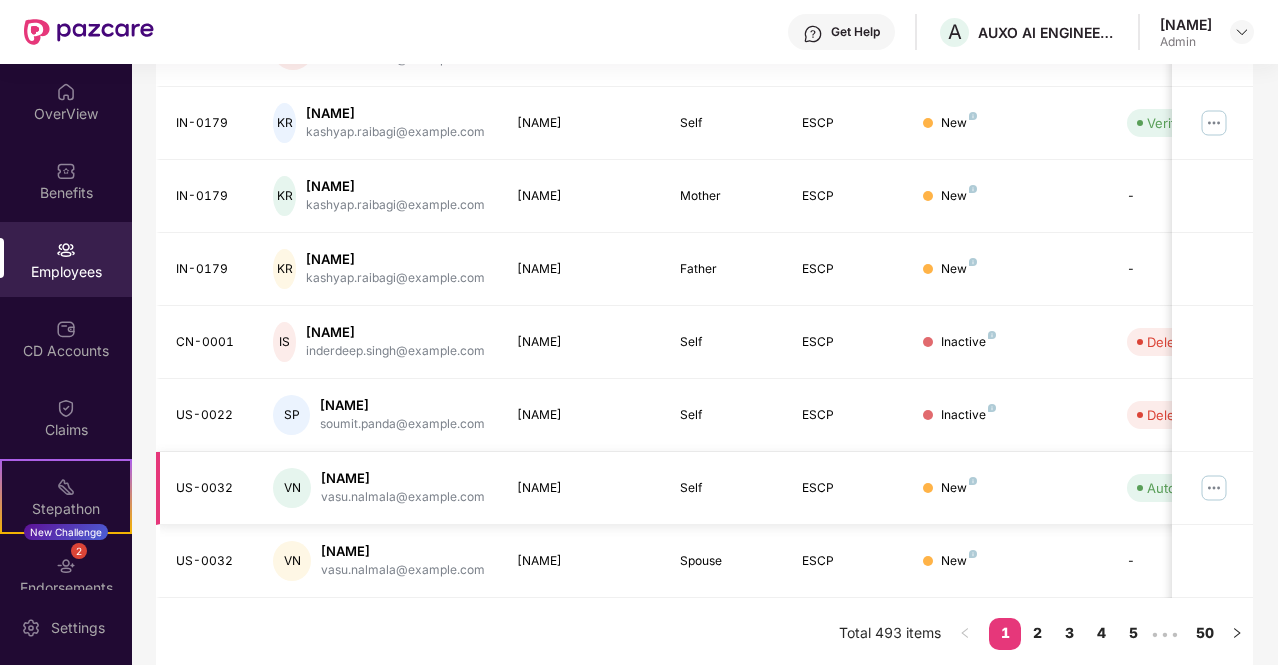 click at bounding box center [1214, 488] 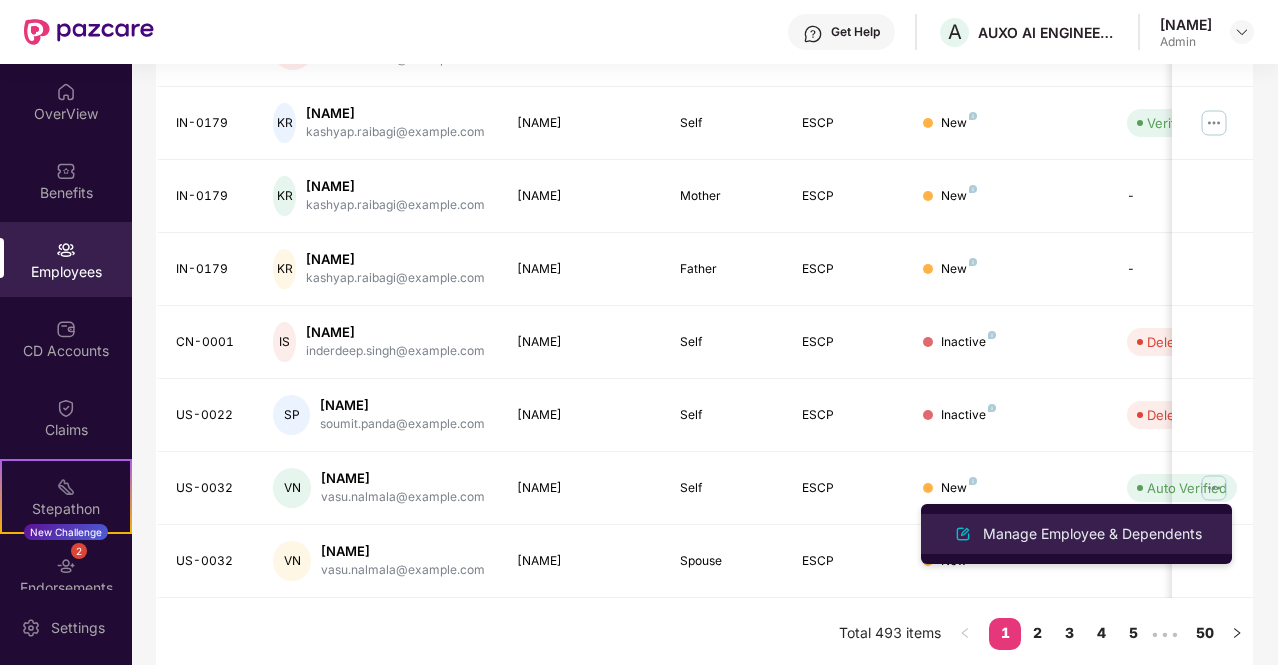 click on "Manage Employee & Dependents" at bounding box center [1092, 534] 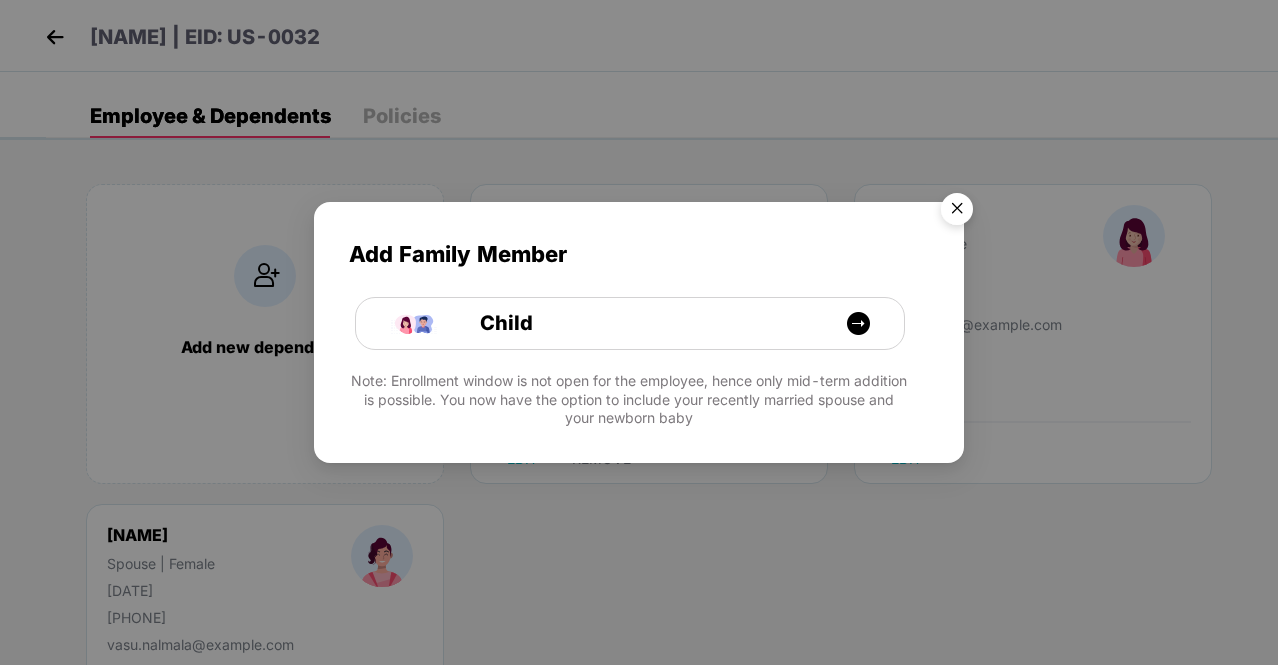click at bounding box center (957, 212) 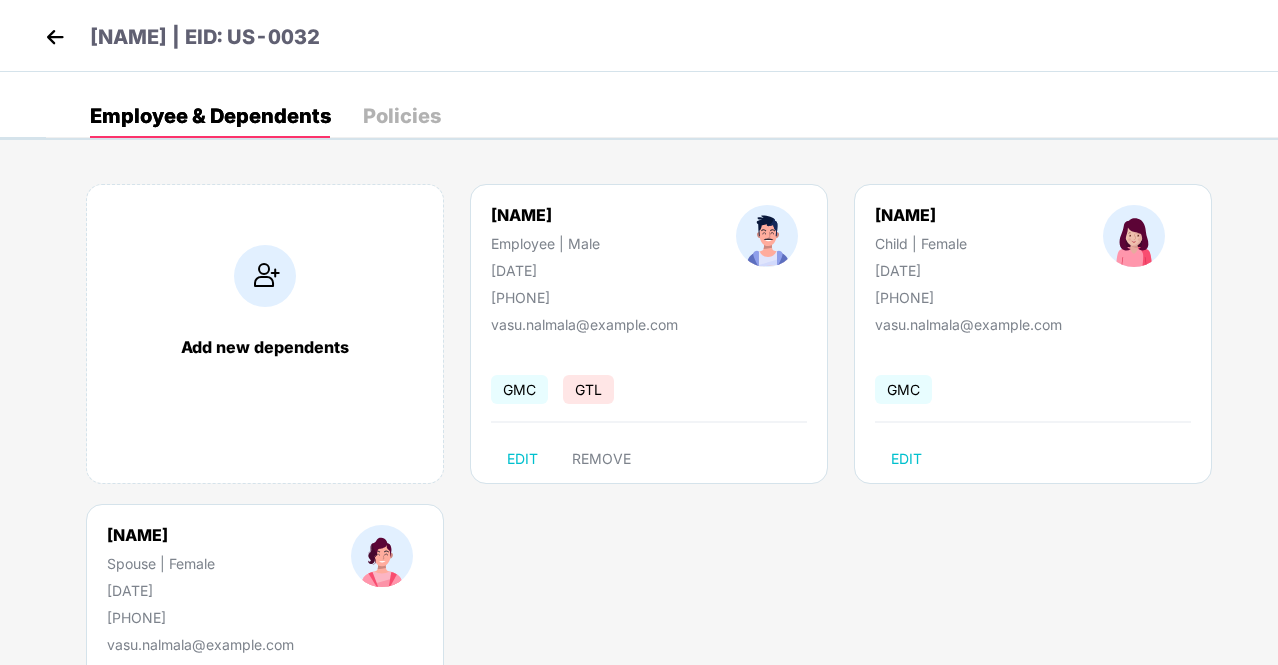 scroll, scrollTop: 188, scrollLeft: 0, axis: vertical 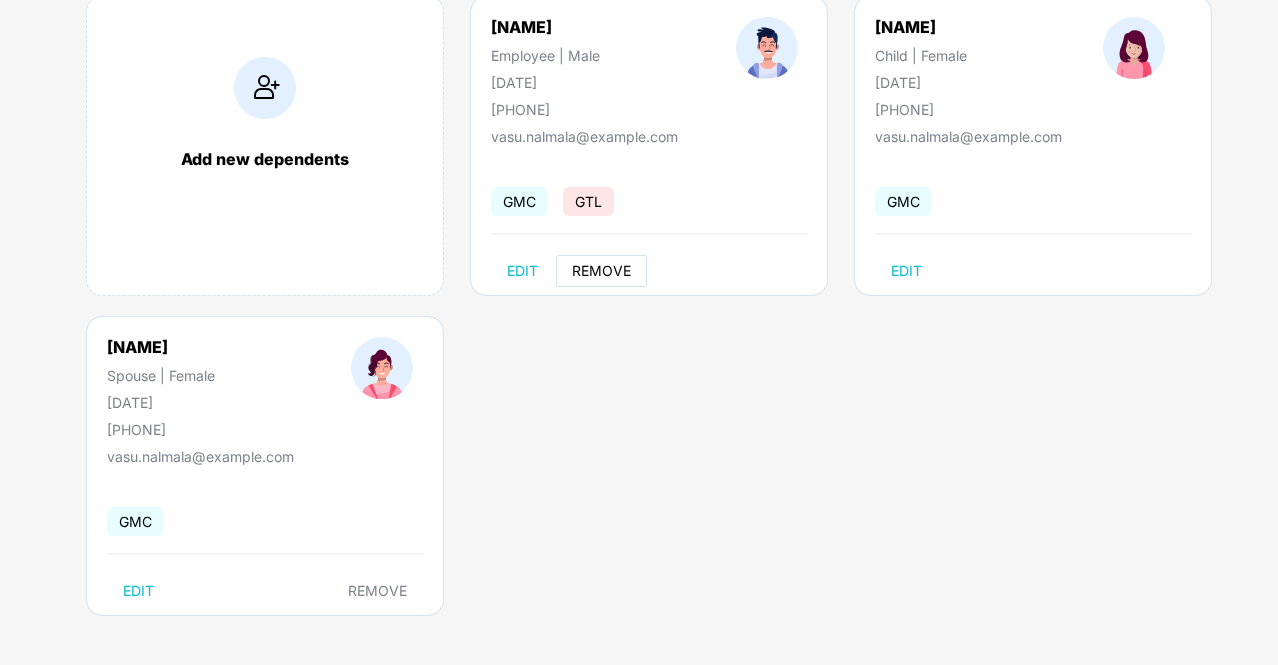 click on "REMOVE" at bounding box center [601, 271] 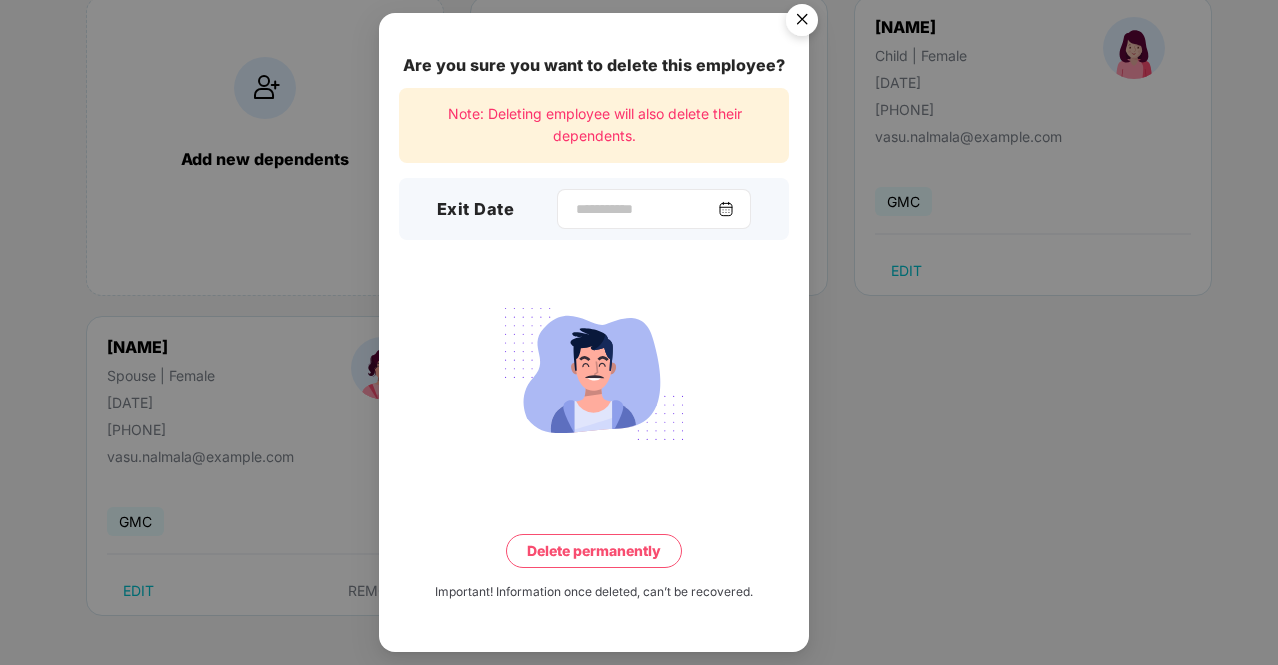 click at bounding box center (726, 209) 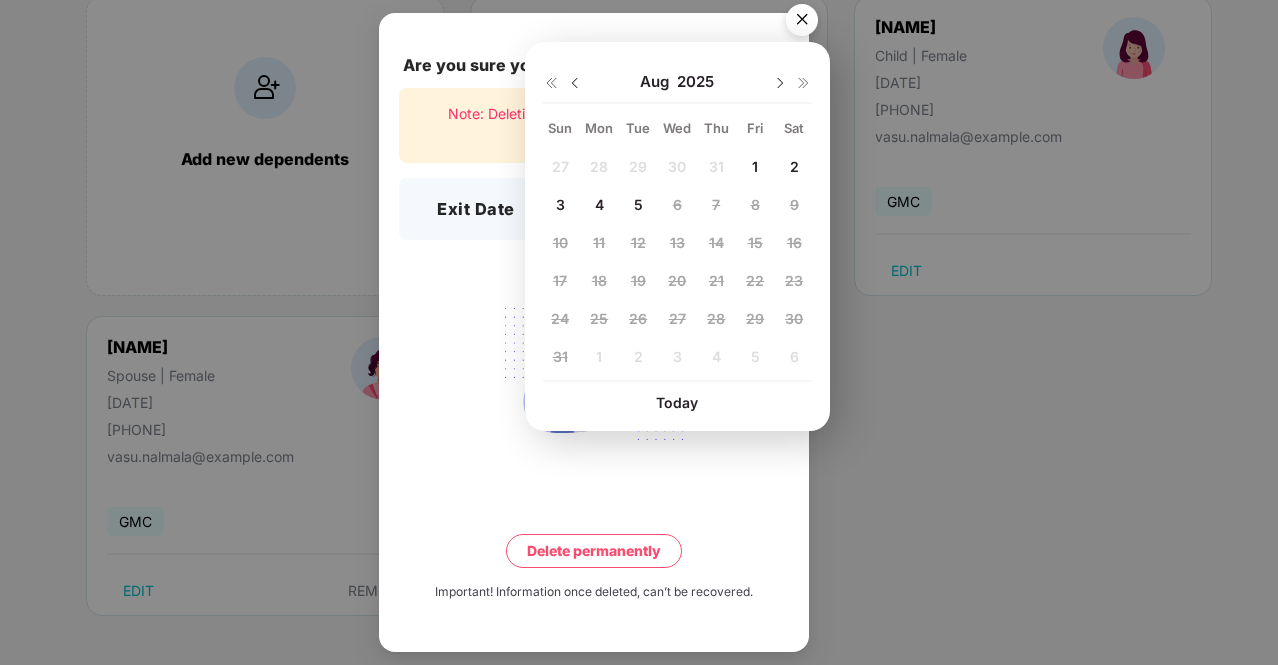click on "1" at bounding box center [755, 166] 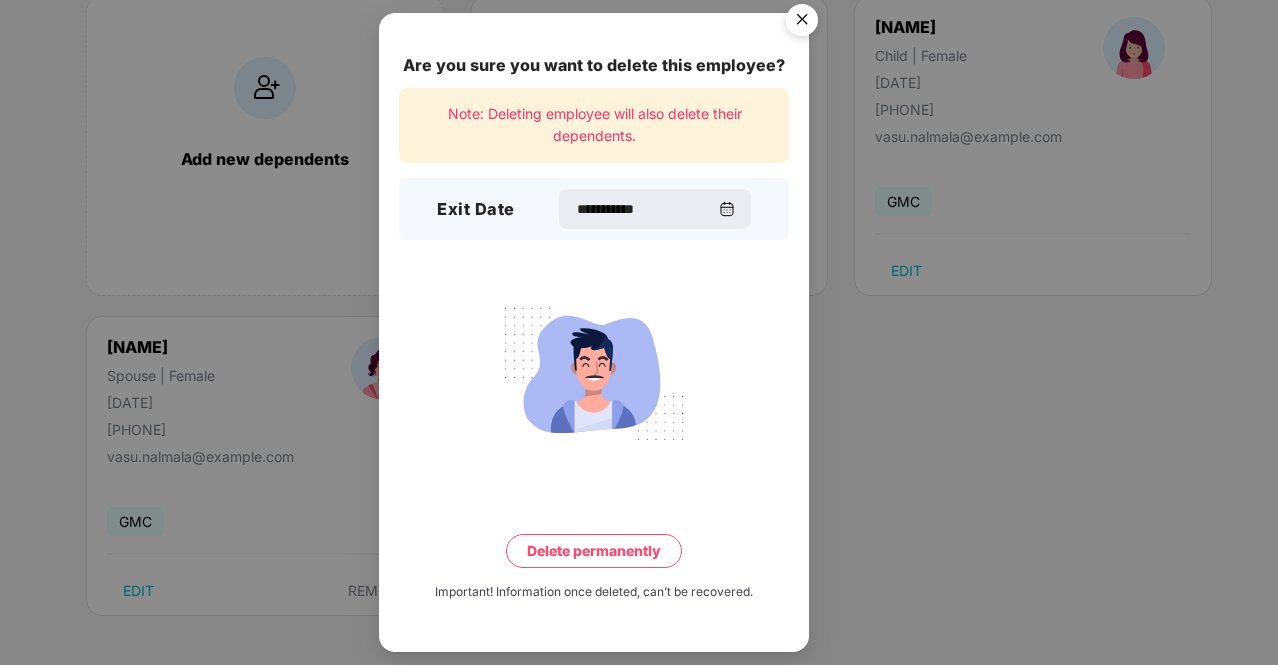 click on "Delete permanently" at bounding box center (594, 551) 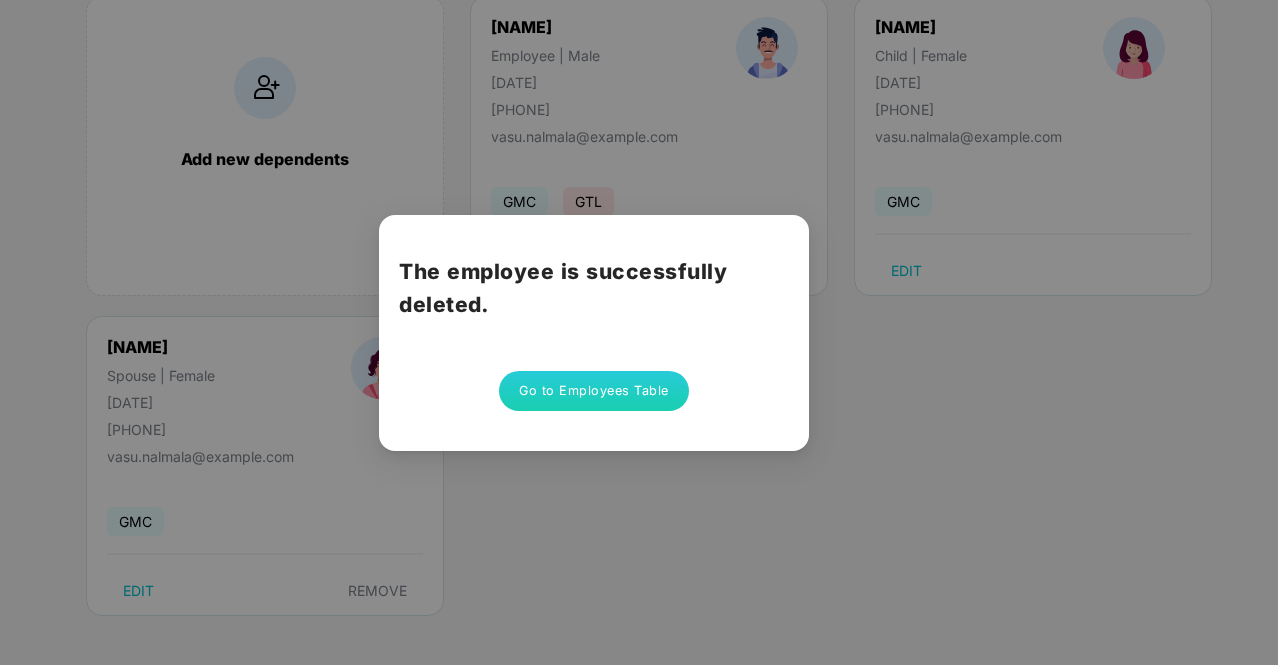 click on "The employee is successfully deleted. Go to Employees Table" at bounding box center (639, 332) 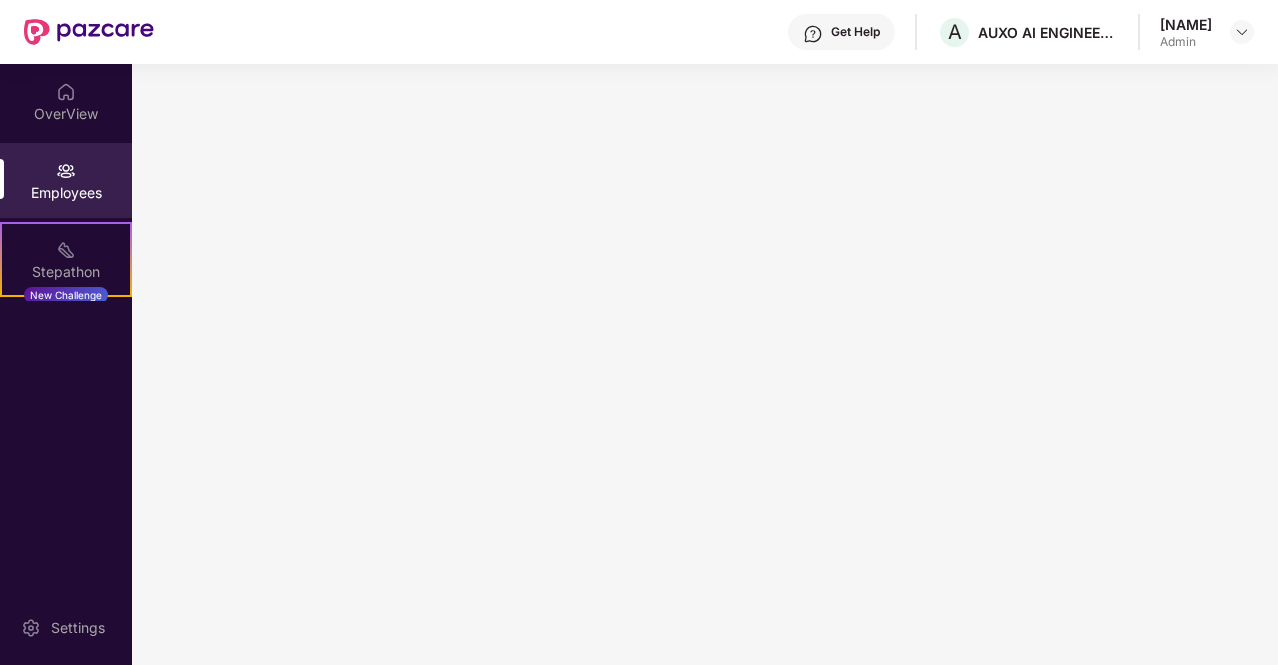 scroll, scrollTop: 0, scrollLeft: 0, axis: both 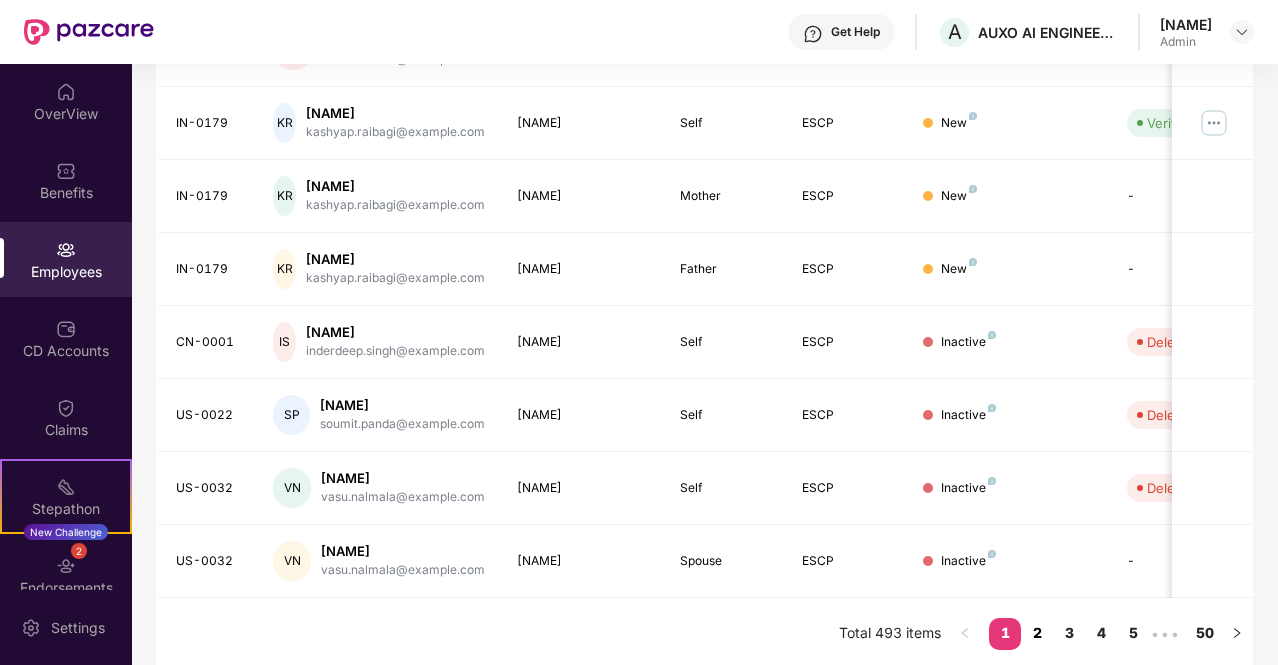 click on "2" at bounding box center (1037, 633) 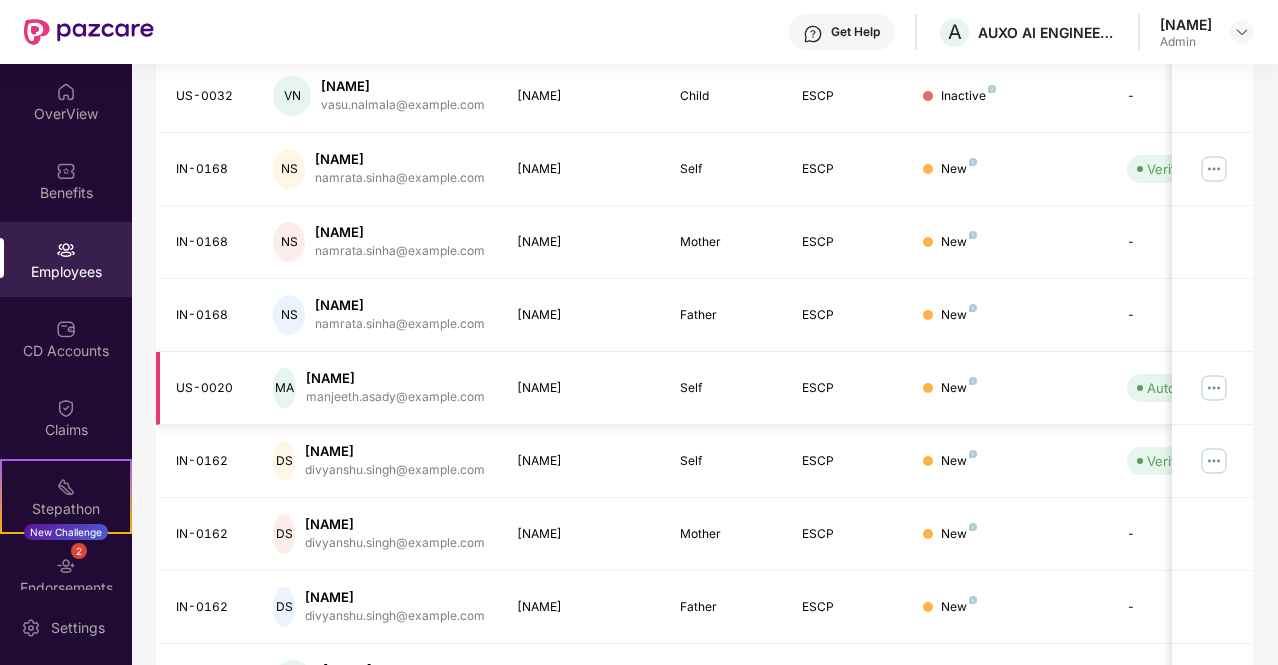 scroll, scrollTop: 371, scrollLeft: 0, axis: vertical 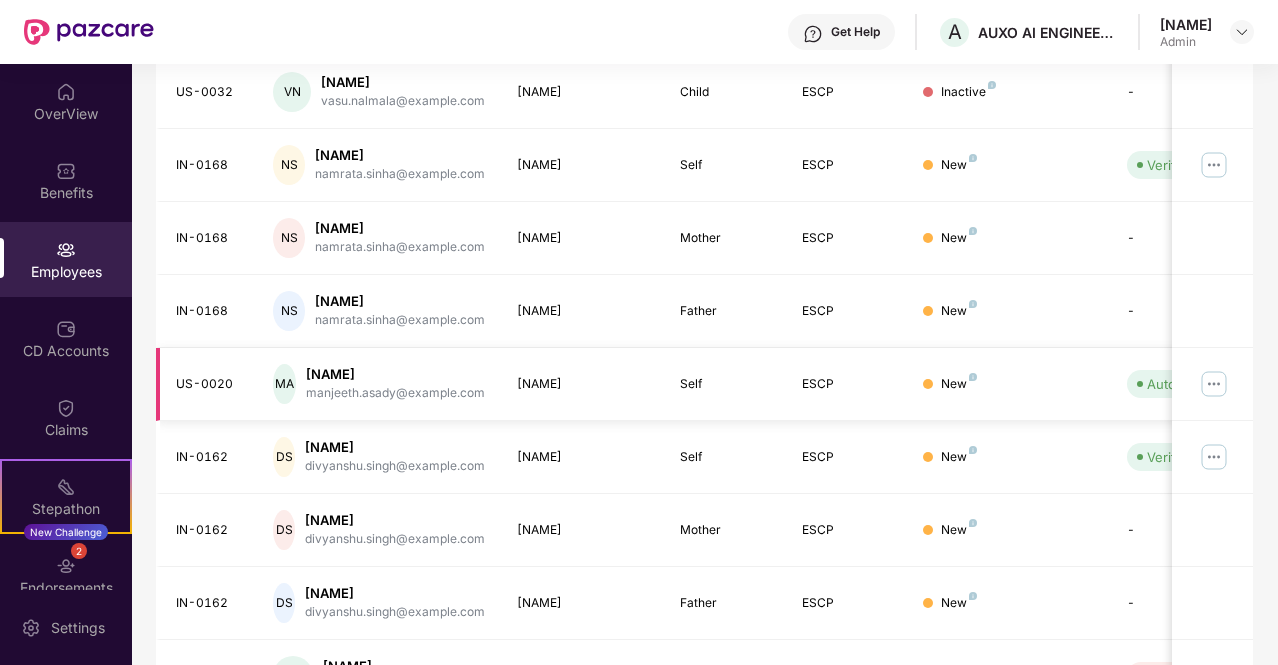 click at bounding box center (1214, 384) 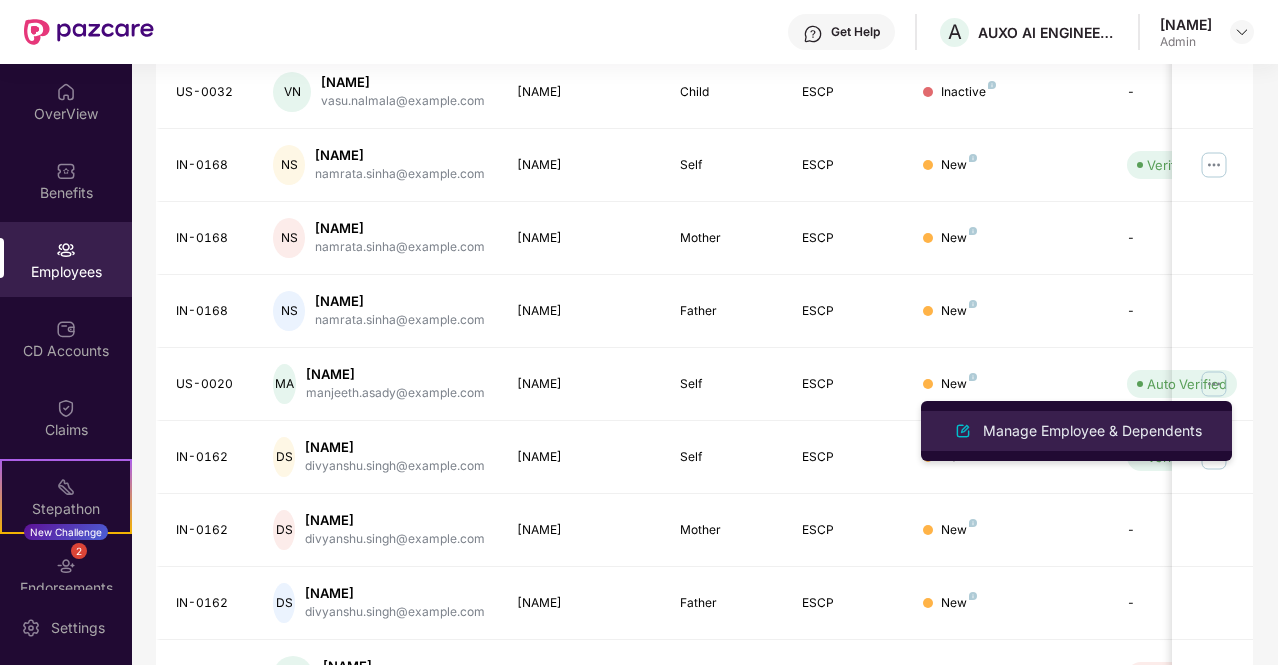 click on "Manage Employee & Dependents" at bounding box center (1076, 431) 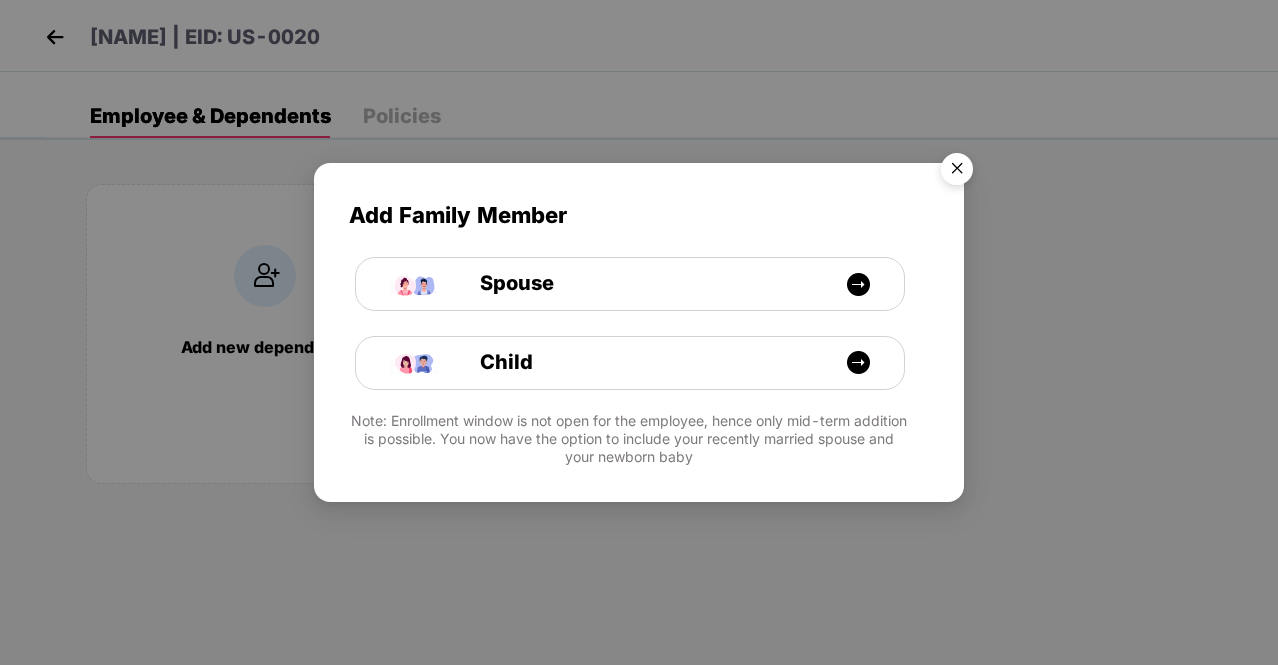 click at bounding box center (957, 172) 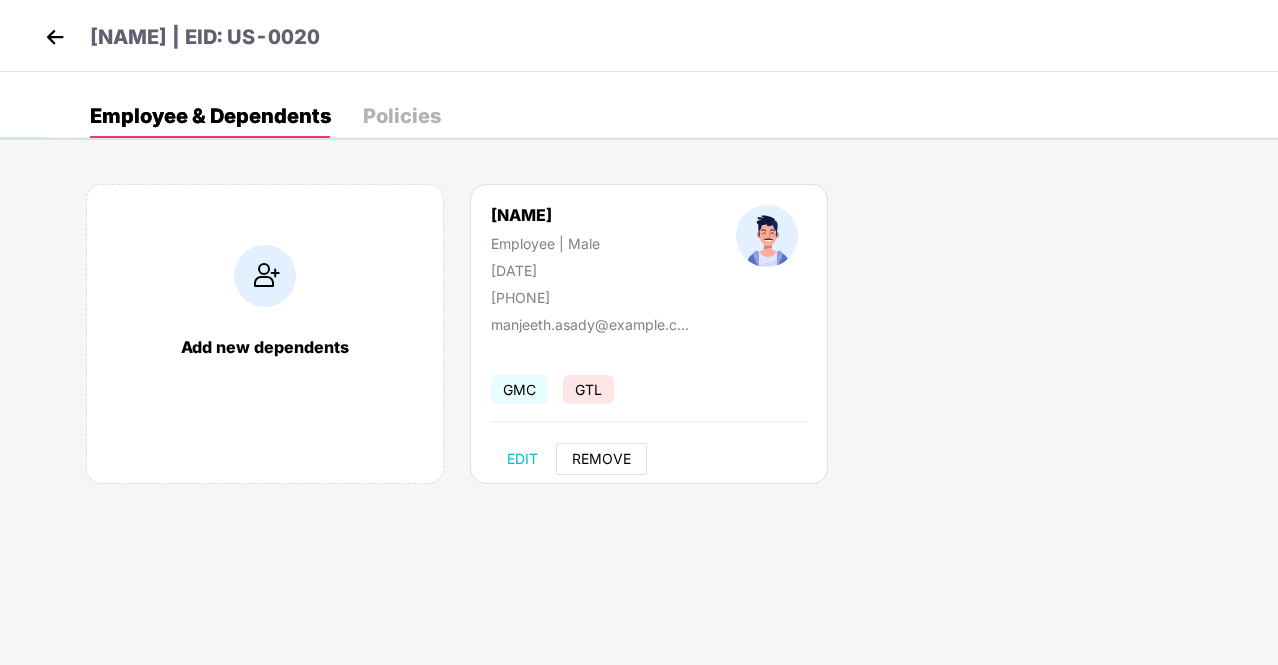 click on "REMOVE" at bounding box center (601, 459) 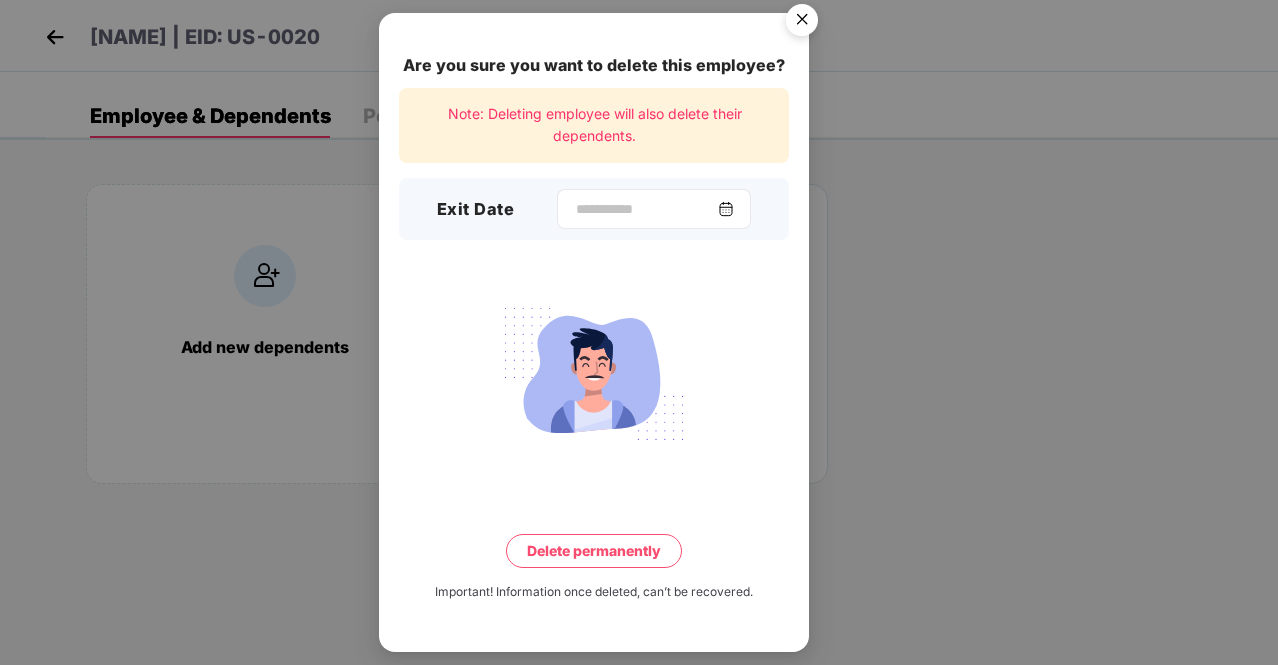 click at bounding box center (726, 209) 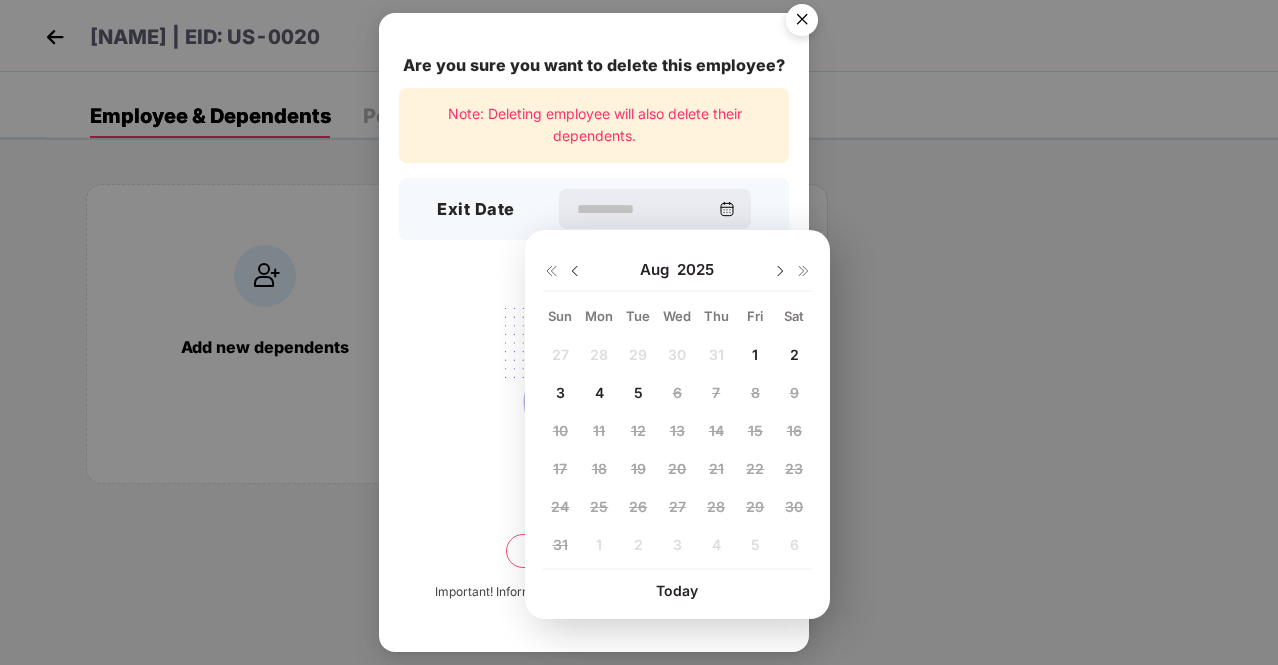 click on "1" at bounding box center [755, 355] 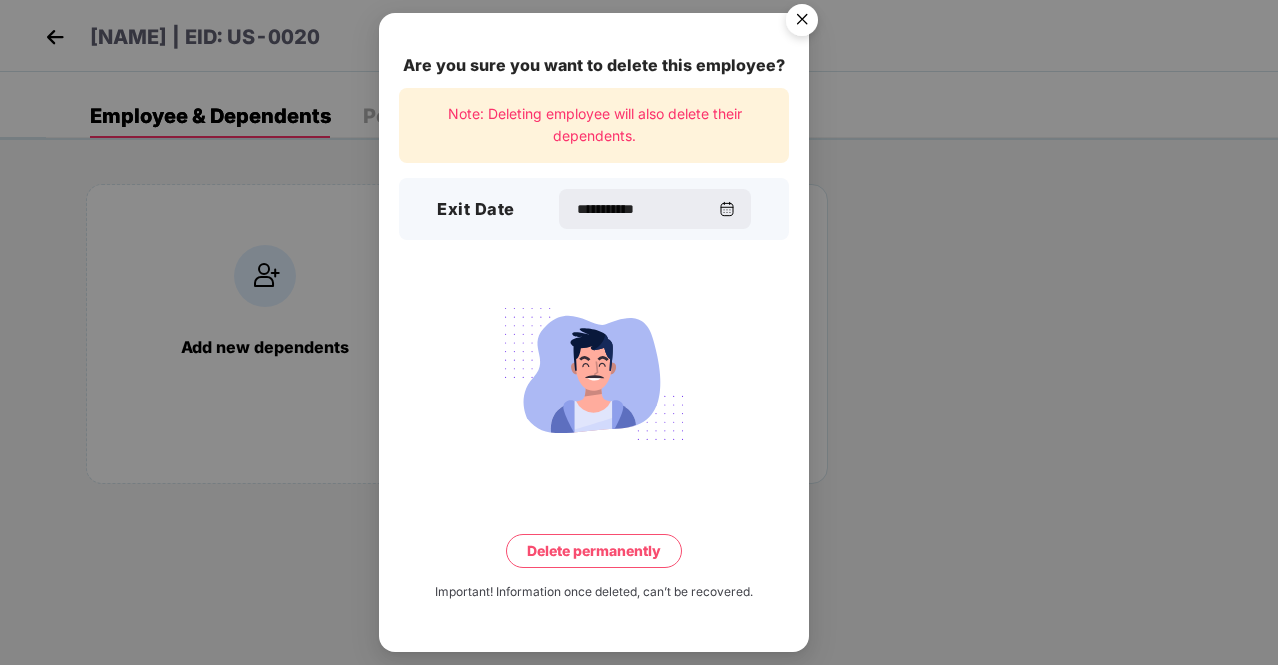 click on "Delete permanently" at bounding box center (594, 551) 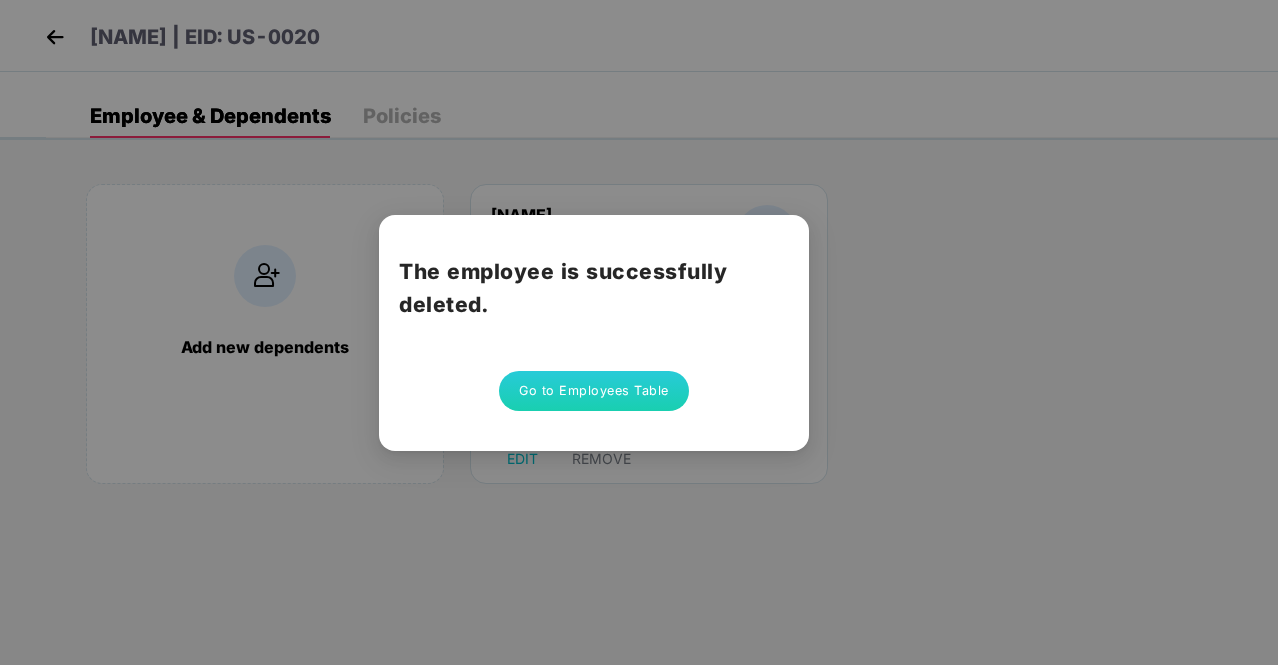 click on "Go to Employees Table" at bounding box center (594, 391) 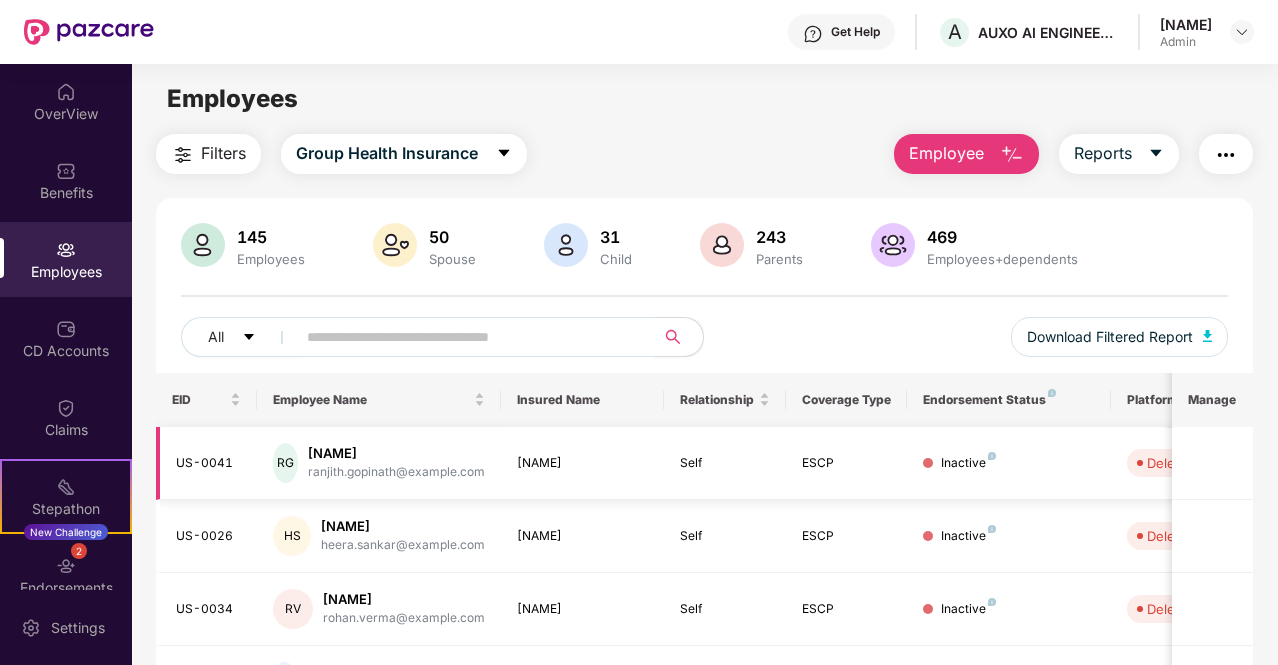scroll, scrollTop: 559, scrollLeft: 0, axis: vertical 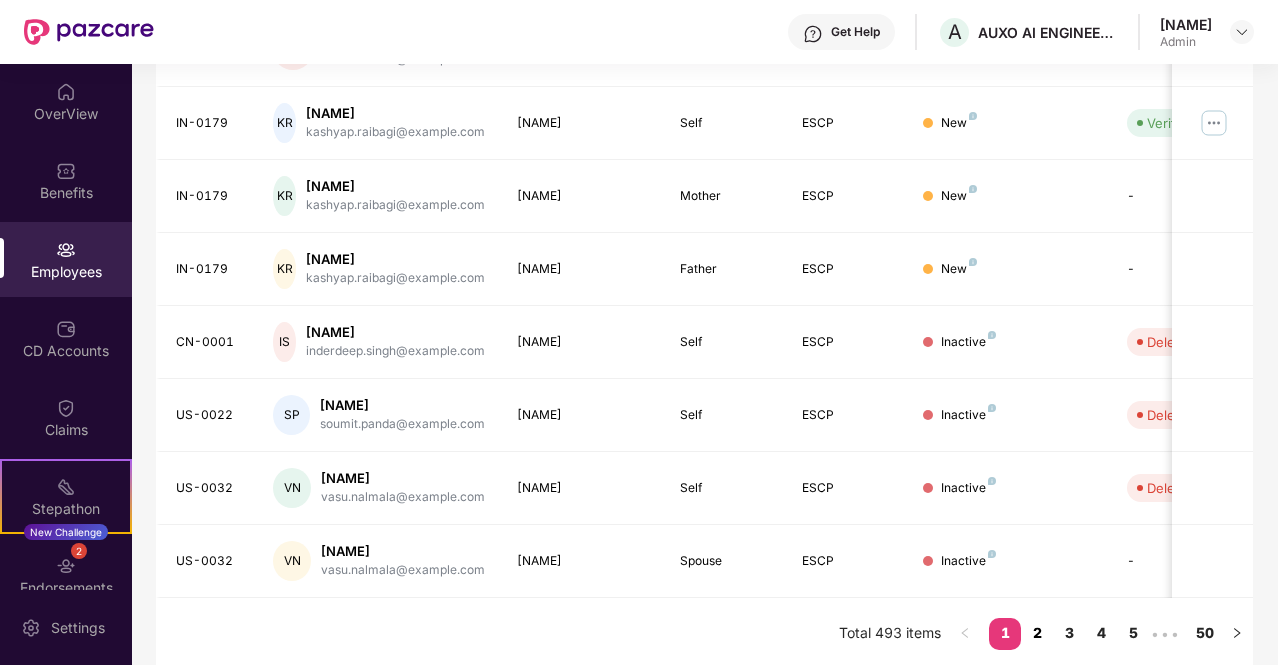 click on "2" at bounding box center [1037, 633] 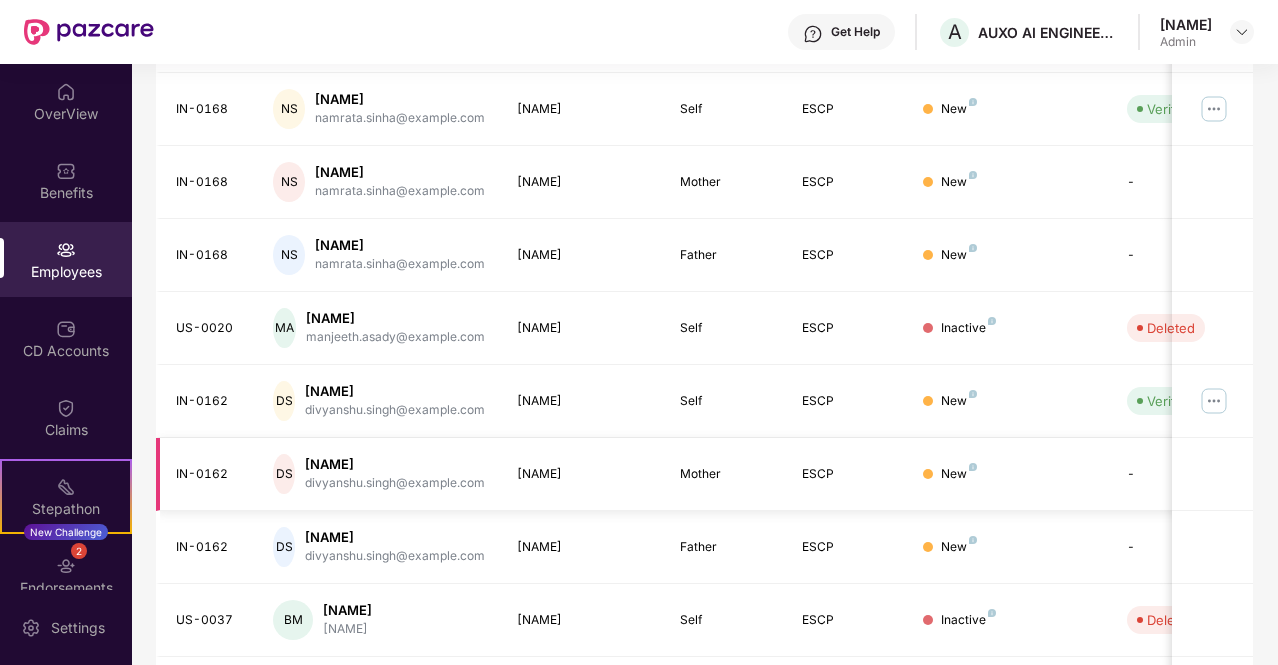 scroll, scrollTop: 576, scrollLeft: 0, axis: vertical 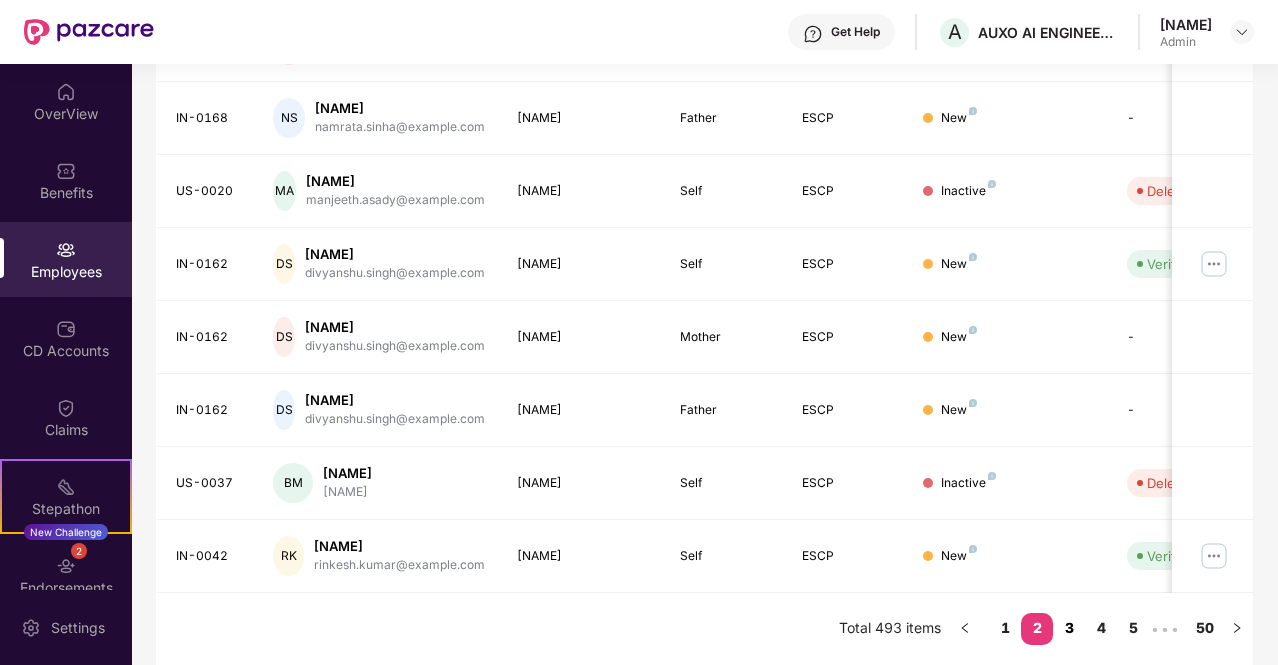 click on "3" at bounding box center [1069, 628] 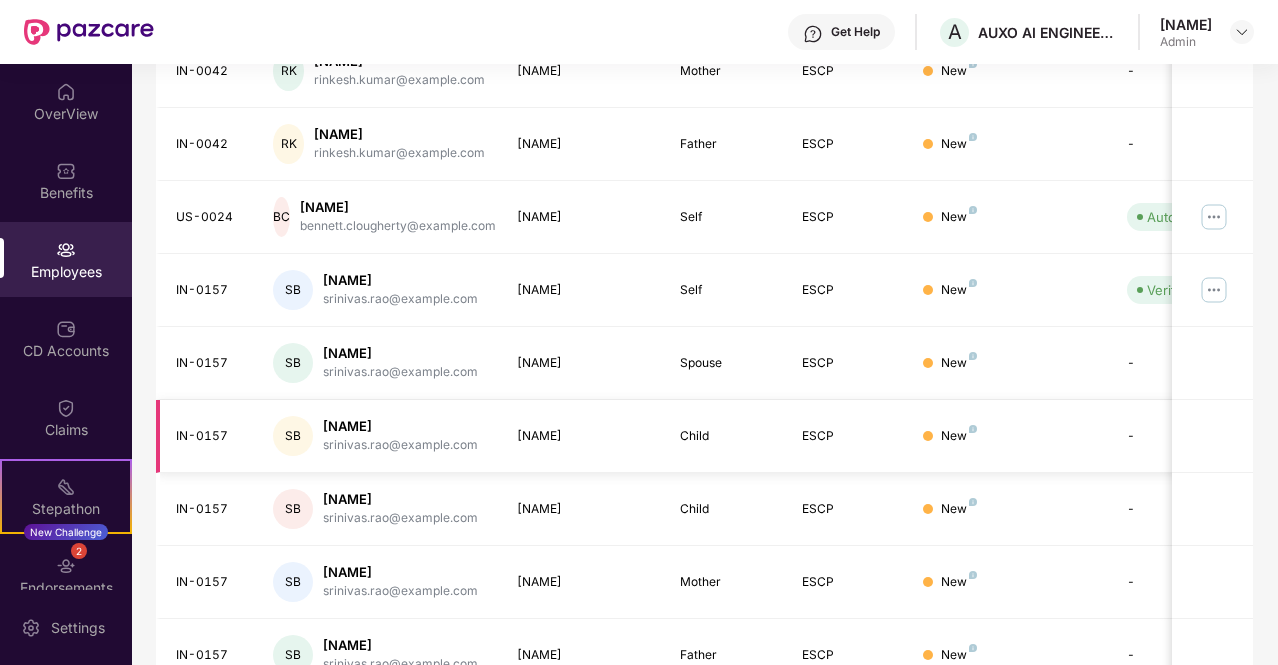 scroll, scrollTop: 559, scrollLeft: 0, axis: vertical 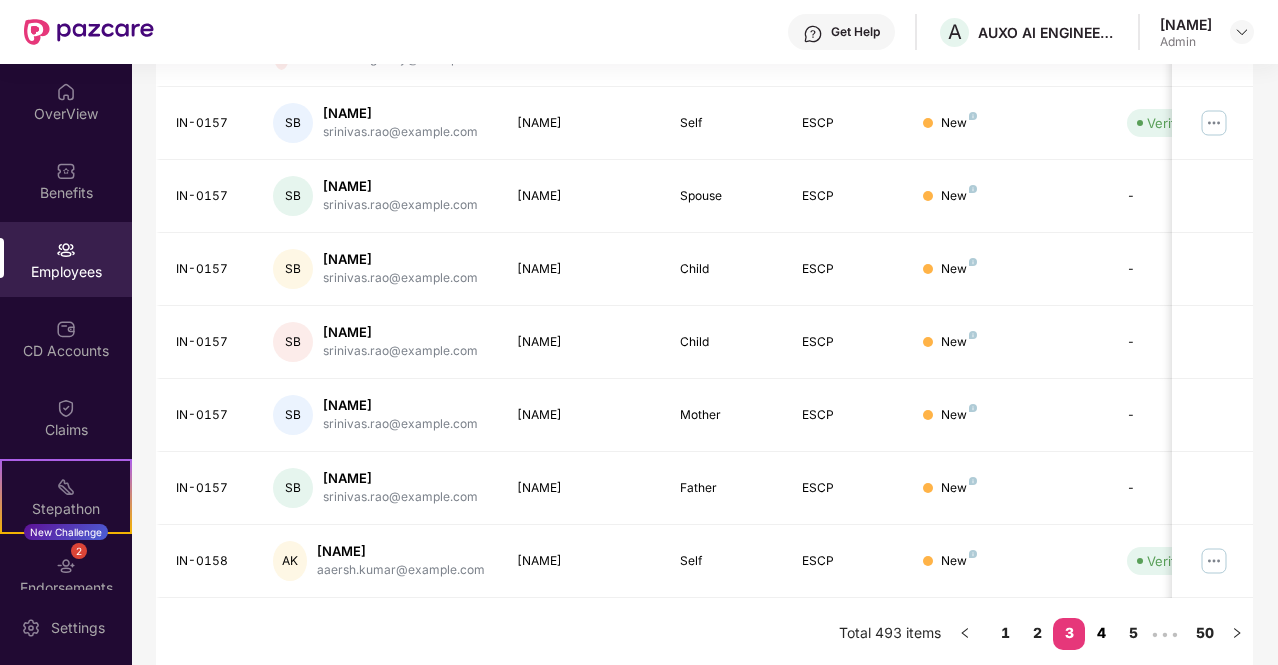 click on "4" at bounding box center [1101, 633] 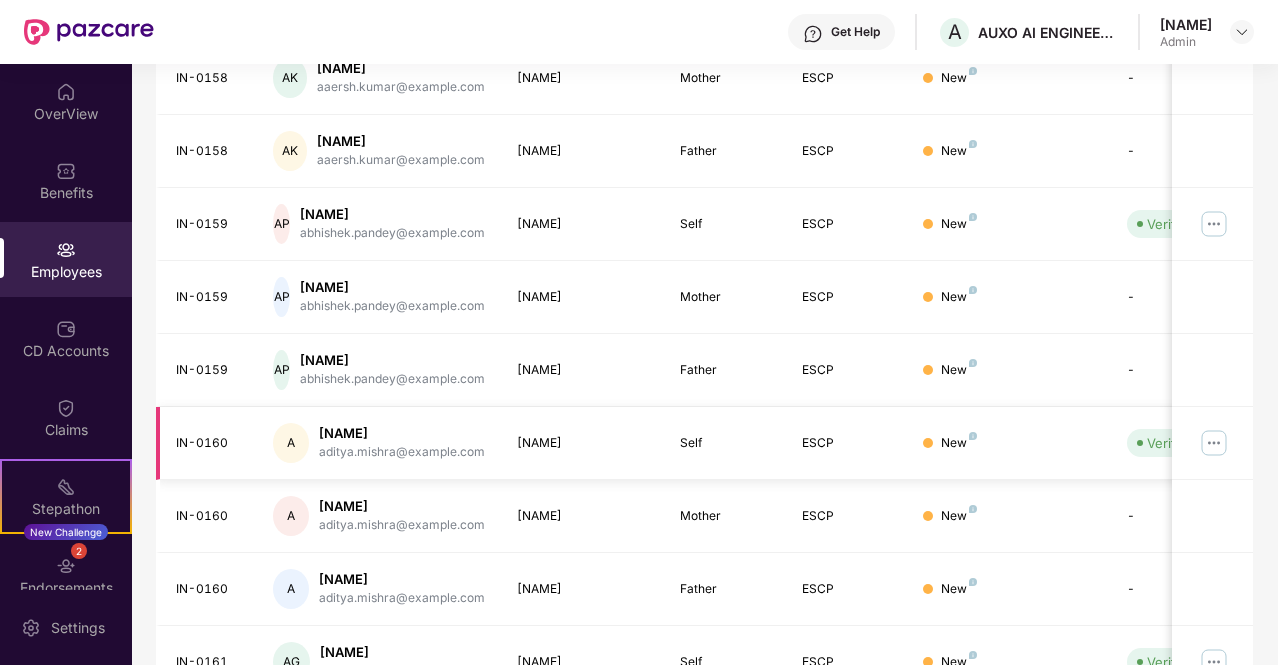 scroll, scrollTop: 559, scrollLeft: 0, axis: vertical 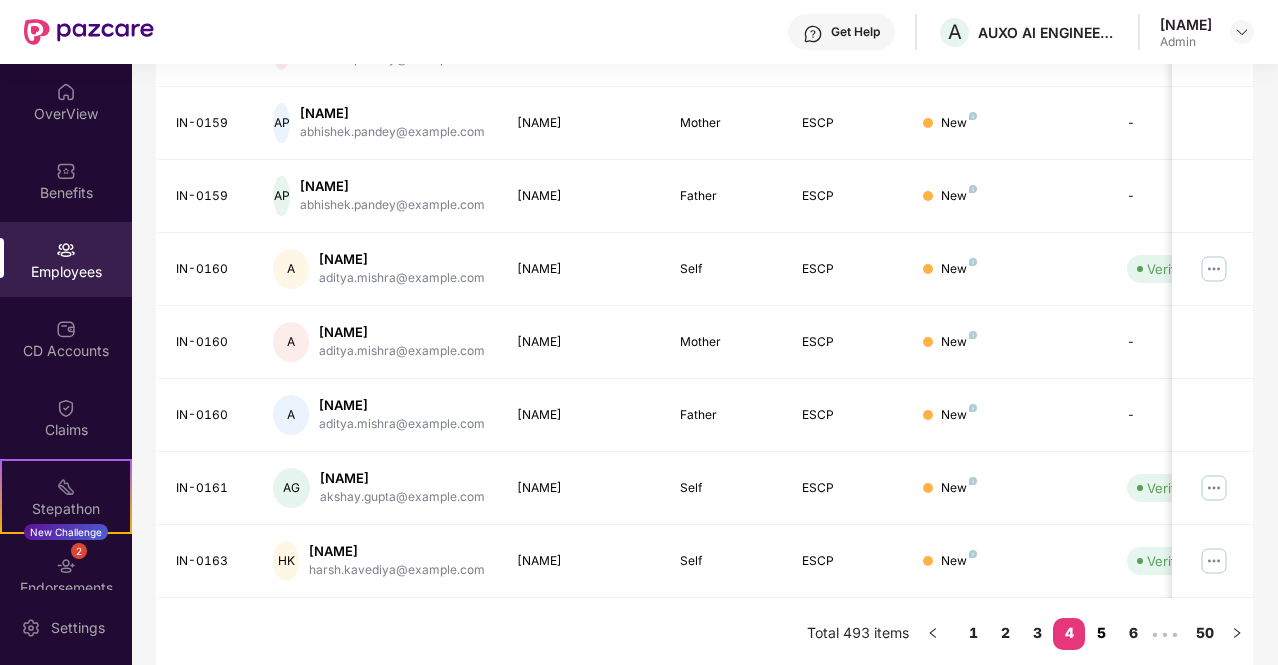 click on "5" at bounding box center (1101, 633) 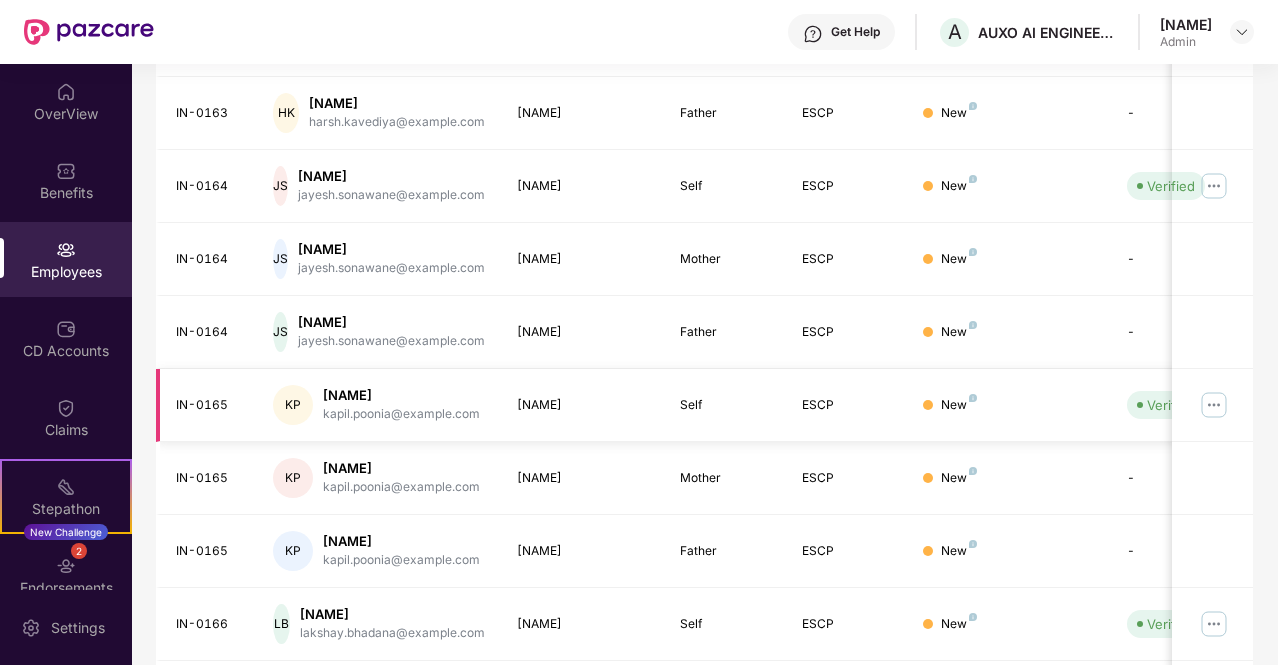 scroll, scrollTop: 610, scrollLeft: 0, axis: vertical 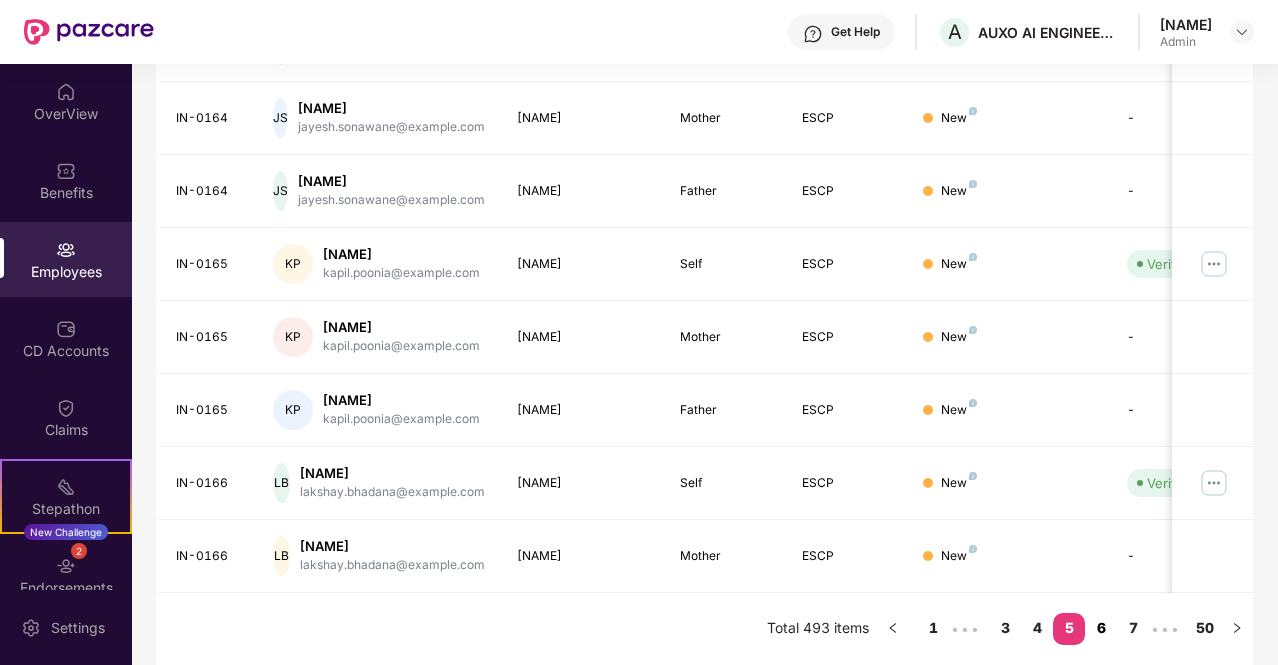 click on "6" at bounding box center (1101, 628) 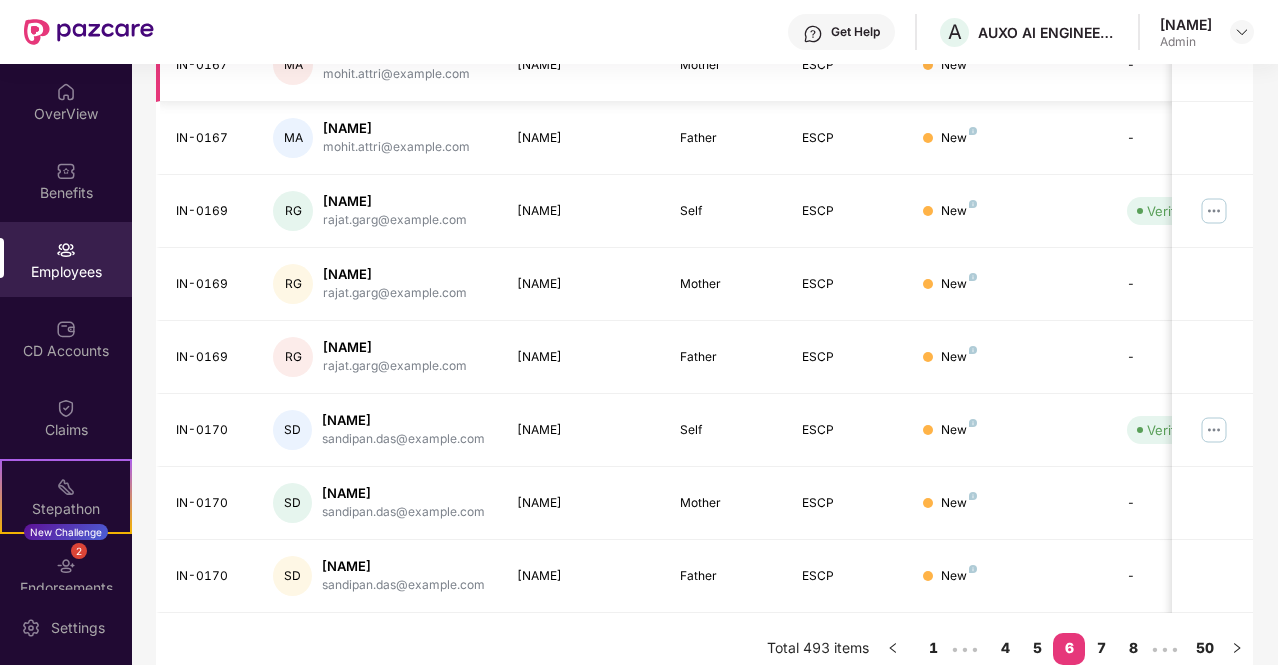 scroll, scrollTop: 559, scrollLeft: 0, axis: vertical 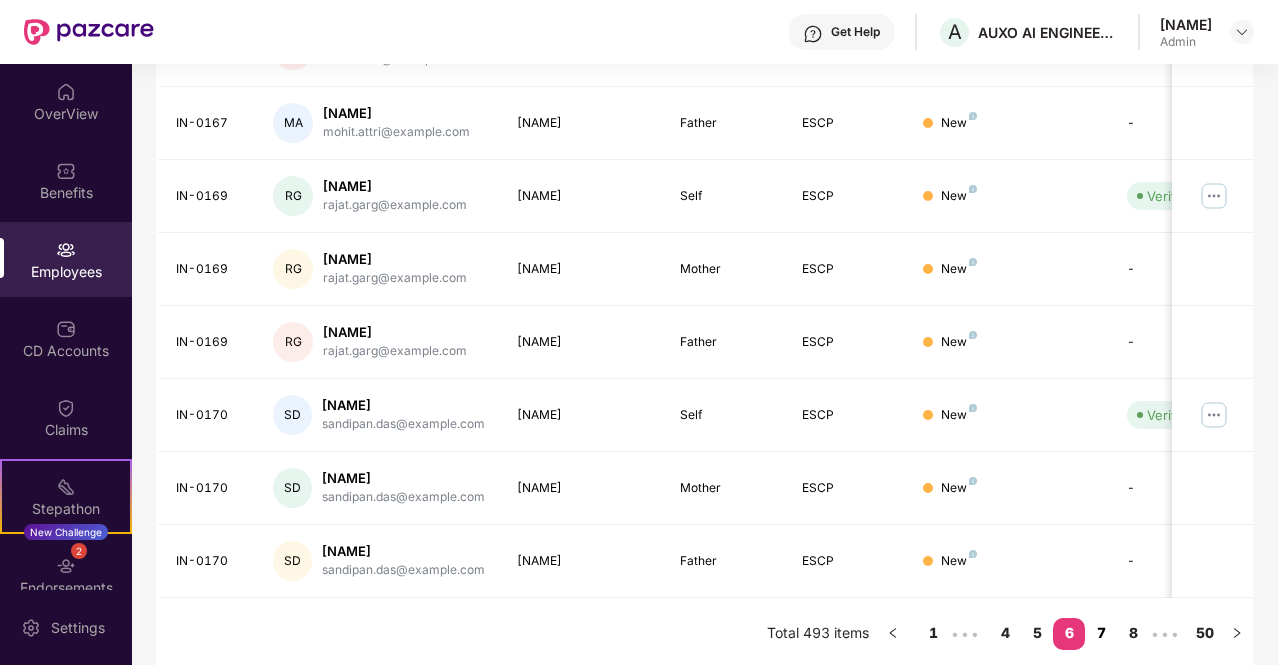 click on "7" at bounding box center [1101, 633] 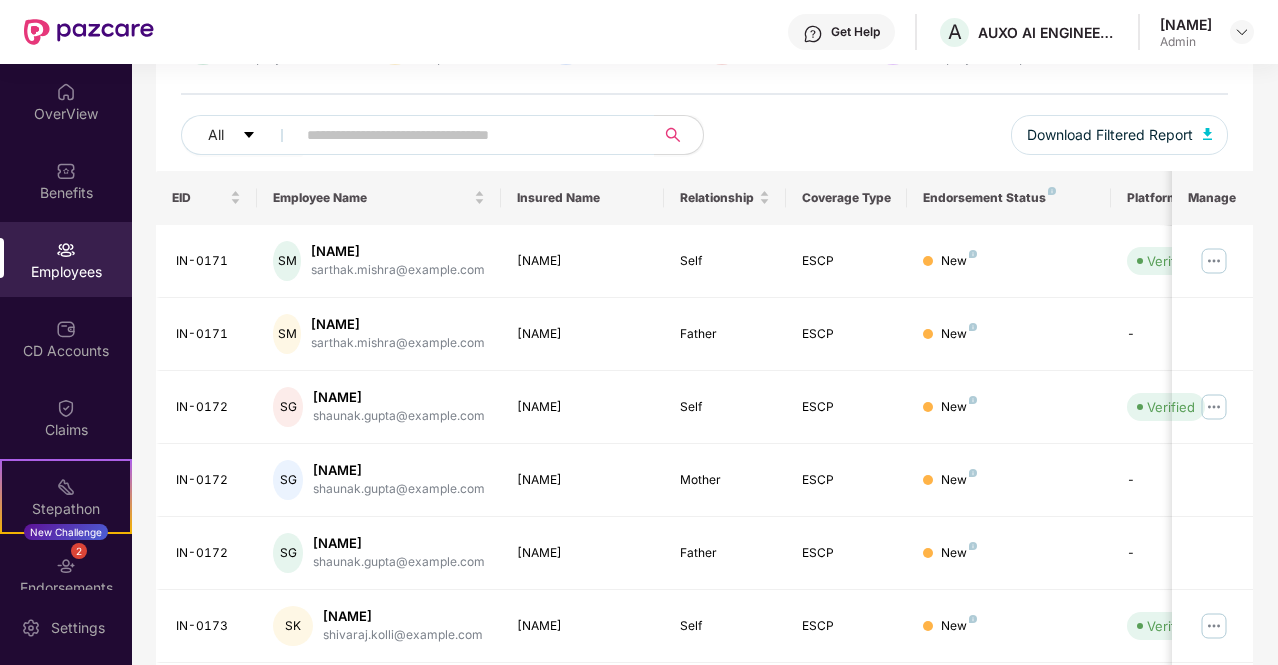 scroll, scrollTop: 559, scrollLeft: 0, axis: vertical 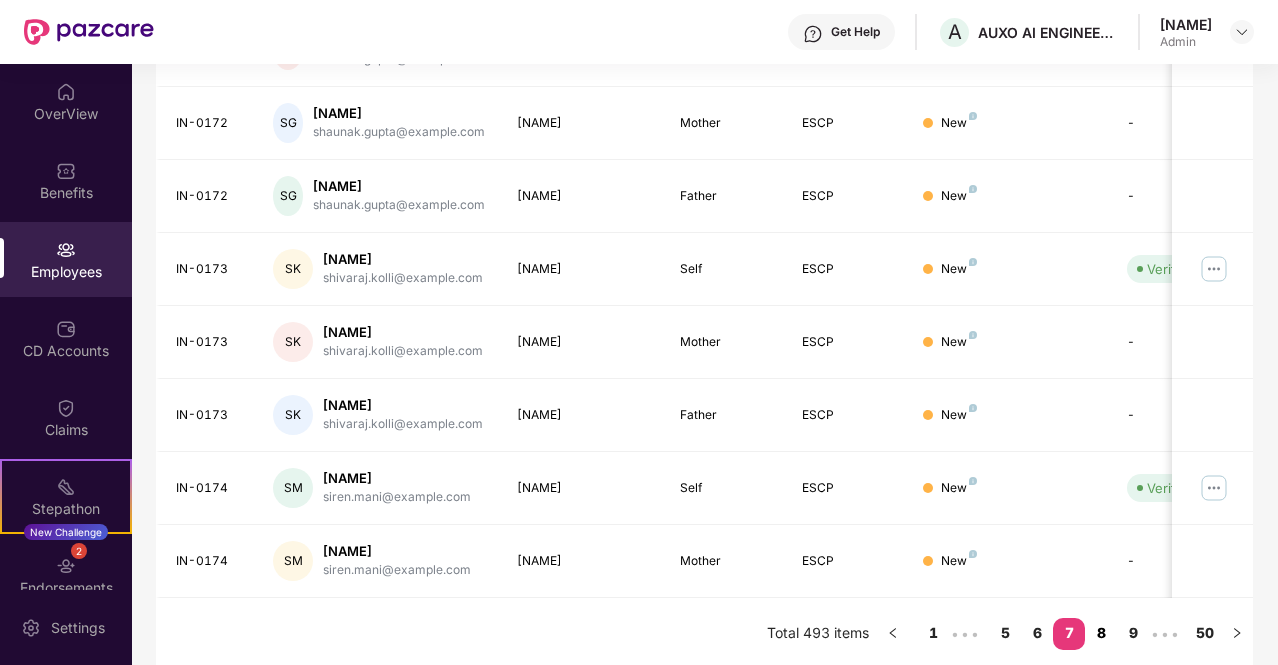 click on "8" at bounding box center (1101, 633) 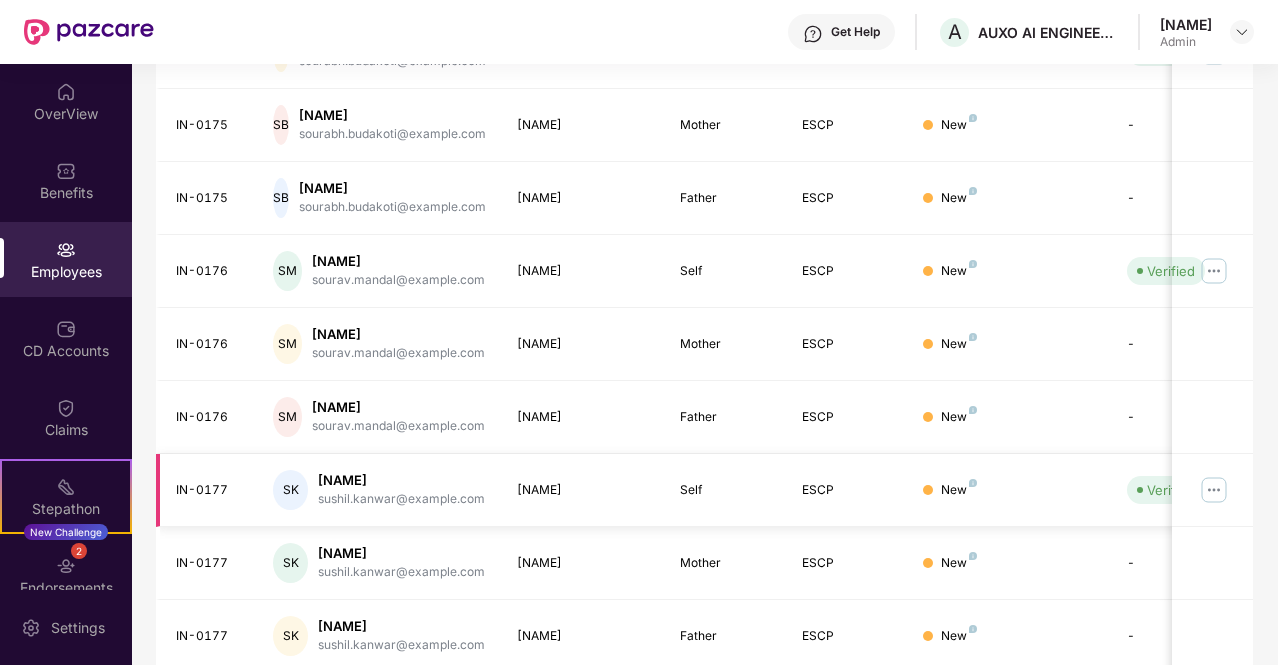 scroll, scrollTop: 559, scrollLeft: 0, axis: vertical 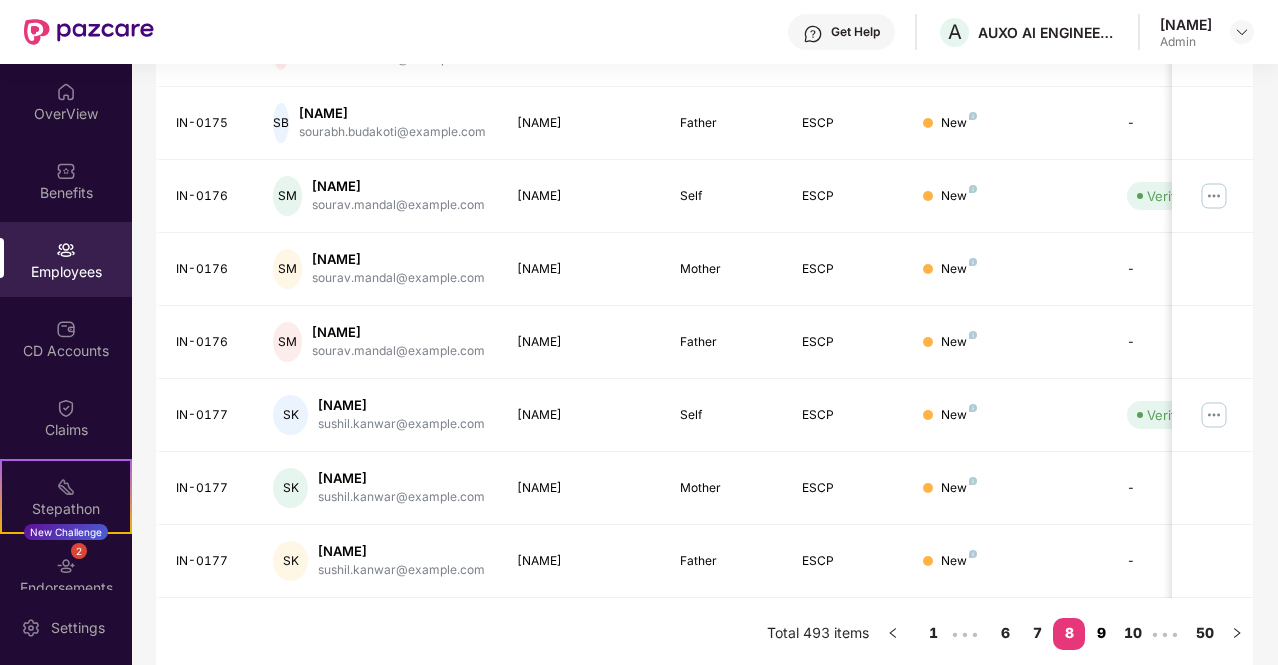 click on "9" at bounding box center [1101, 633] 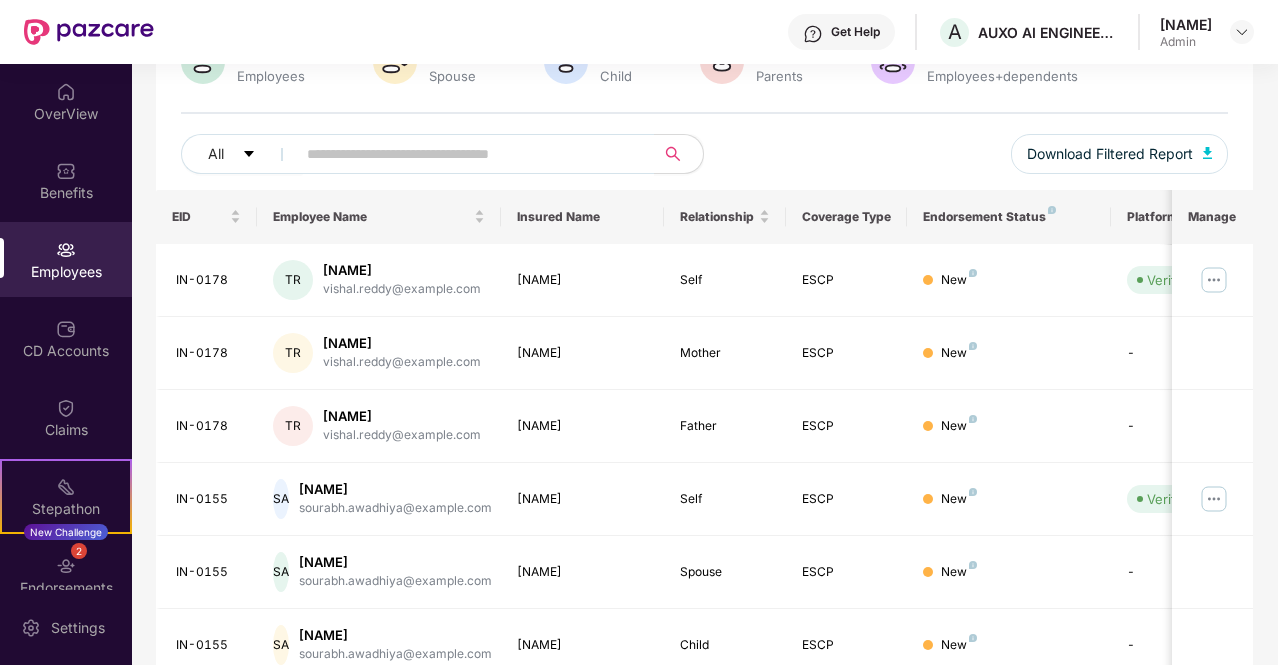 scroll, scrollTop: 559, scrollLeft: 0, axis: vertical 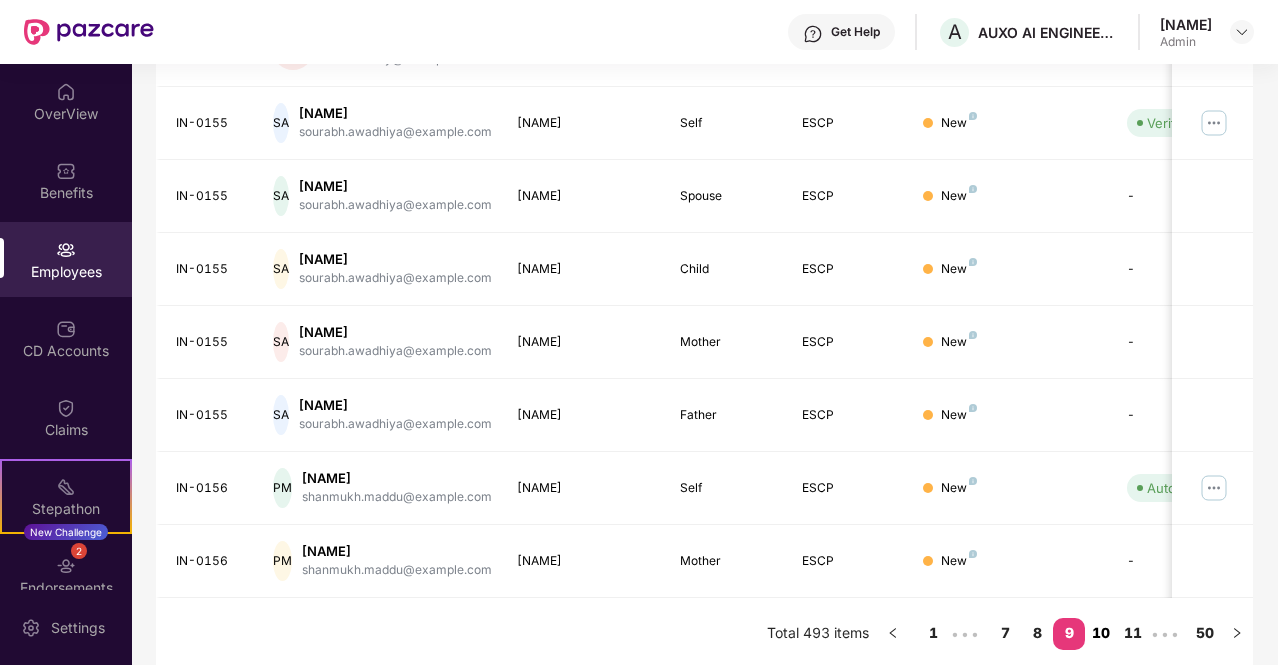 click on "10" at bounding box center (1101, 633) 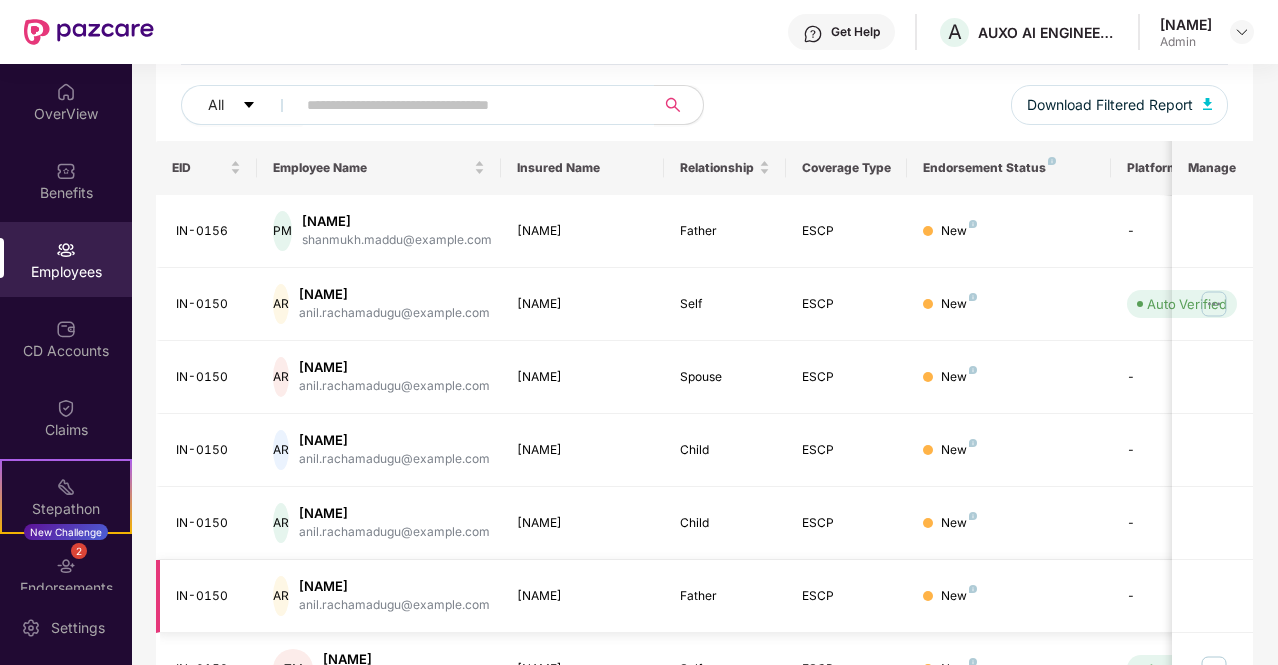 scroll, scrollTop: 644, scrollLeft: 0, axis: vertical 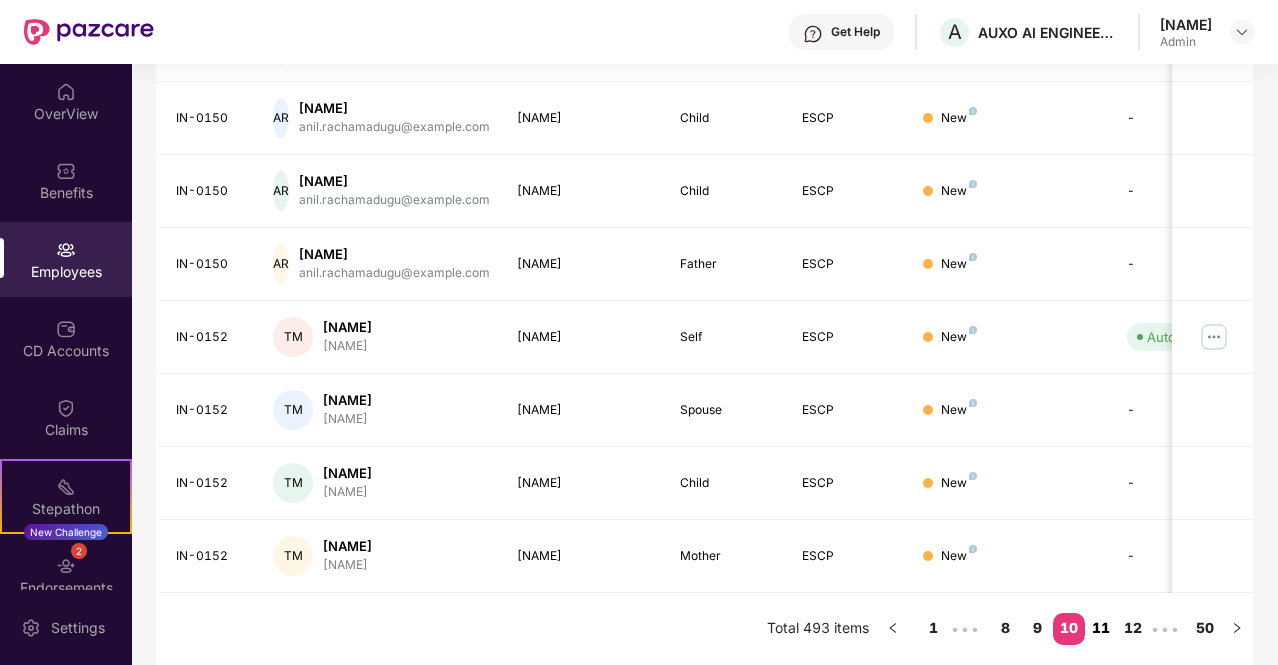 click on "11" at bounding box center (1101, 628) 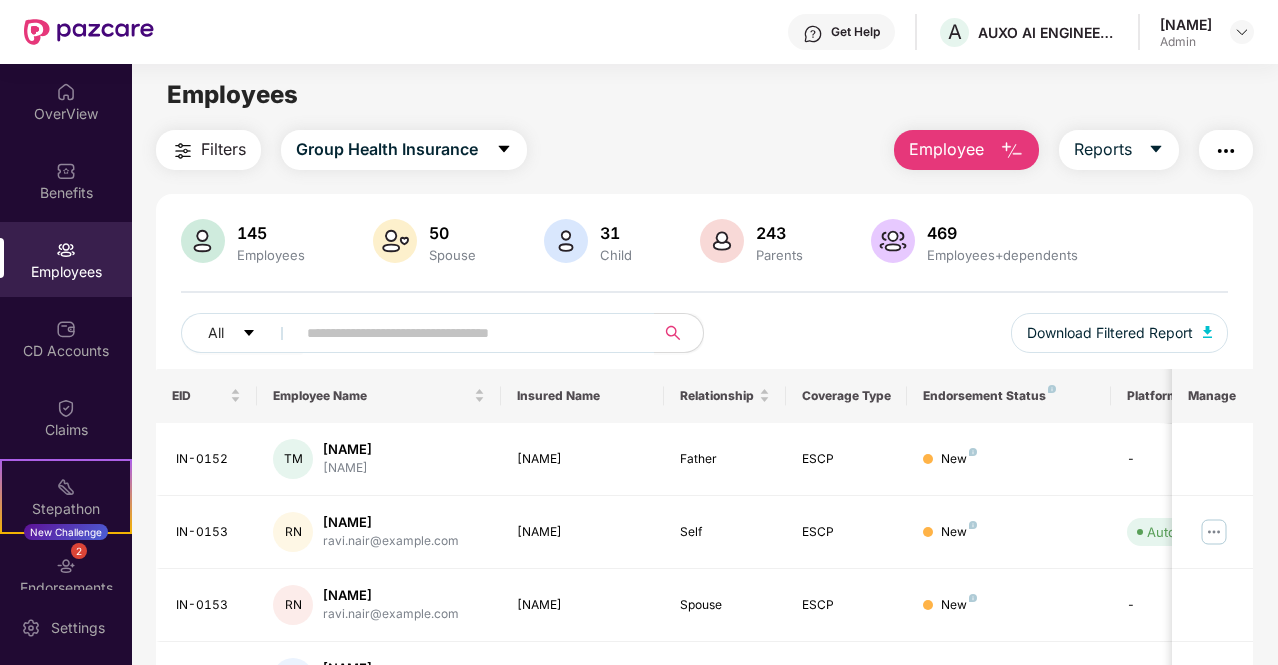 scroll, scrollTop: 0, scrollLeft: 0, axis: both 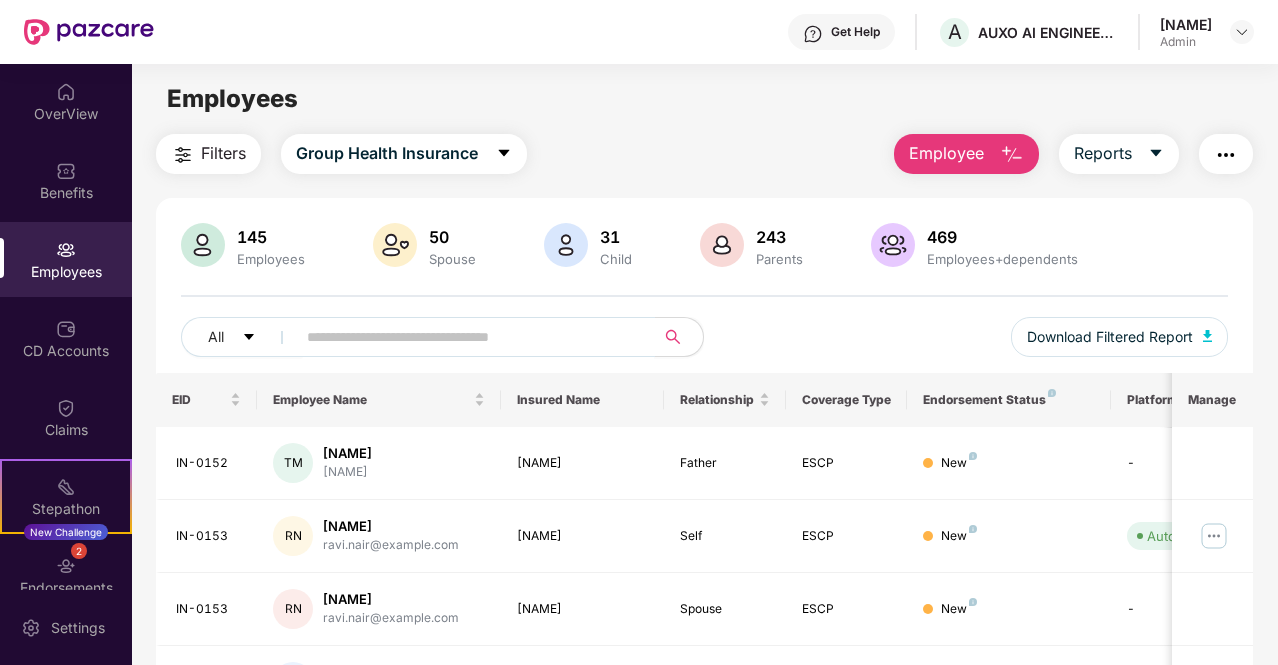 click at bounding box center (467, 337) 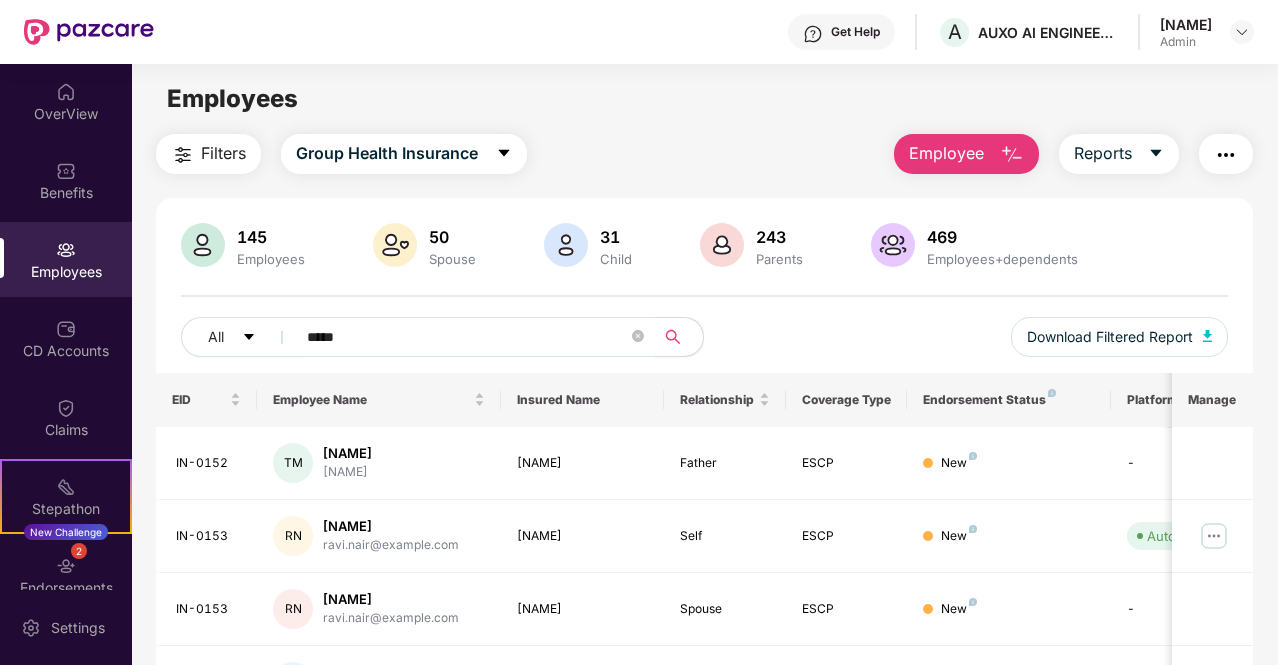 type on "******" 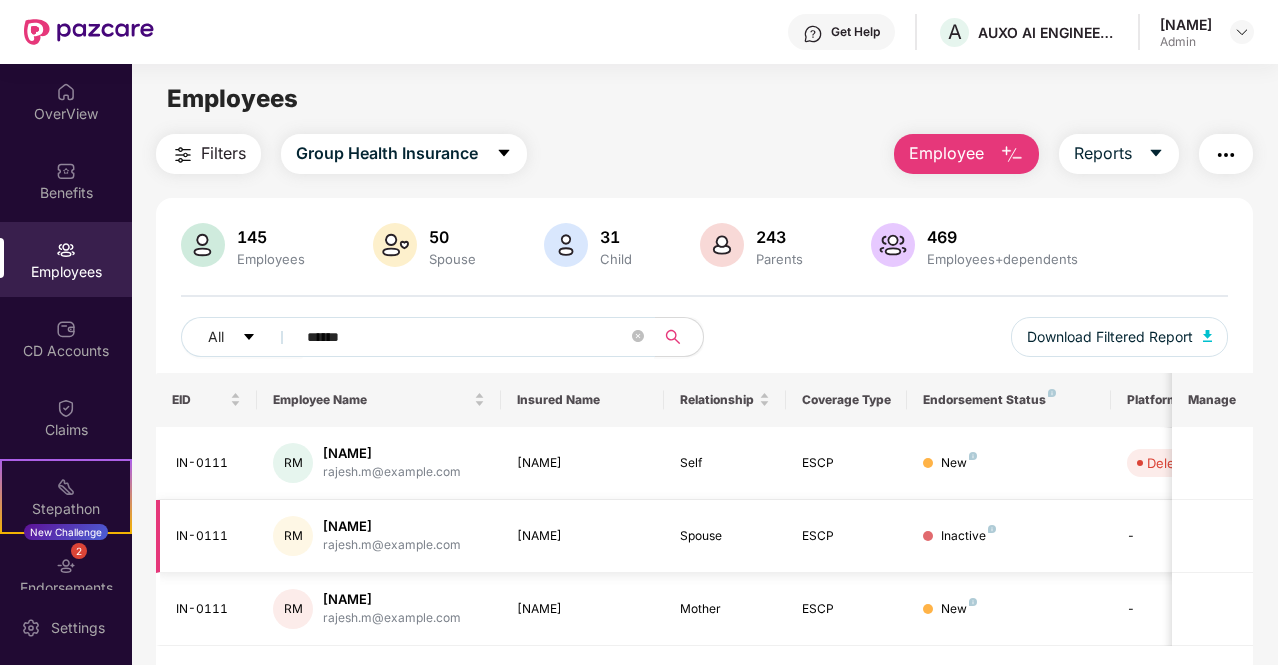 scroll, scrollTop: 64, scrollLeft: 0, axis: vertical 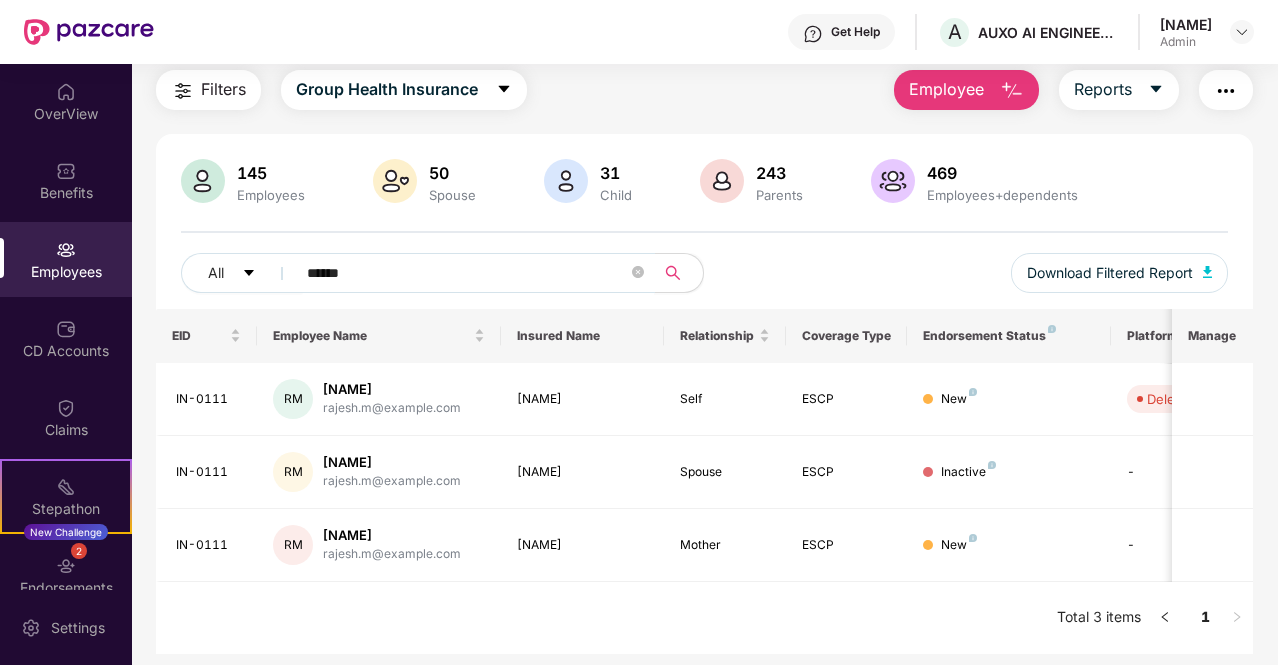 click on "******" at bounding box center (467, 273) 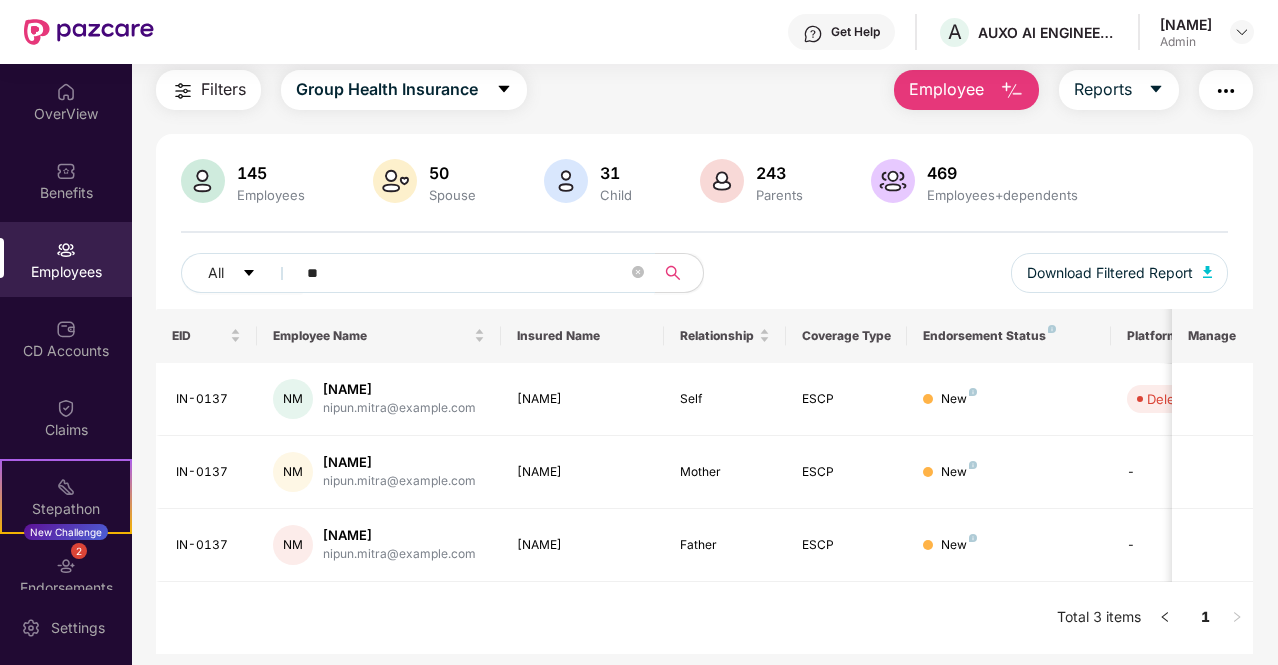 type on "*" 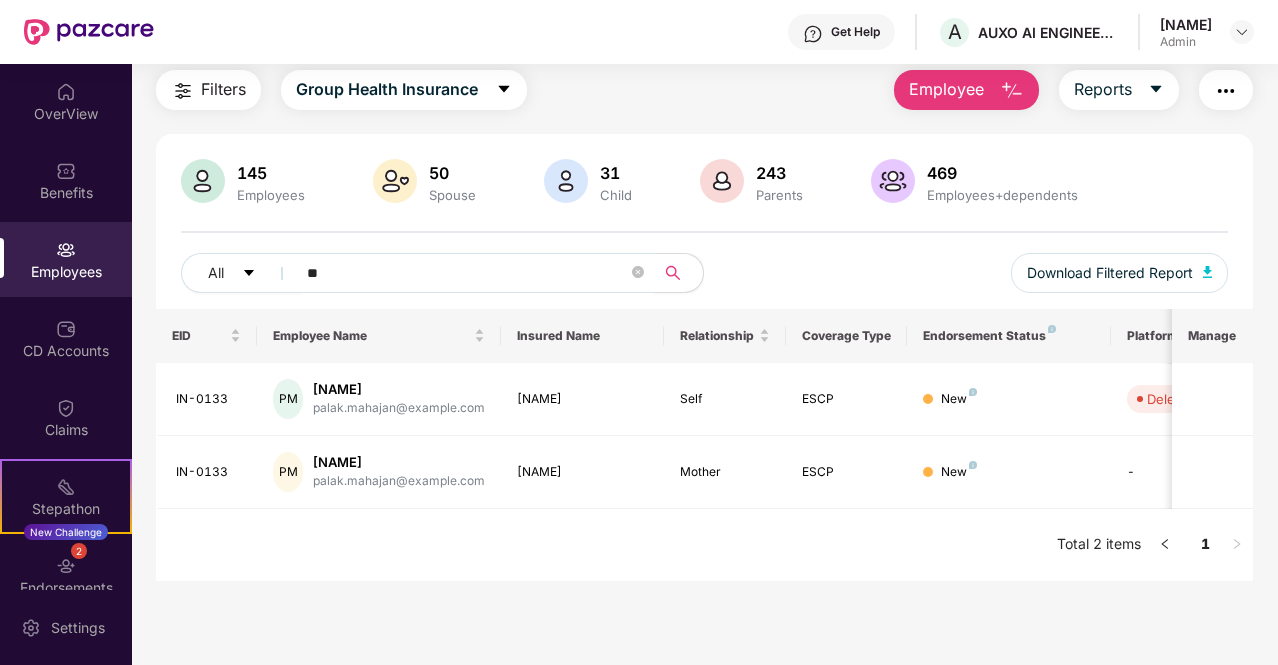 type on "*" 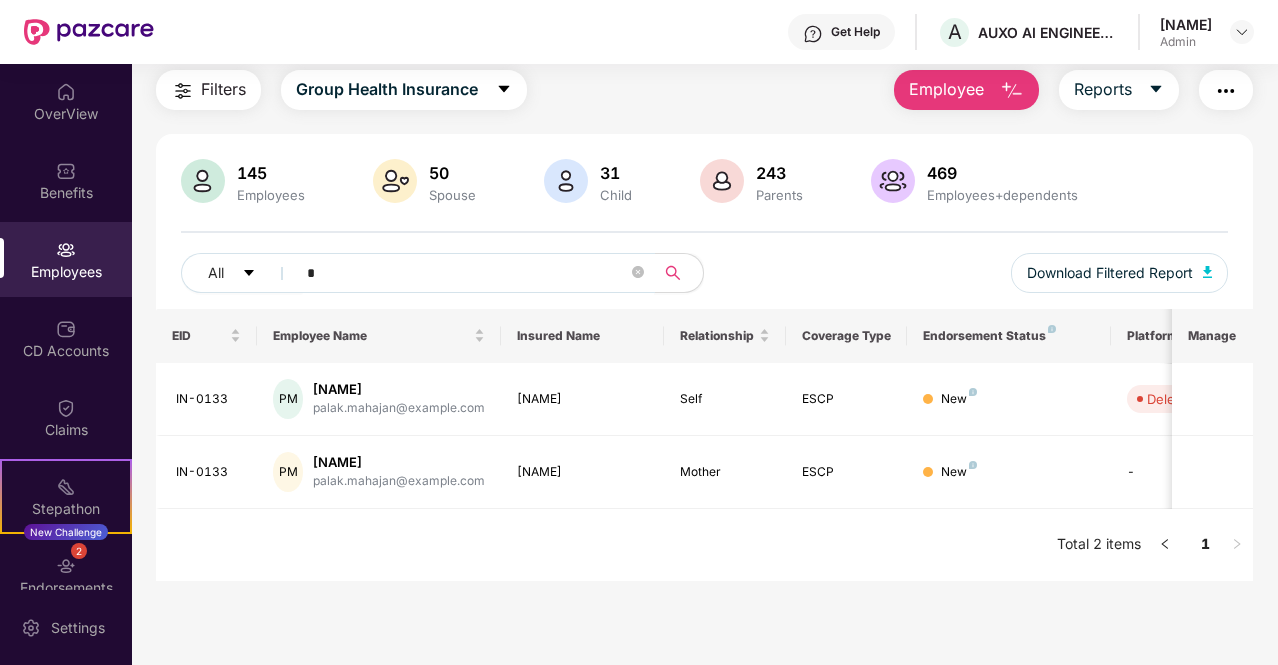 type 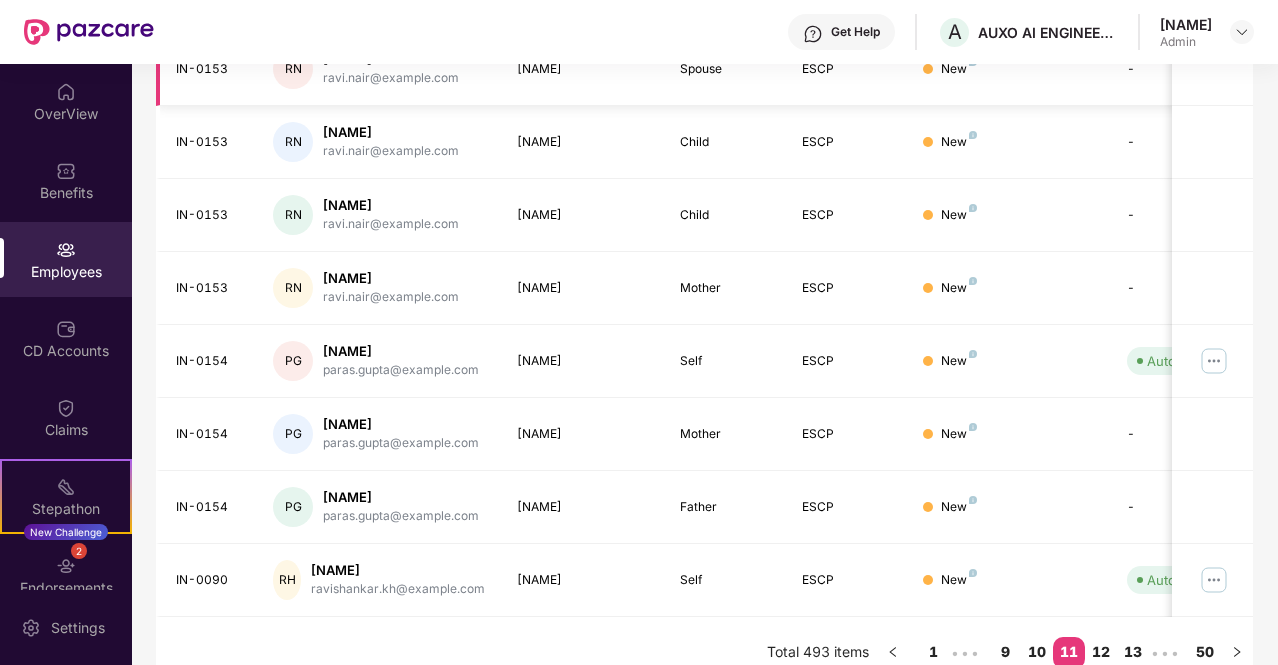 scroll, scrollTop: 559, scrollLeft: 0, axis: vertical 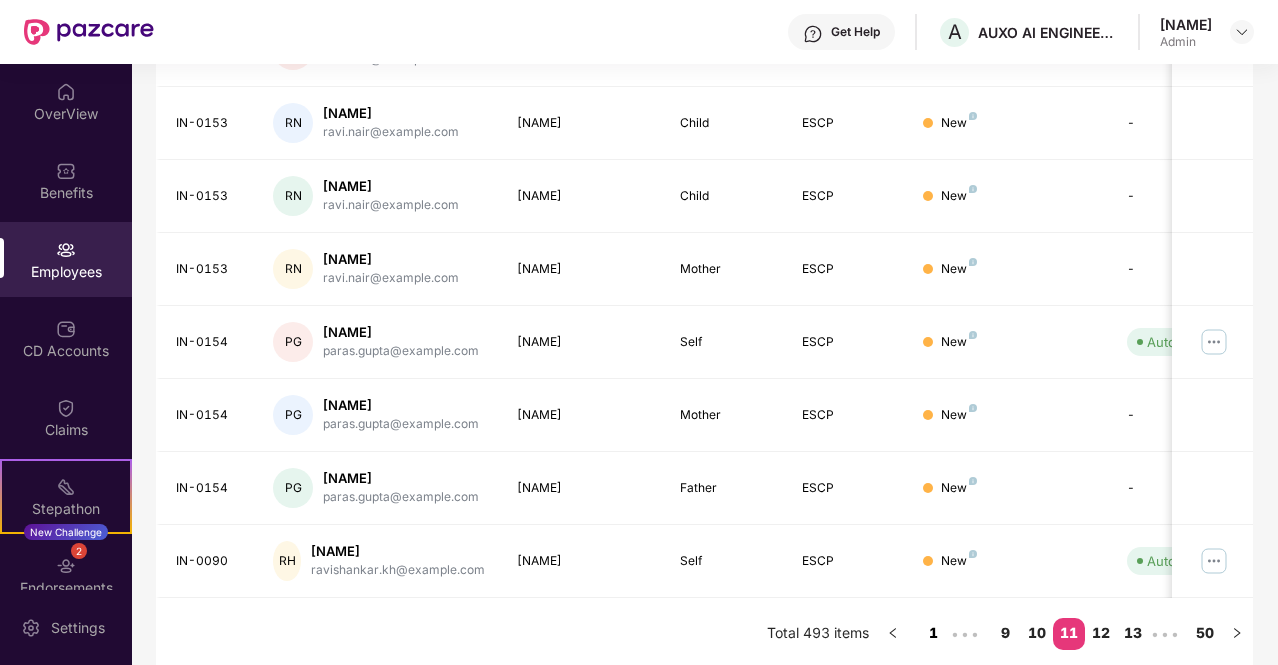 click on "1" at bounding box center [933, 633] 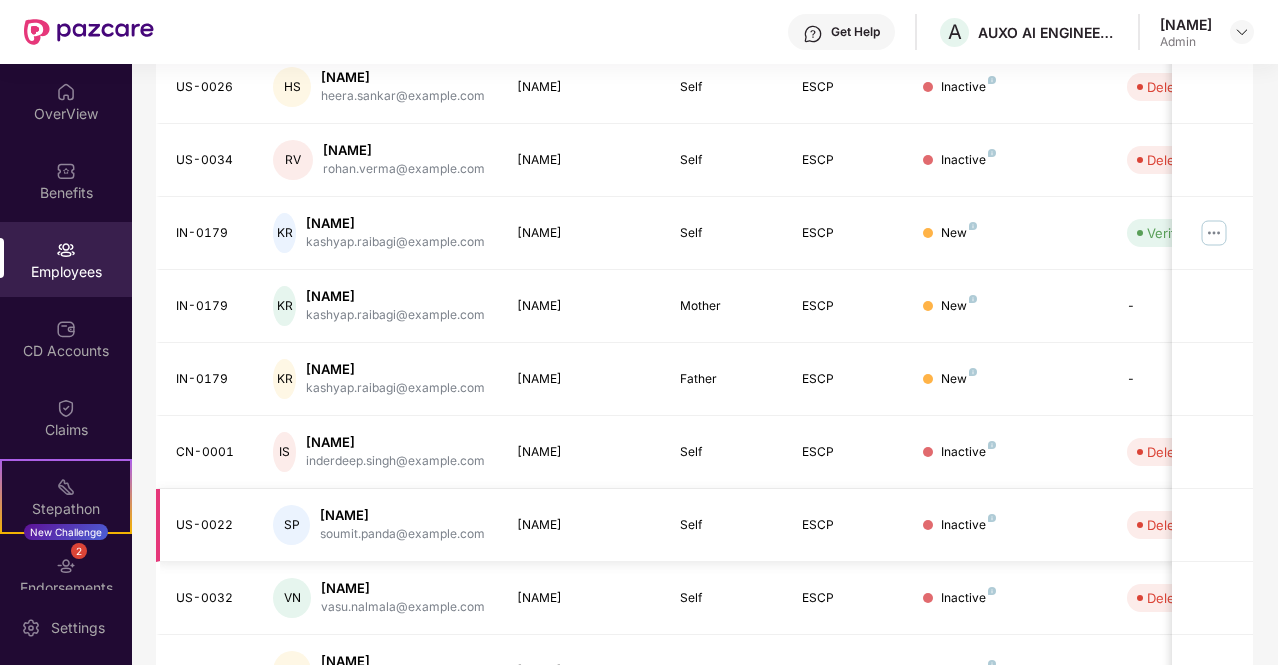scroll, scrollTop: 0, scrollLeft: 0, axis: both 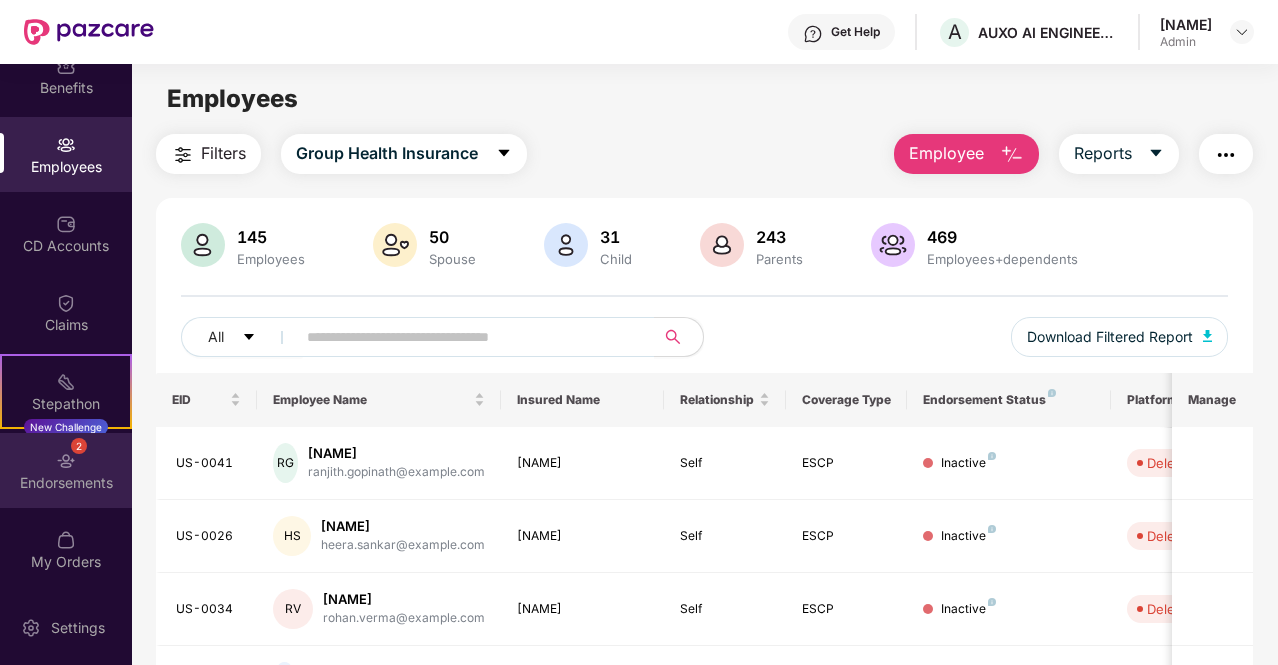 click at bounding box center [66, 461] 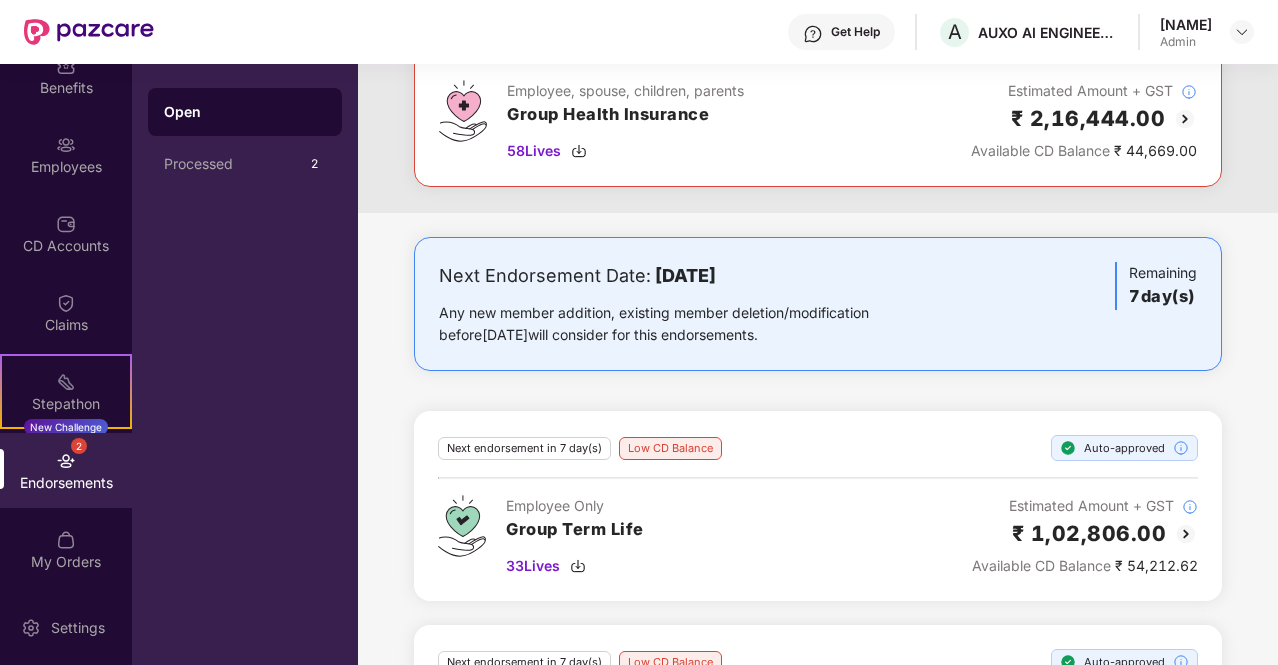 scroll, scrollTop: 561, scrollLeft: 0, axis: vertical 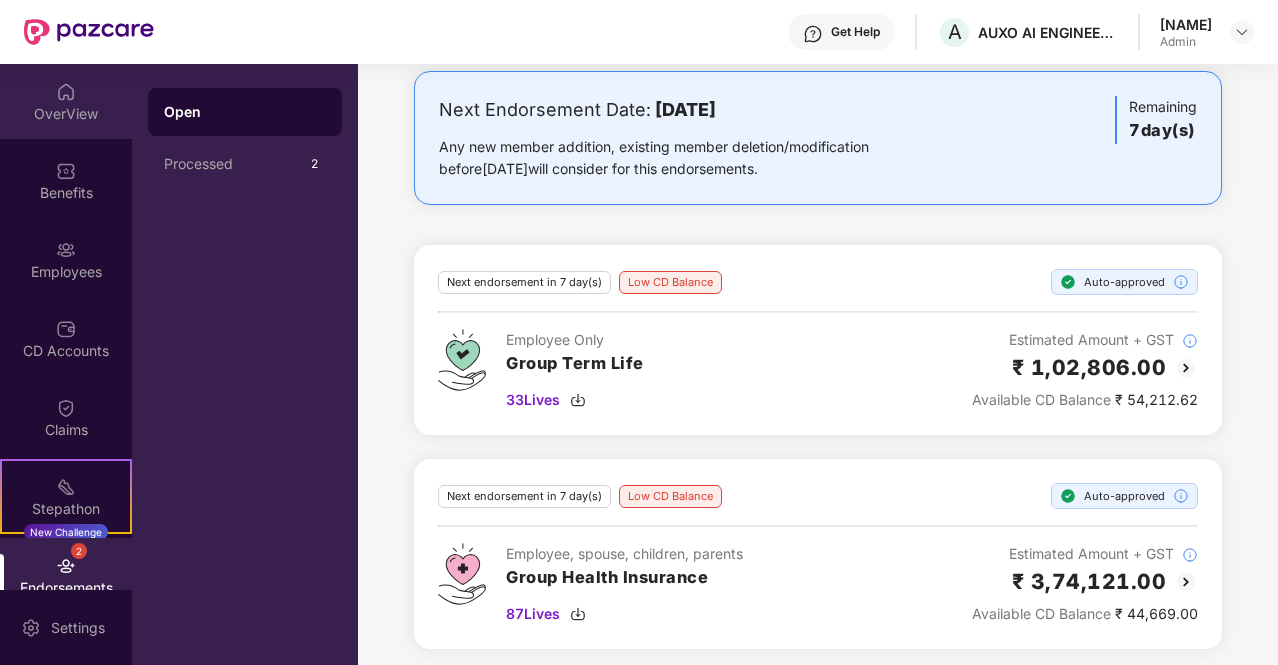 click on "OverView" at bounding box center [66, 114] 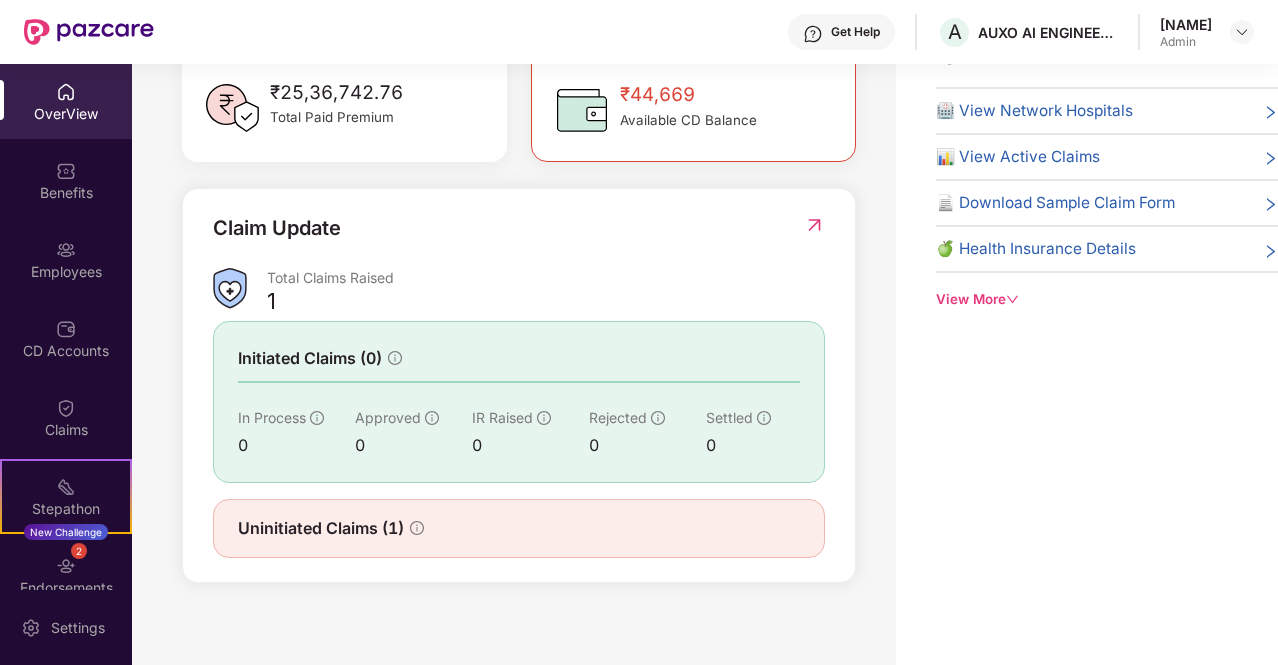 scroll, scrollTop: 569, scrollLeft: 0, axis: vertical 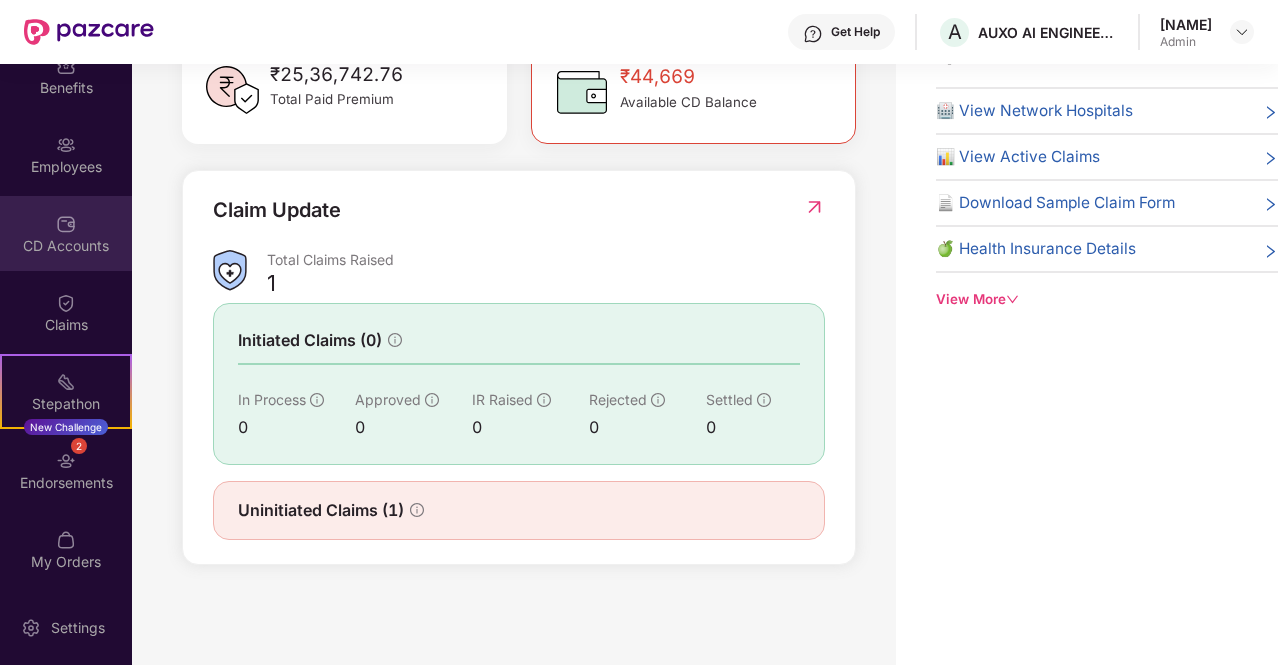 click on "CD Accounts" at bounding box center [66, 246] 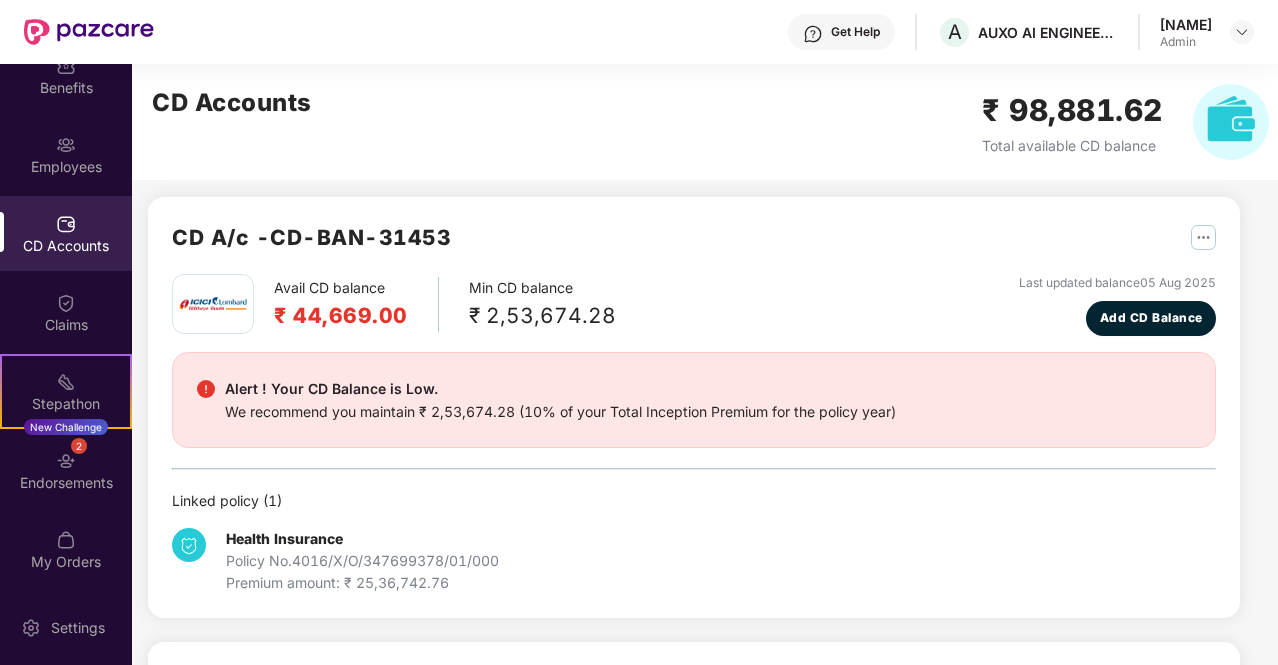 scroll, scrollTop: 0, scrollLeft: 0, axis: both 